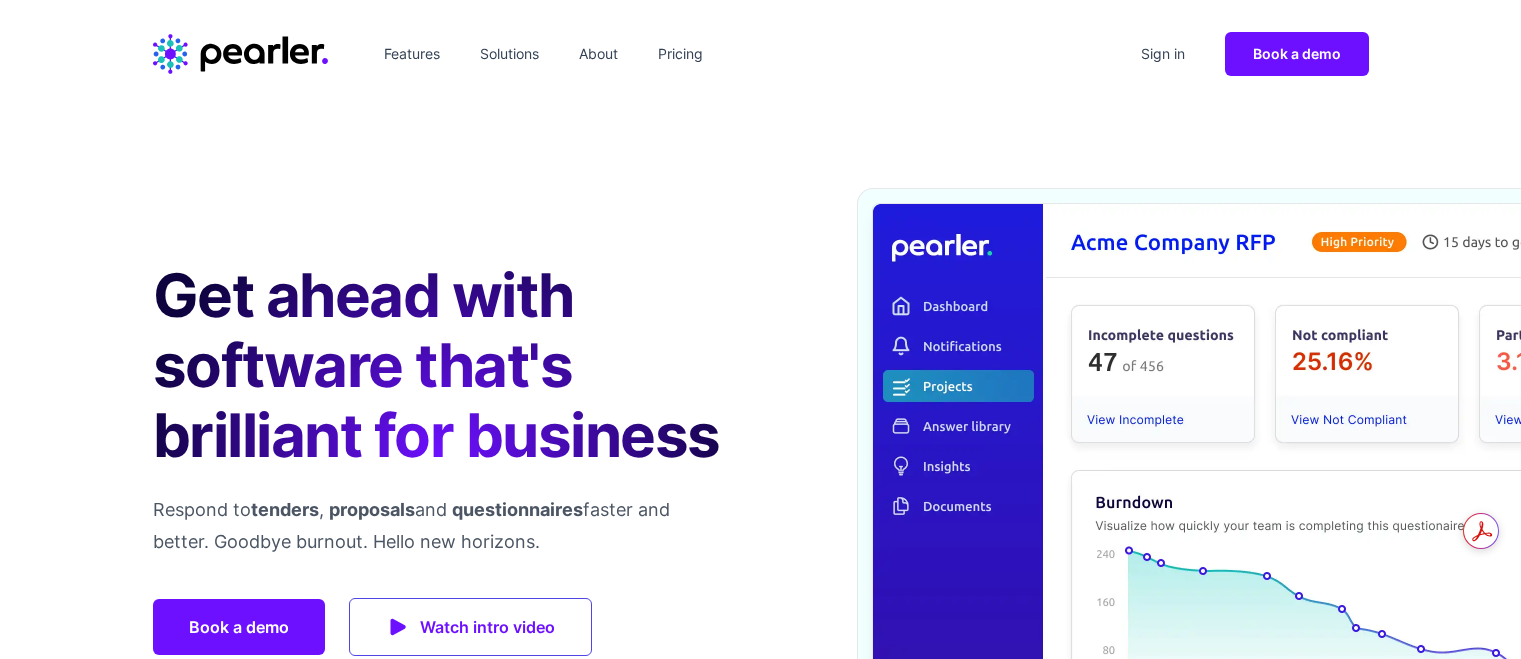 scroll, scrollTop: 0, scrollLeft: 0, axis: both 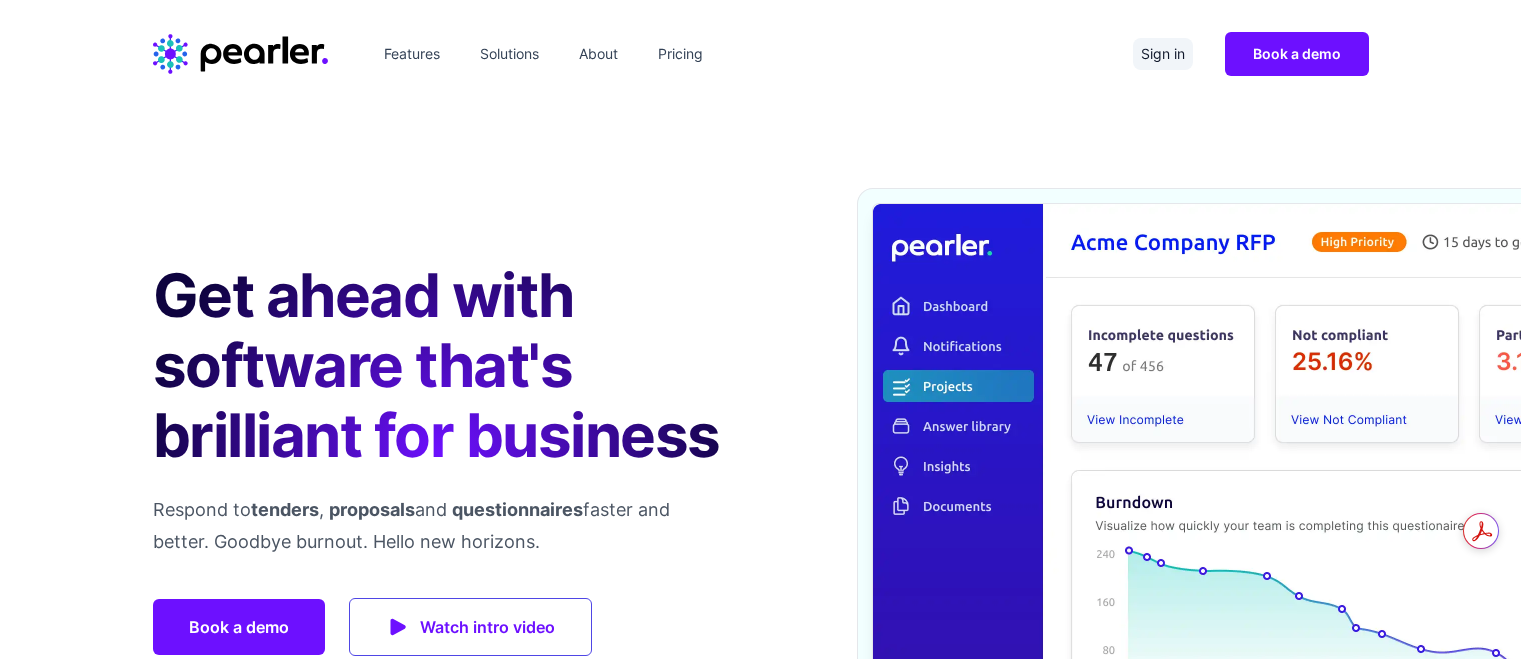 click on "Sign in" at bounding box center [1163, 54] 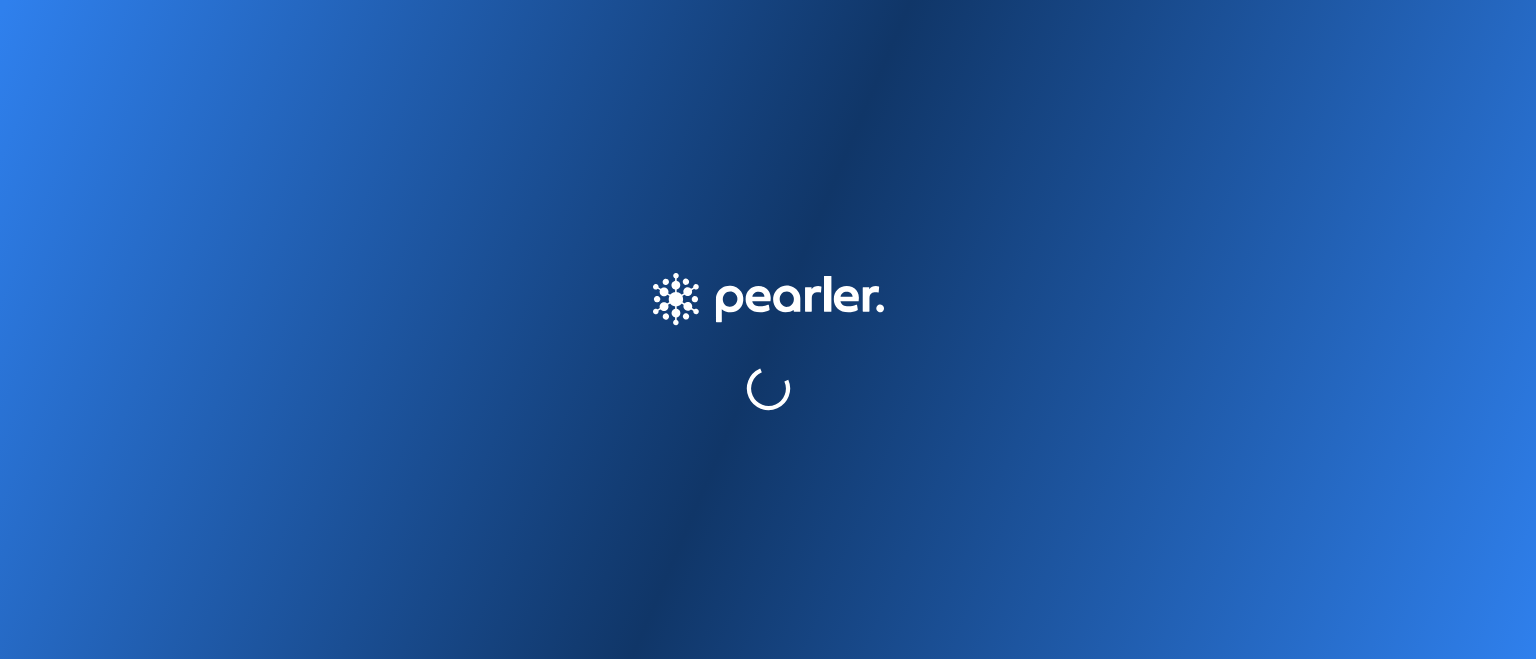 scroll, scrollTop: 0, scrollLeft: 0, axis: both 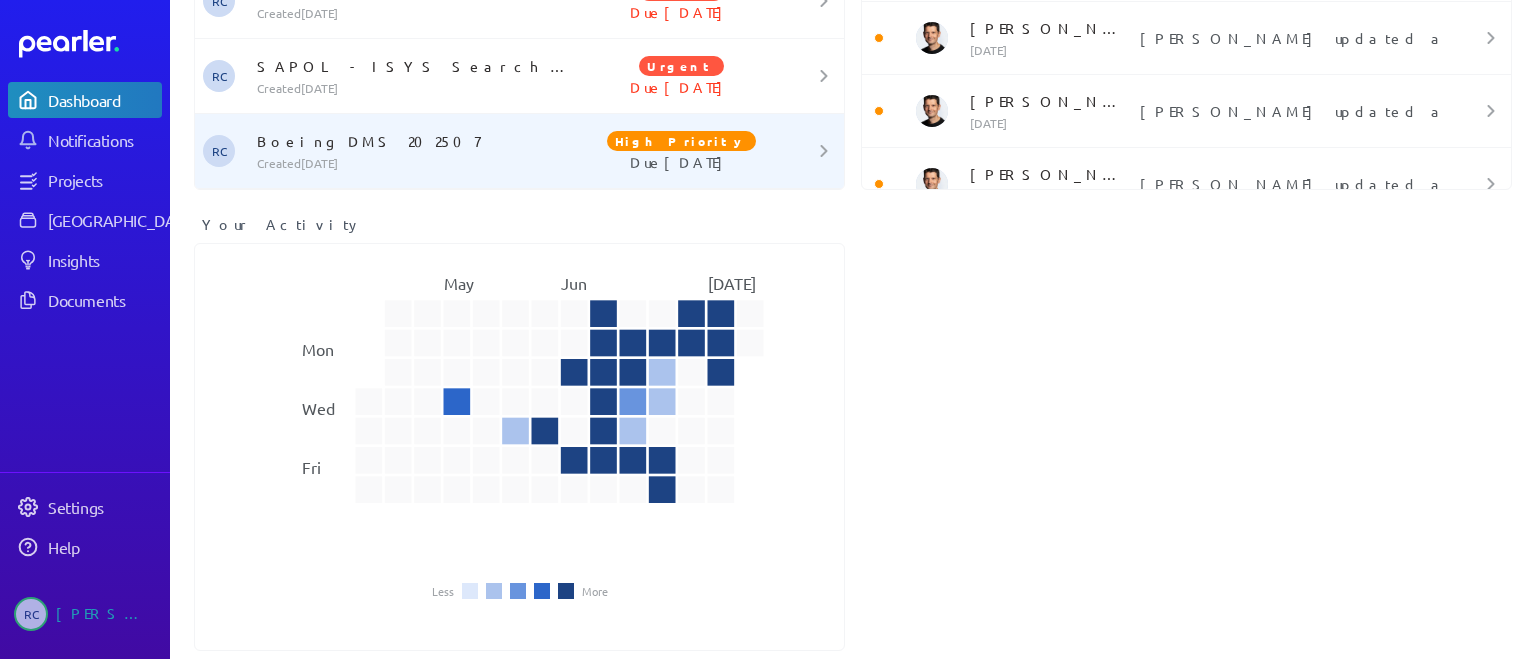 click on "Boeing DMS 202507 Created  [DATE]" at bounding box center [411, 151] 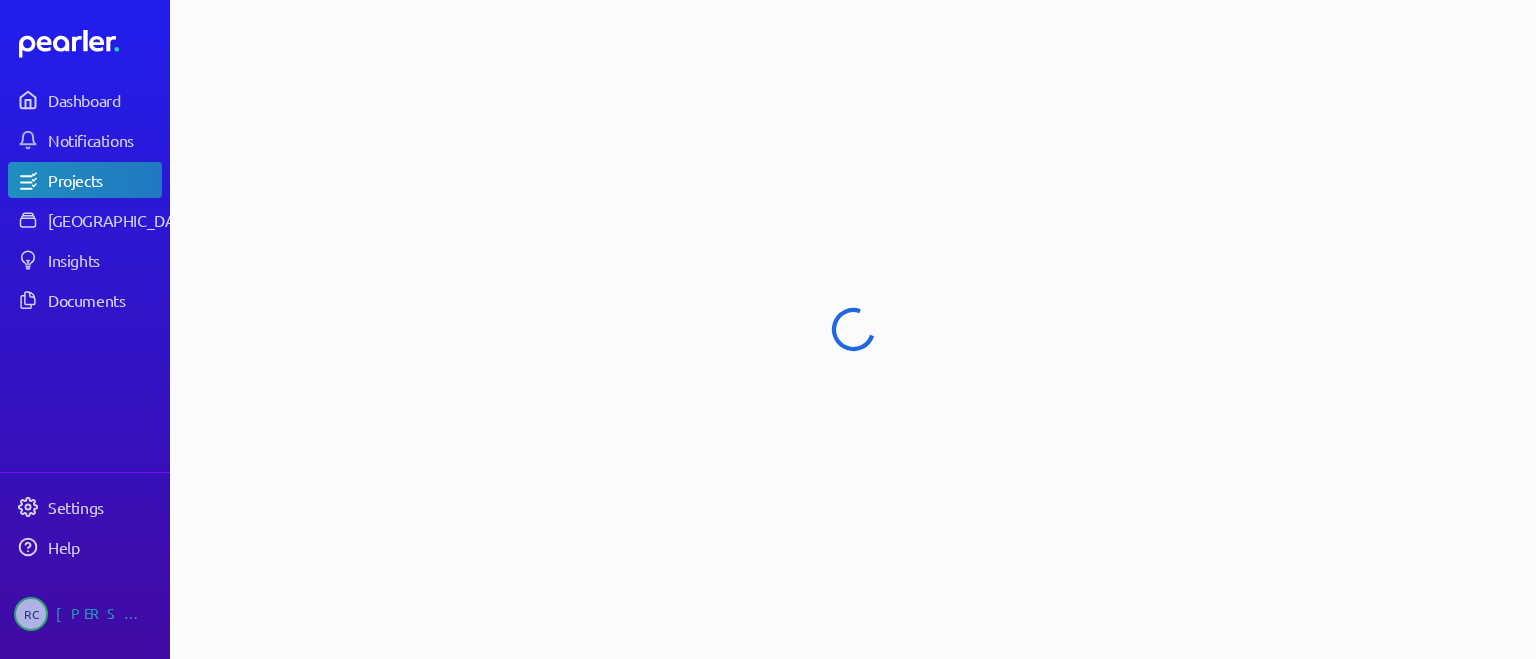 select on "****" 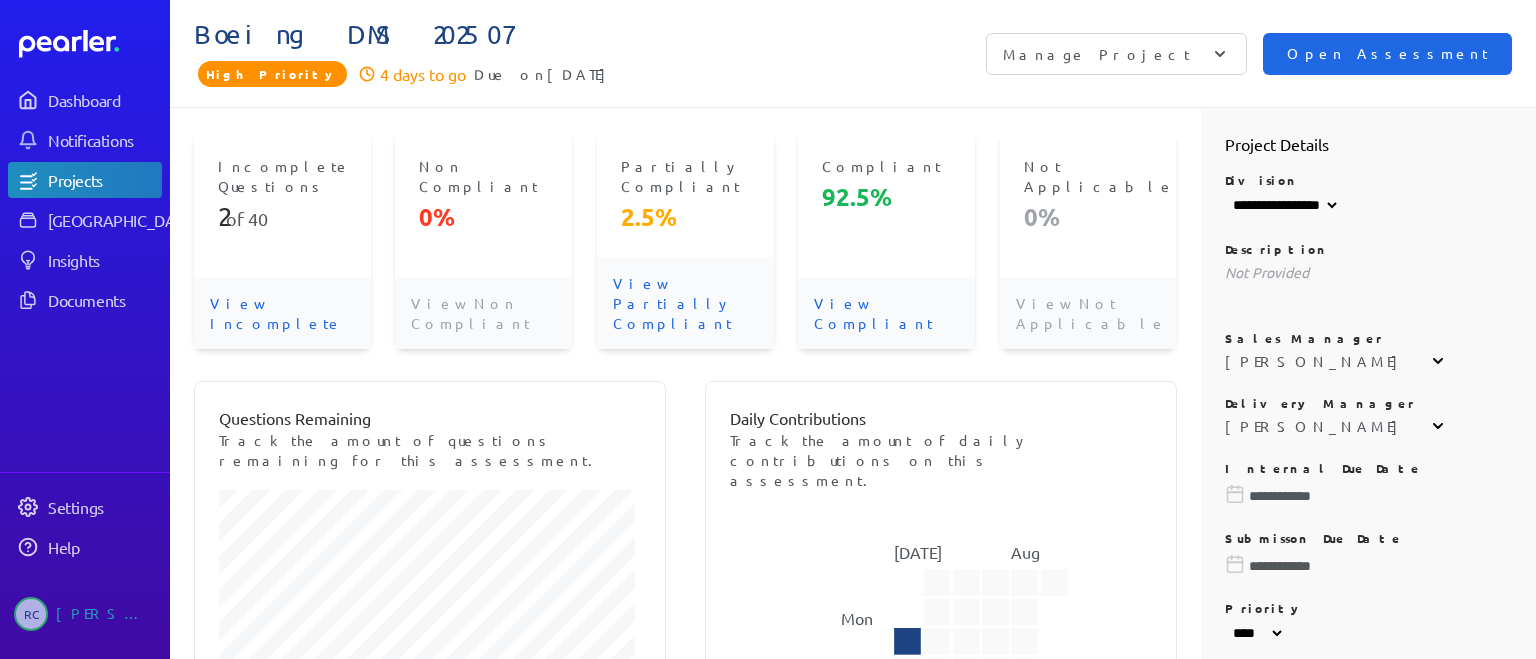 click on "Open Assessment" at bounding box center (1387, 54) 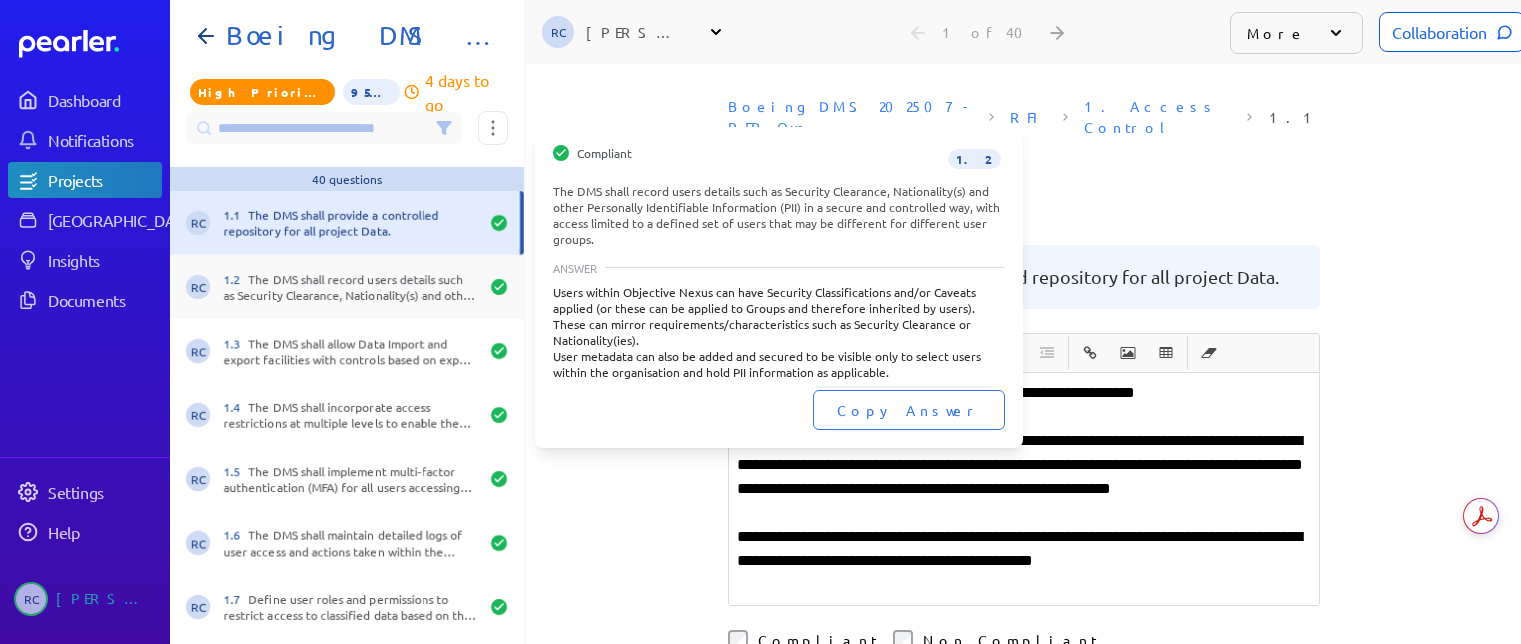 click on "1.2 The DMS shall record users details such as Security Clearance, Nationality(s) and other Personally Identifiable Information (PII) in a secure and controlled way, with access limited to a defined set of users that may be different for different user groups." at bounding box center (351, 287) 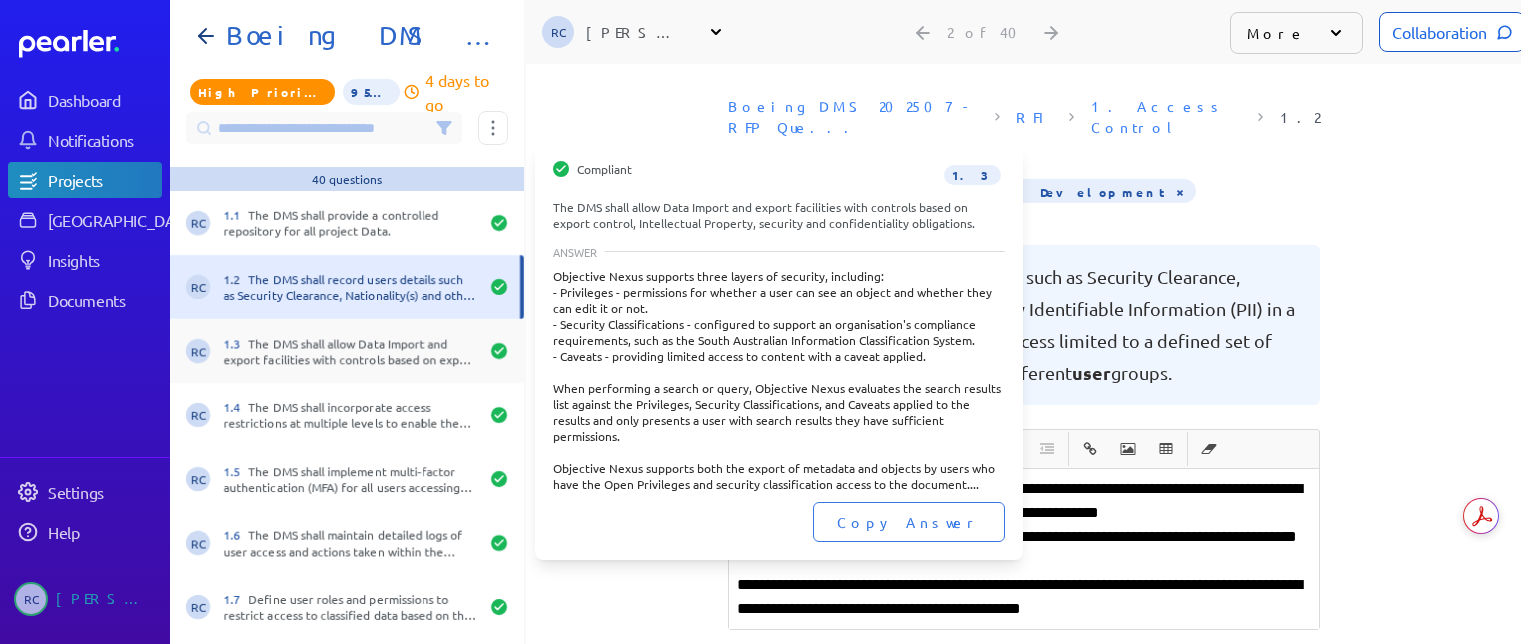 click on "1.3 The DMS shall allow Data Import and export facilities with controls based on export control, Intellectual Property, security and confidentiality obligations." at bounding box center (351, 351) 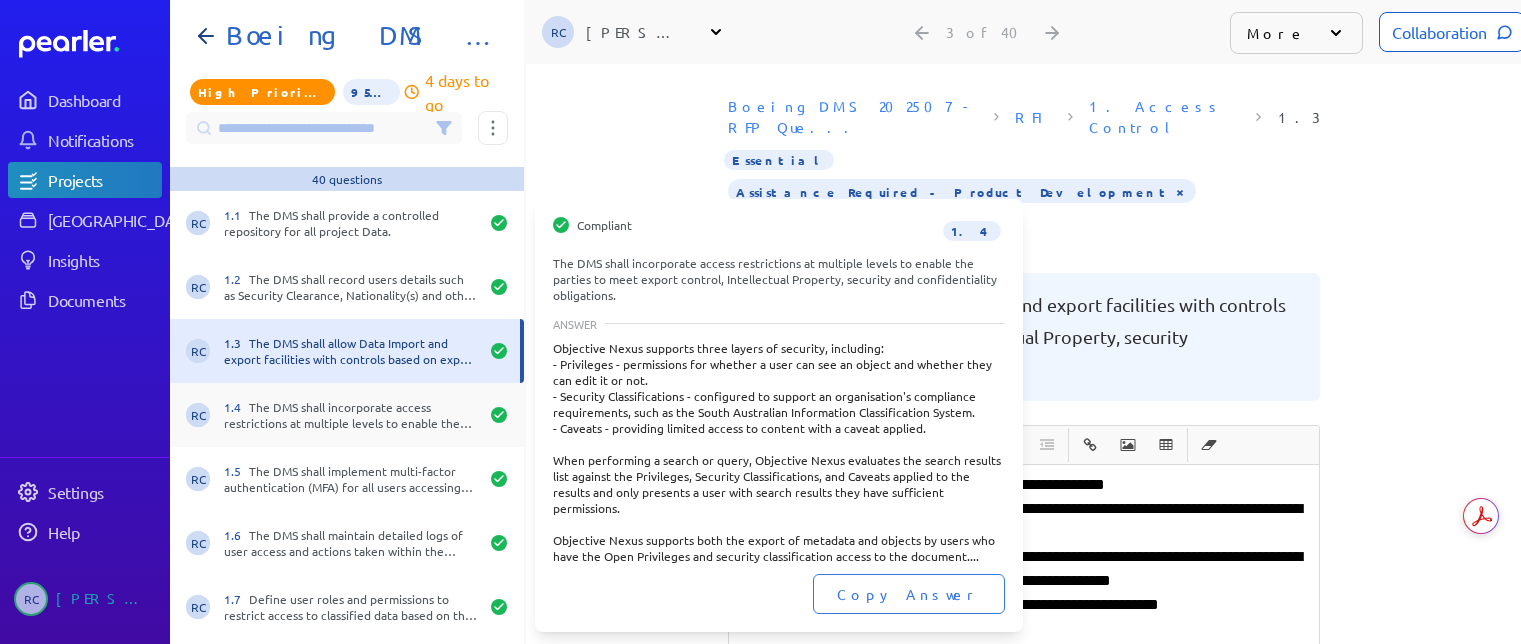 drag, startPoint x: 367, startPoint y: 426, endPoint x: 381, endPoint y: 440, distance: 19.79899 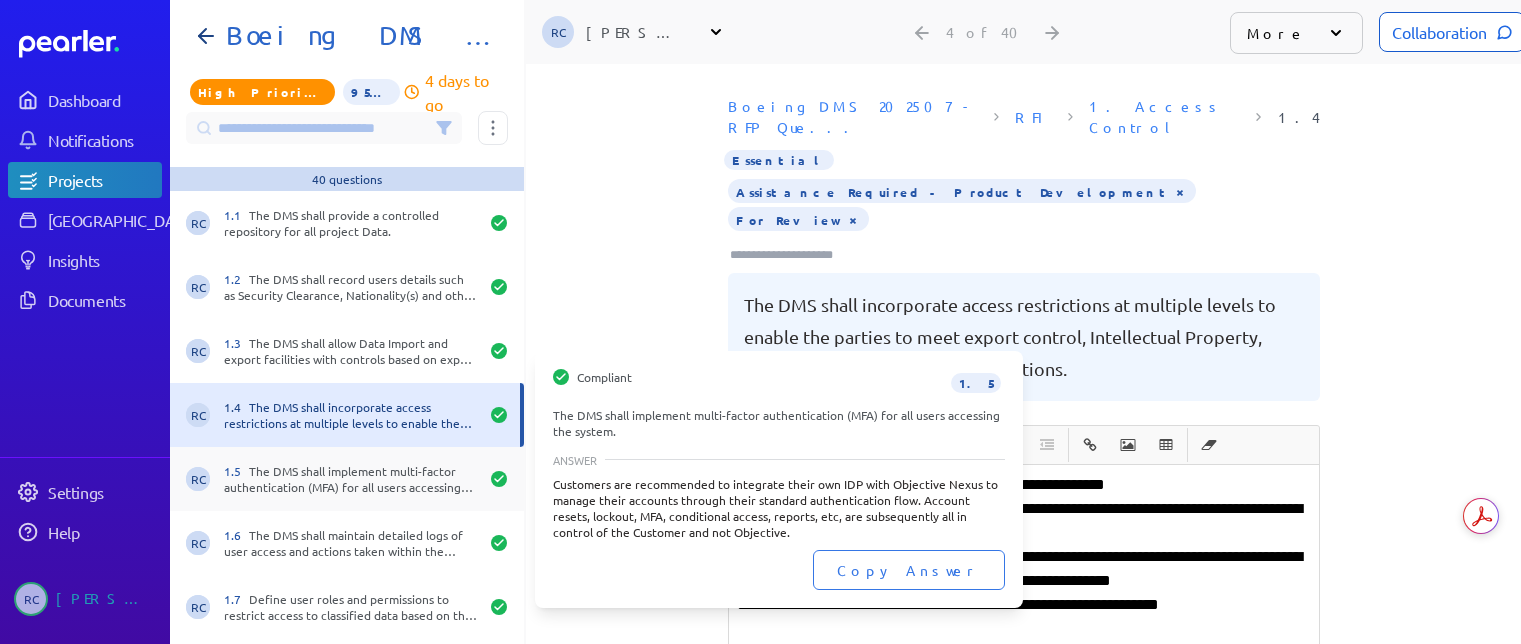 click on "1.5 The DMS shall implement multi-factor authentication (MFA) for all users accessing the system." at bounding box center (351, 479) 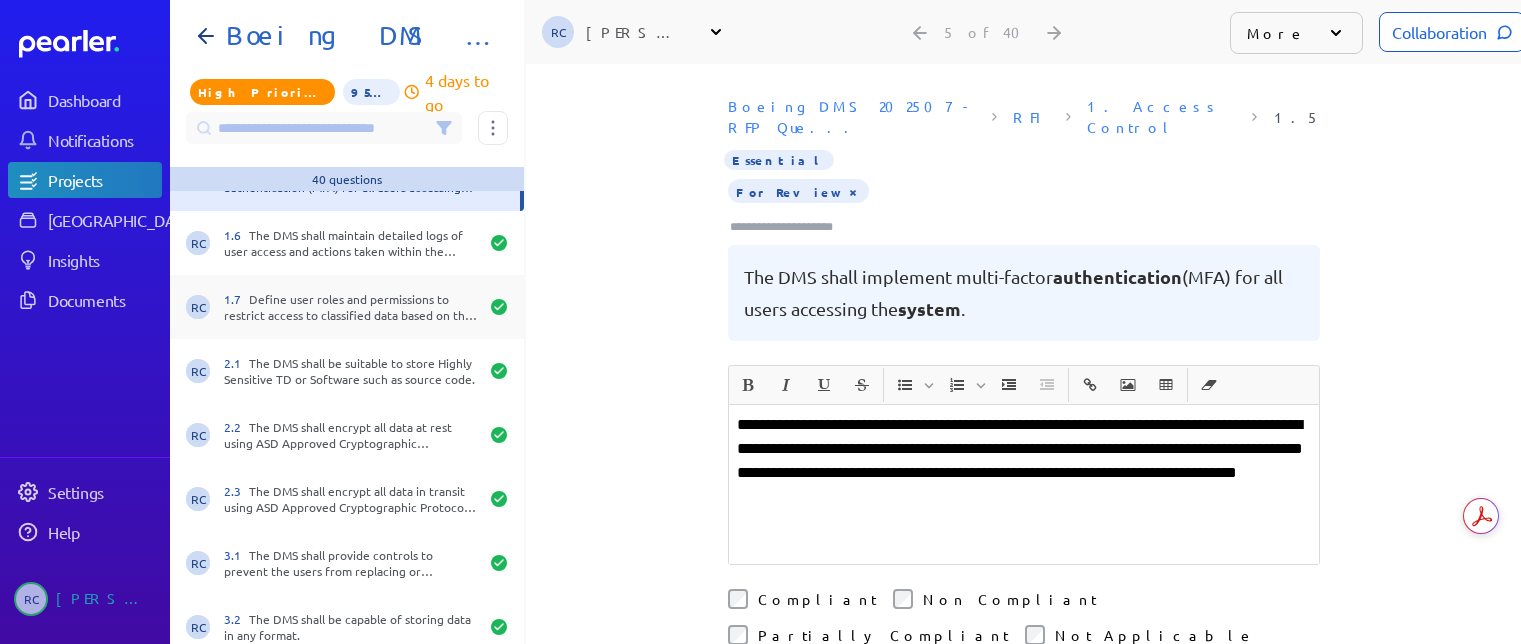 scroll, scrollTop: 200, scrollLeft: 0, axis: vertical 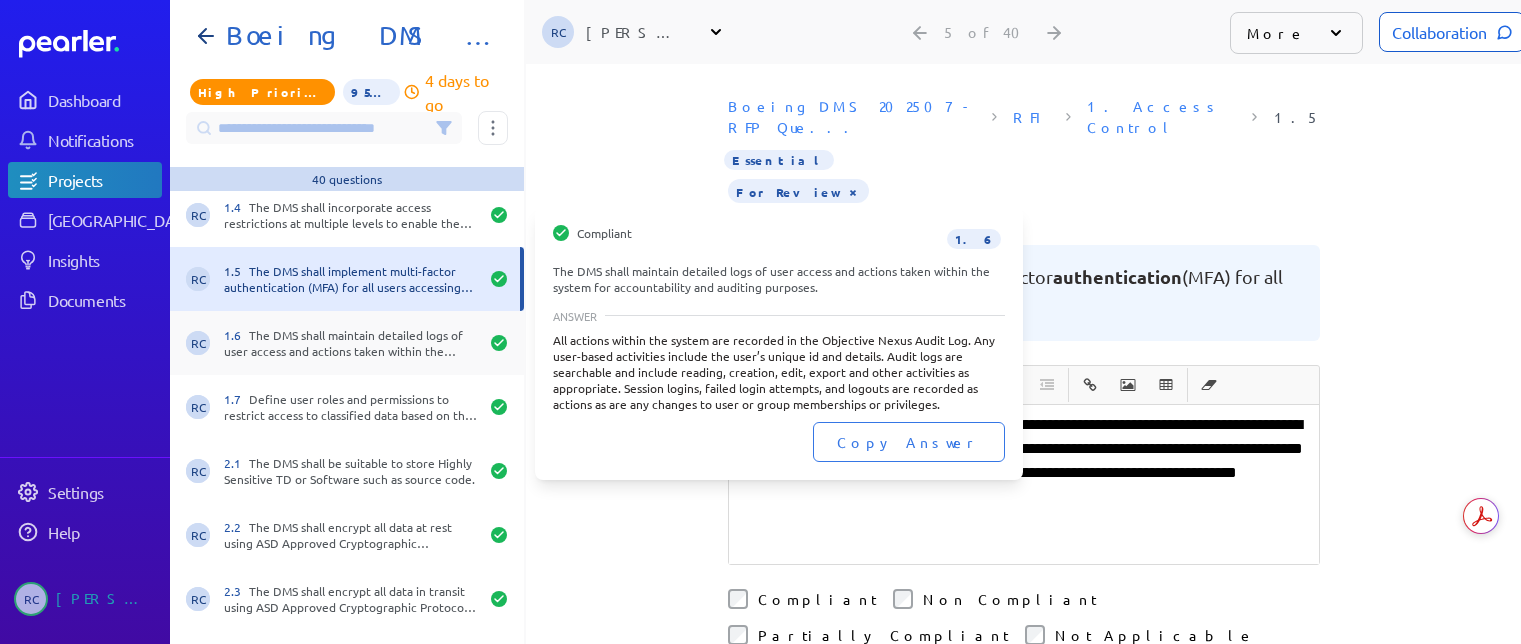 click on "1.6 The DMS shall maintain detailed logs of user access and actions taken within the system for accountability and auditing purposes." at bounding box center (351, 343) 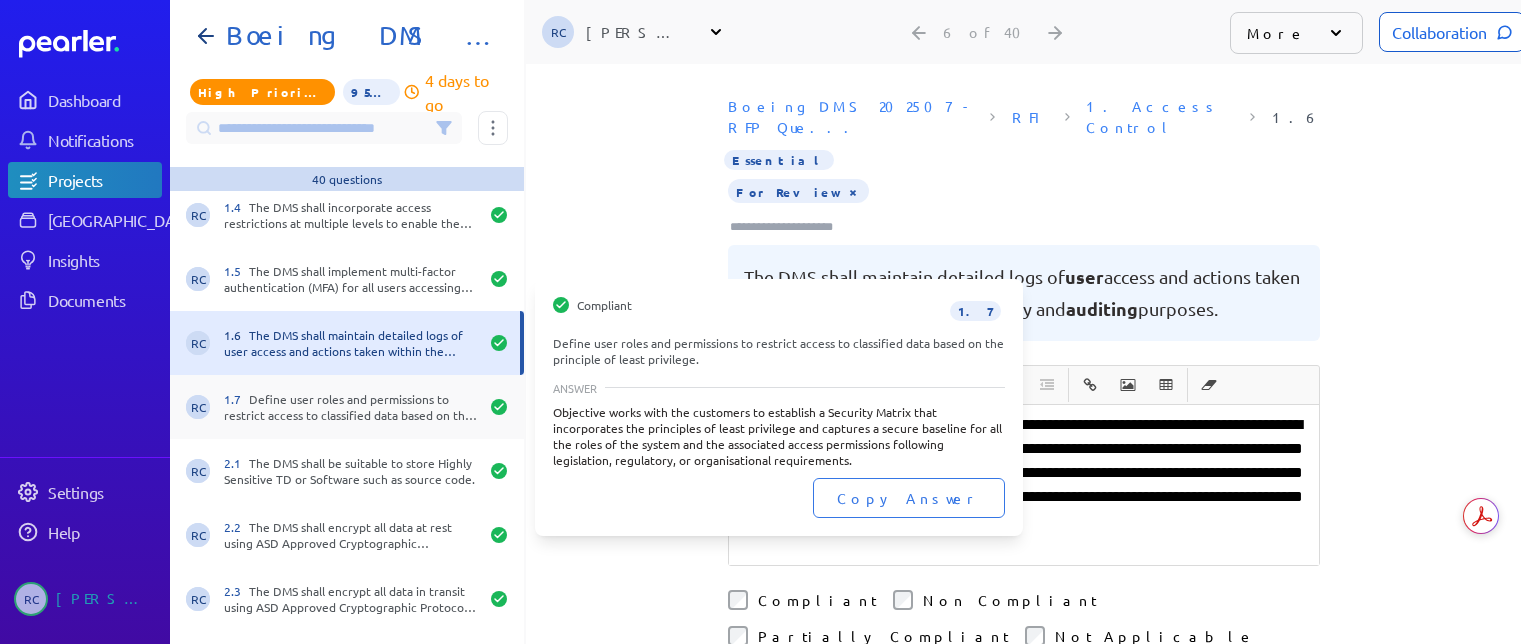 click on "1.7 Define user roles and permissions to restrict access to classified data based on the principle of least privilege." at bounding box center [351, 407] 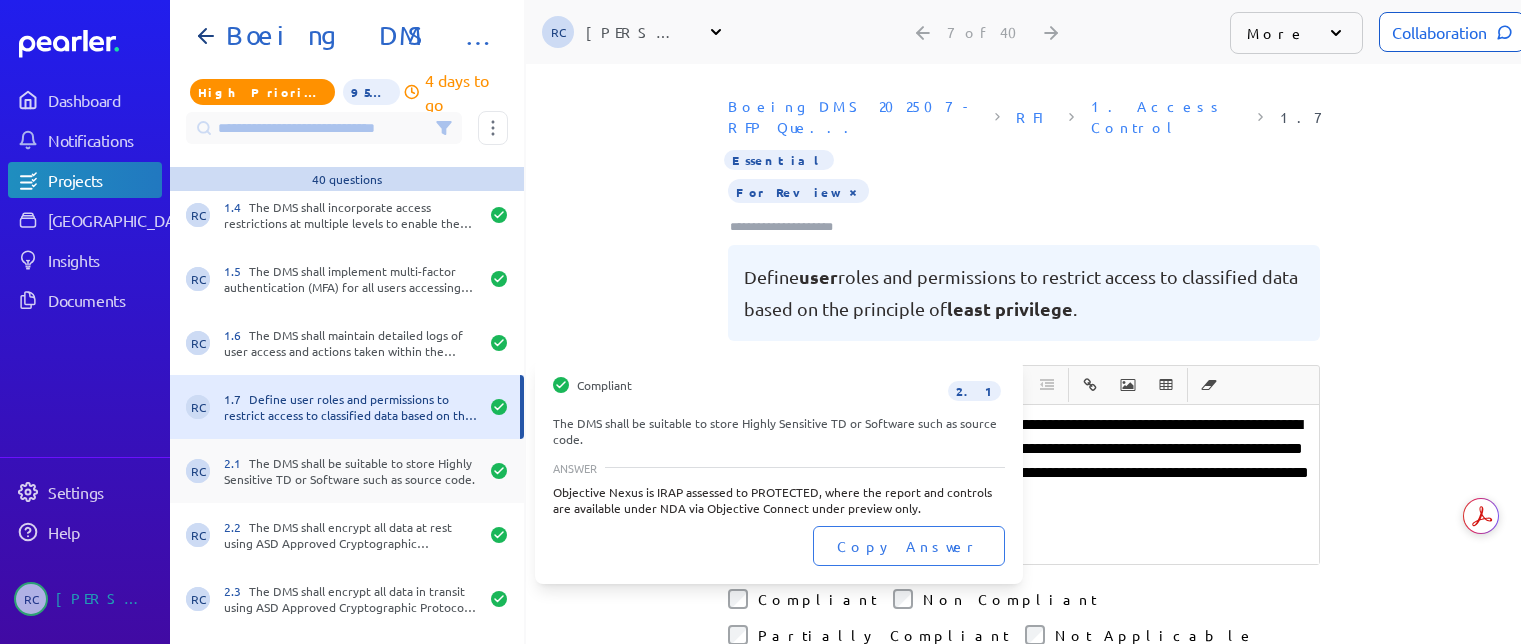 click on "2.1 The DMS shall be suitable to store Highly Sensitive TD or Software such as source code." at bounding box center (351, 471) 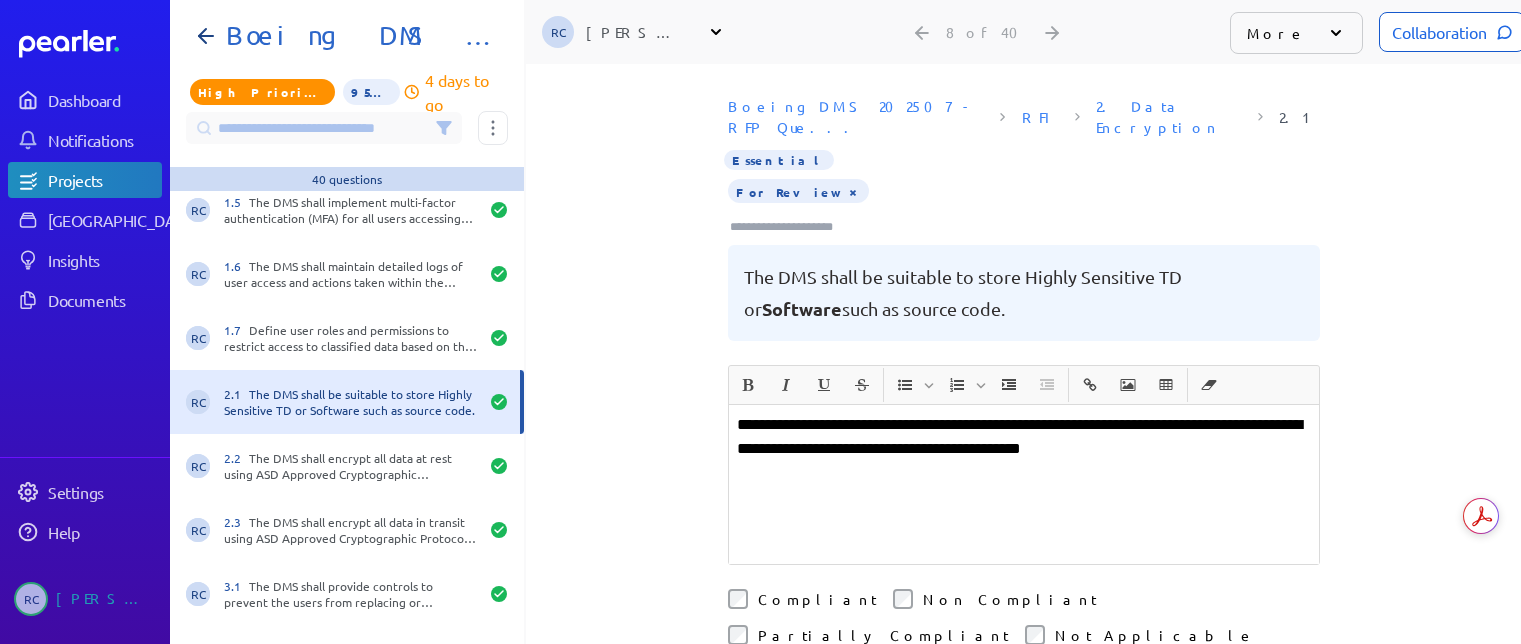 scroll, scrollTop: 300, scrollLeft: 0, axis: vertical 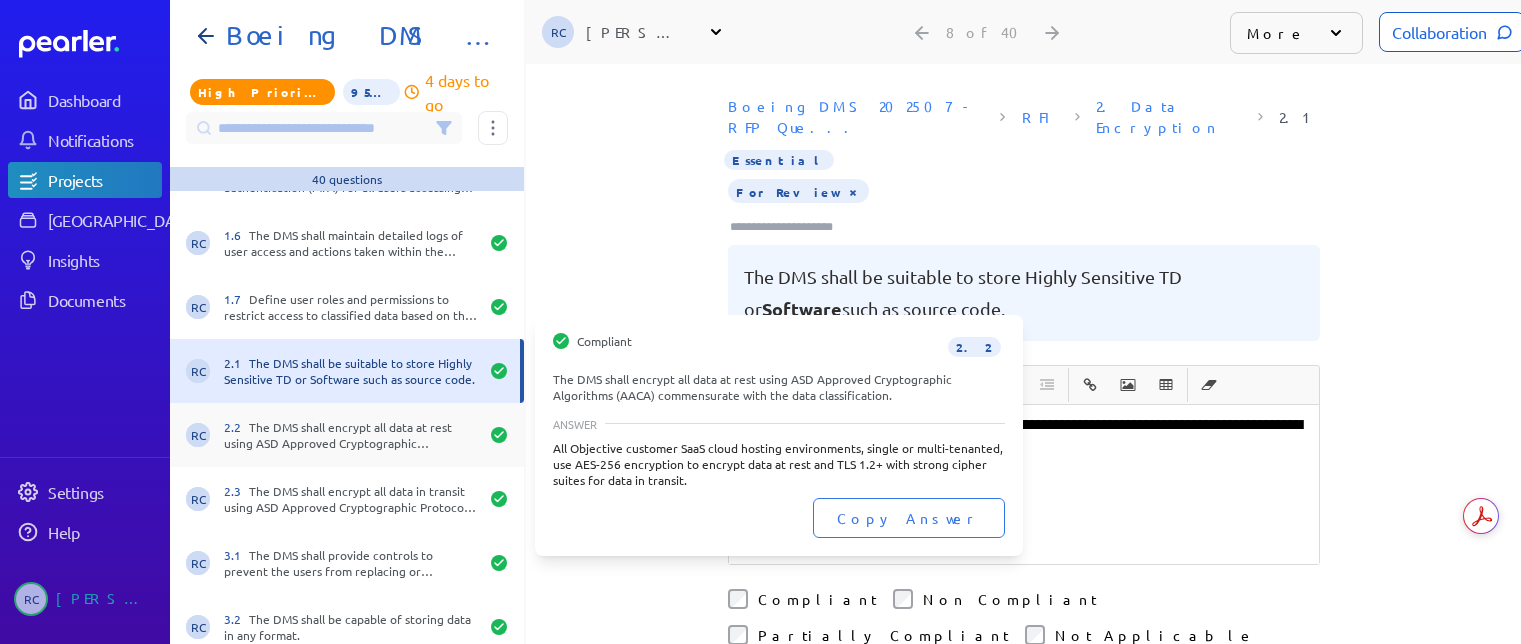 click on "2.2 The DMS shall encrypt all data at rest using ASD Approved Cryptographic Algorithms (AACA) commensurate with the data classification." at bounding box center (351, 435) 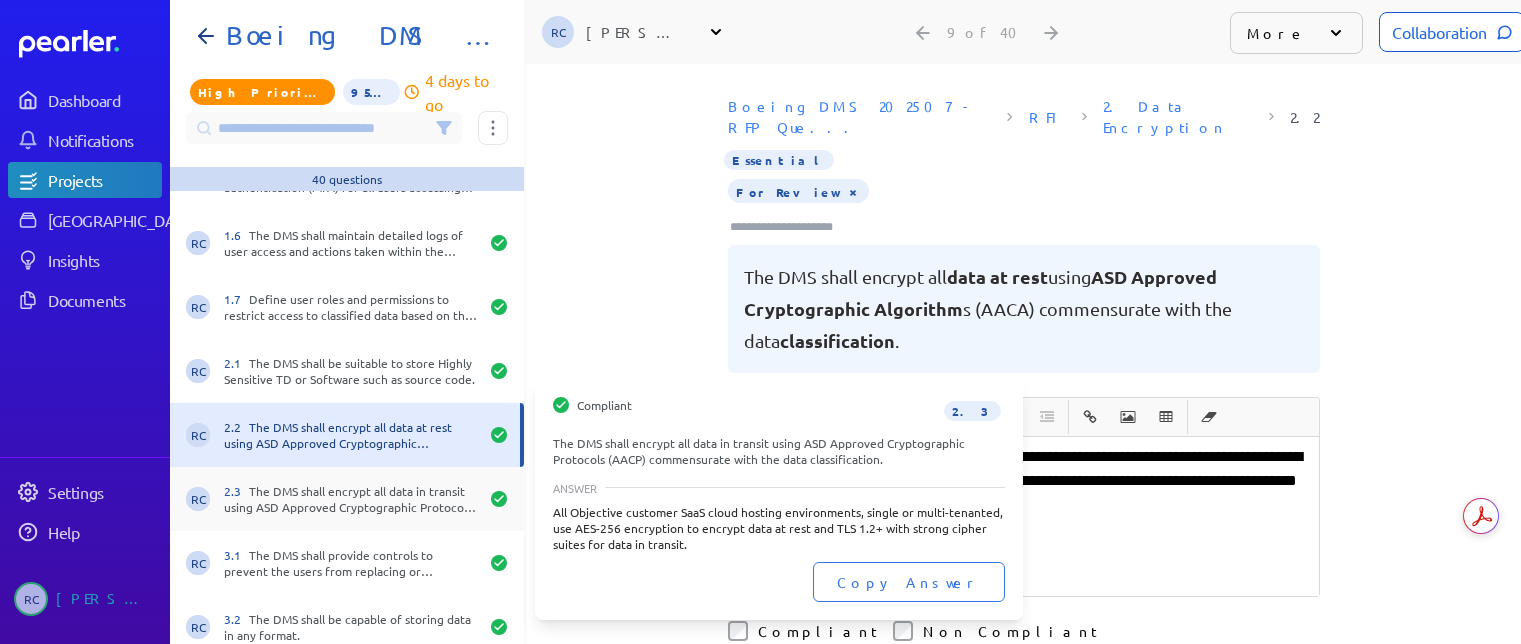 click on "2.3 The DMS shall encrypt all data in transit using ASD Approved Cryptographic Protocols (AACP) commensurate with the data classification." at bounding box center (351, 499) 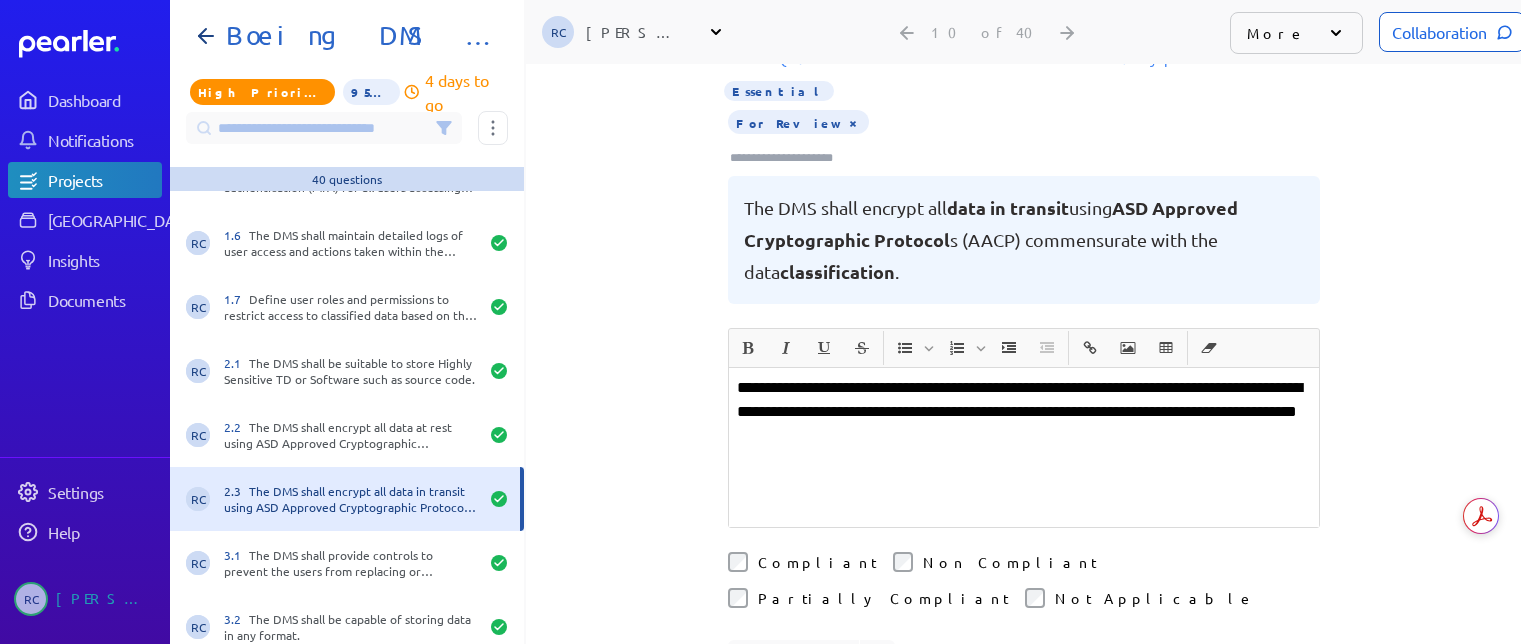 scroll, scrollTop: 100, scrollLeft: 0, axis: vertical 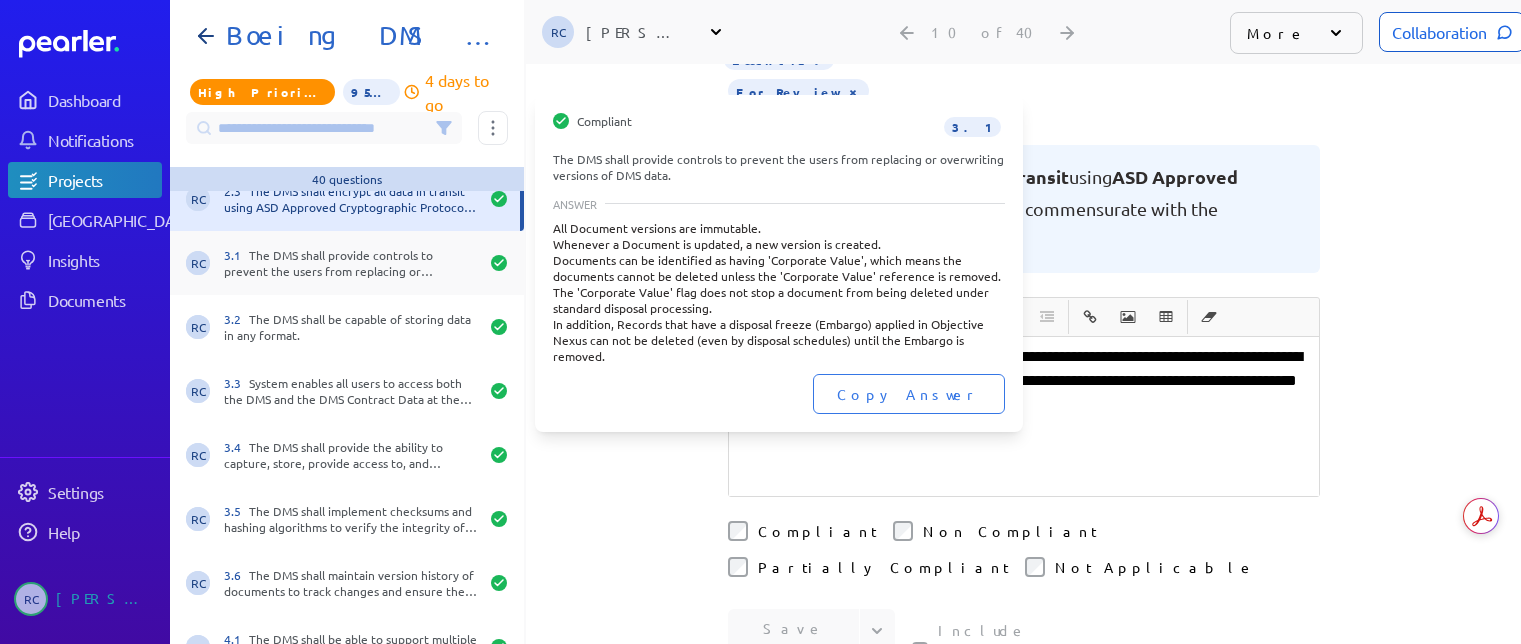 click on "3.1 The DMS shall provide controls to prevent the users from replacing or overwriting versions of DMS data." at bounding box center (351, 263) 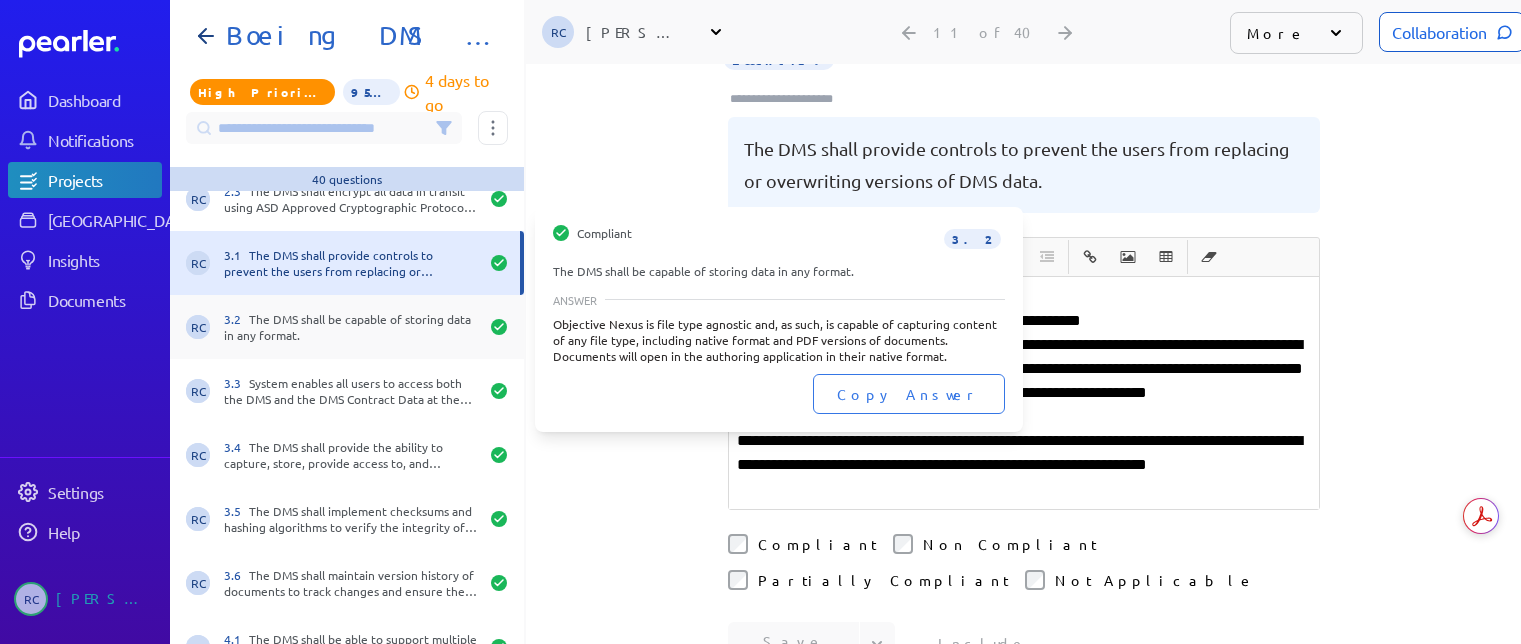 click on "3.2 The DMS shall be capable of storing data in any format." at bounding box center (351, 327) 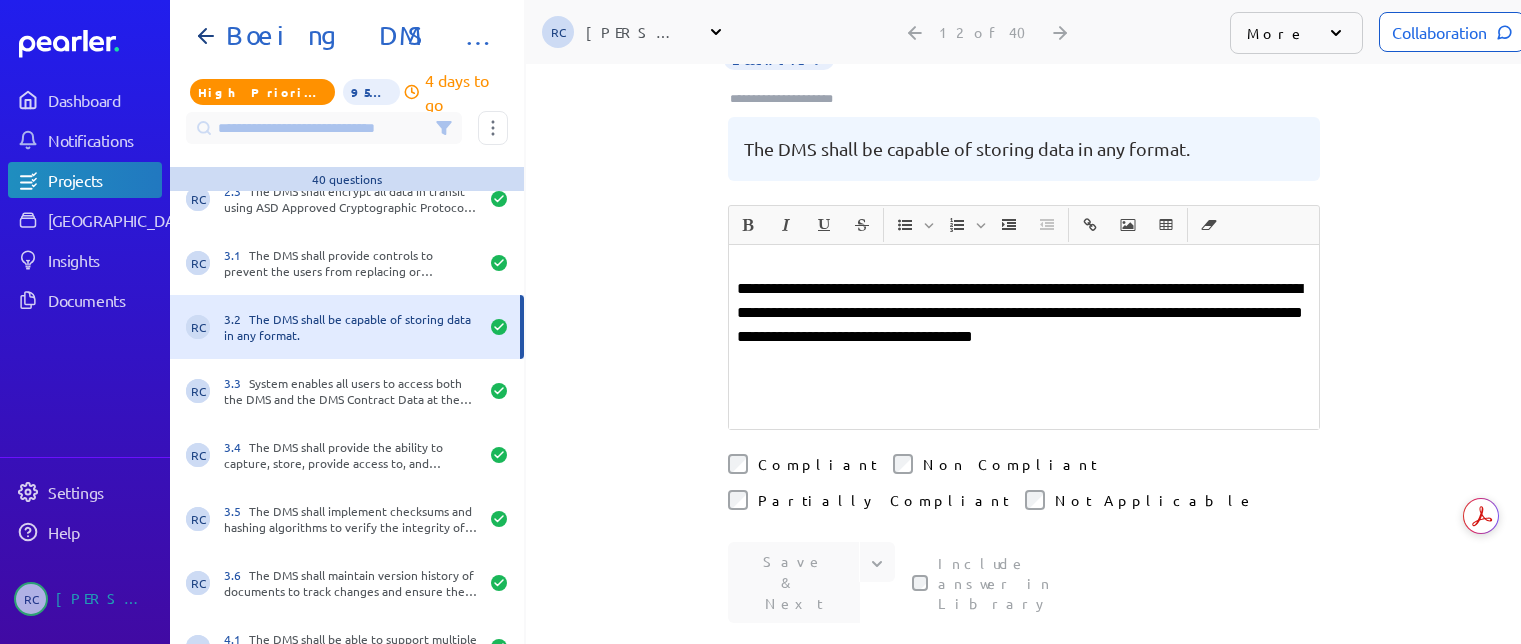 click at bounding box center (1024, 265) 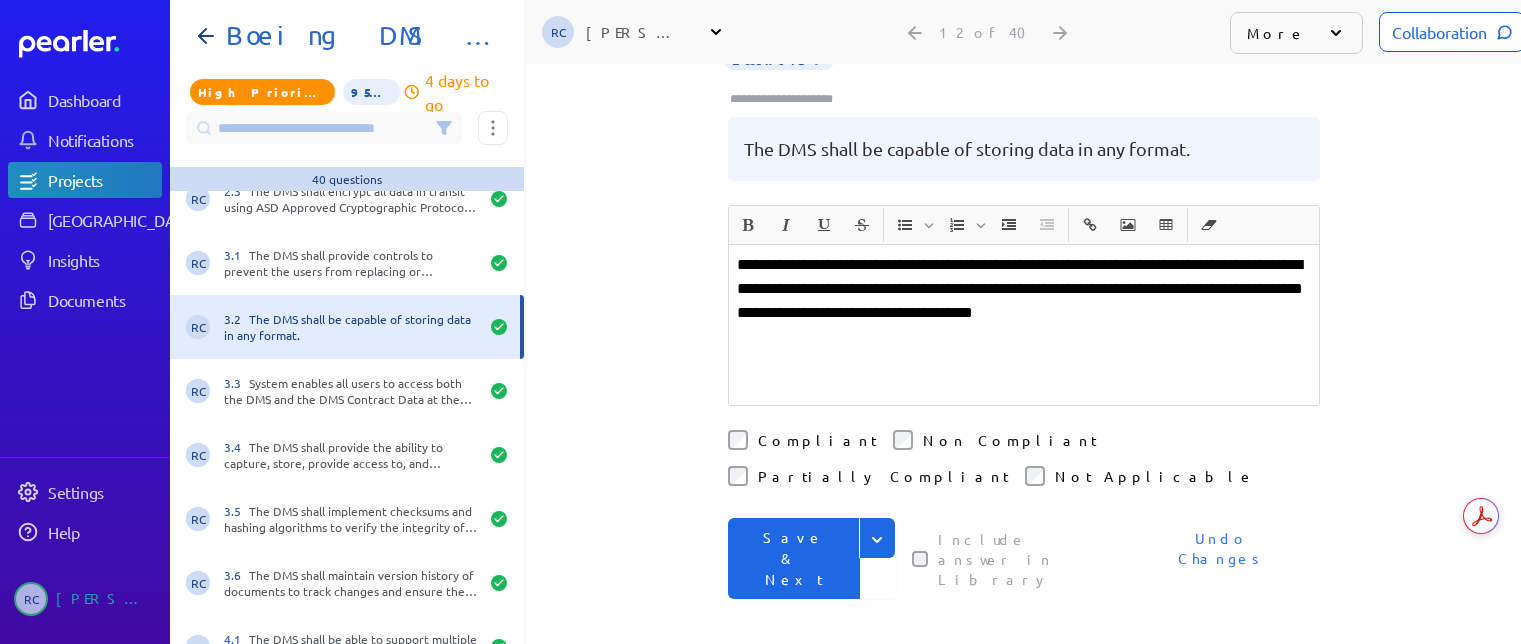 click 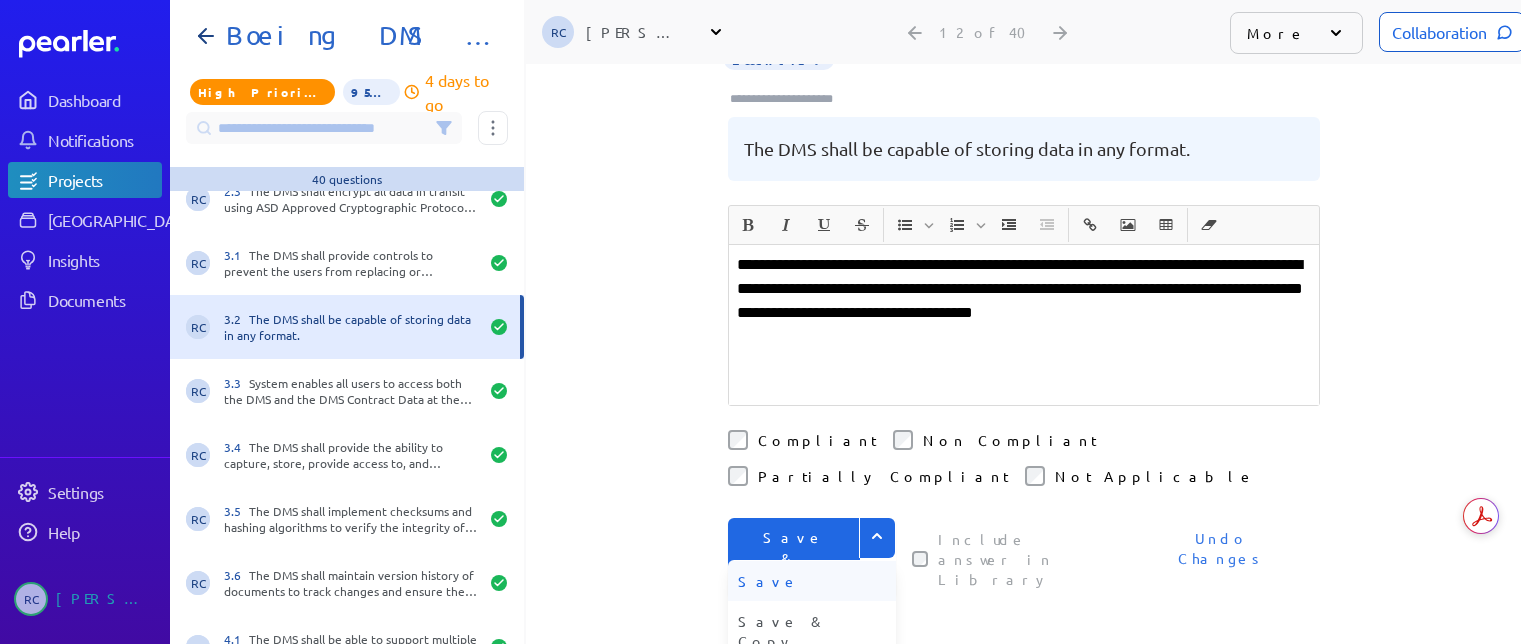 click on "Save" at bounding box center (812, 581) 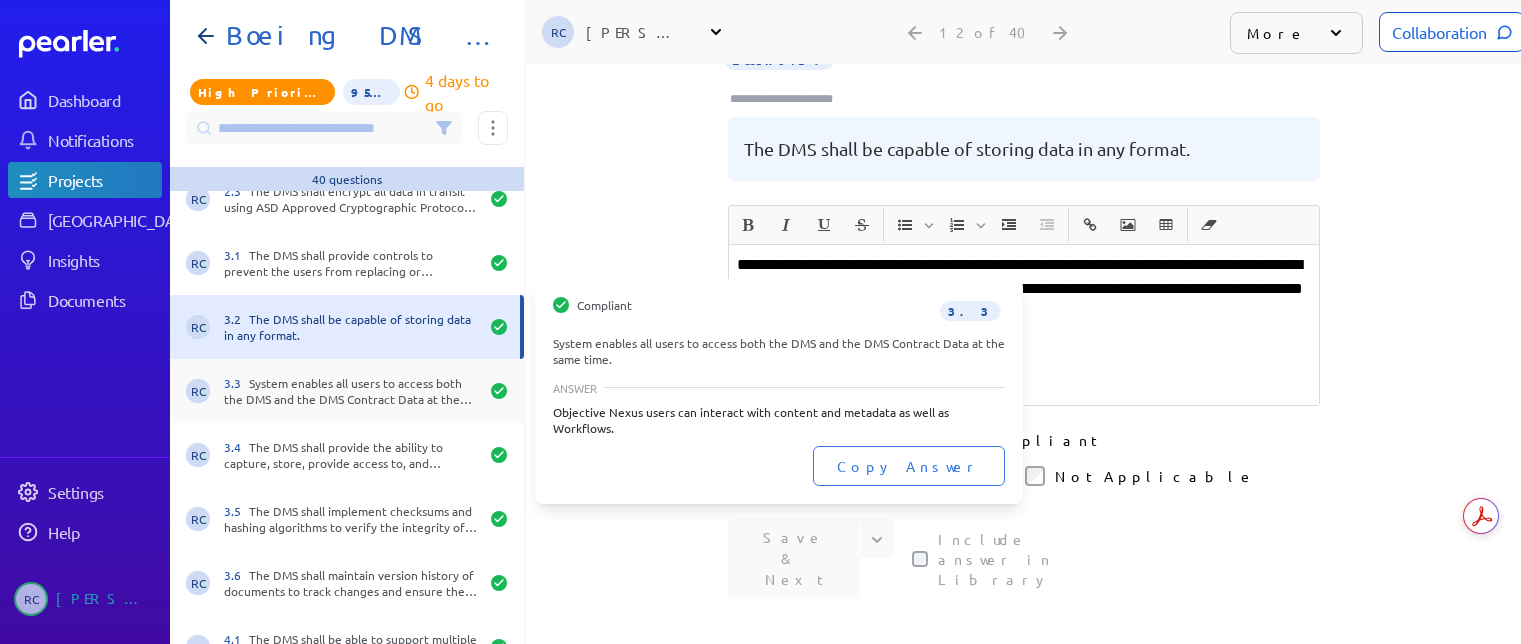 click on "3.3 System enables all users to access both the DMS and the DMS Contract Data at the same time." at bounding box center (351, 391) 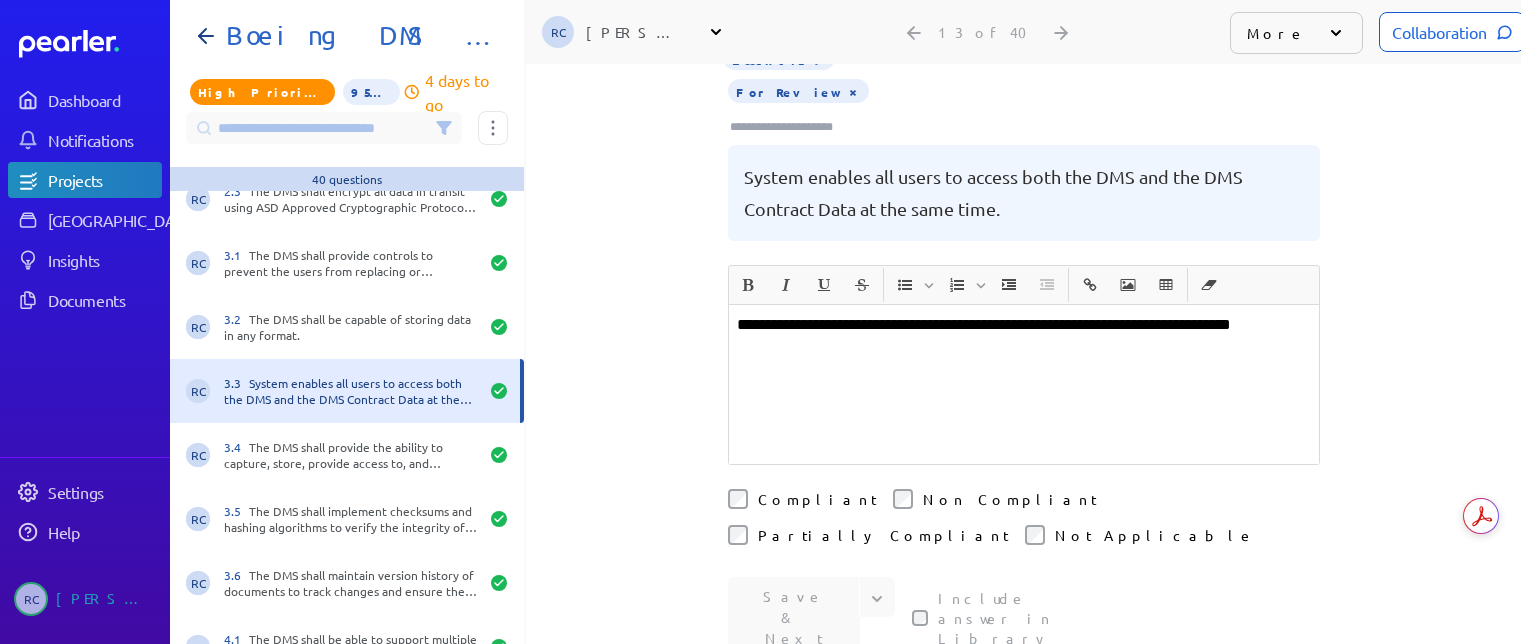 scroll, scrollTop: 128, scrollLeft: 0, axis: vertical 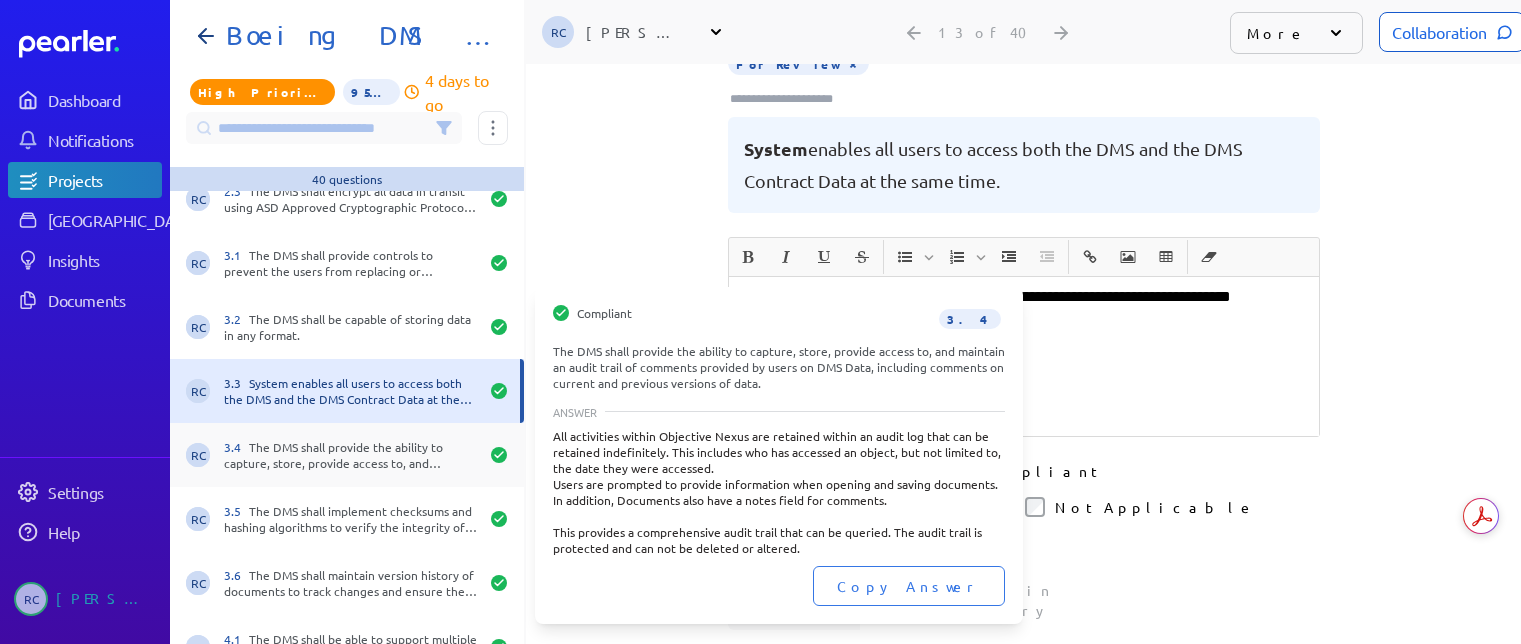 click on "3.4 The DMS shall provide the ability to capture, store, provide access to, and maintain an audit trail of comments provided by users on DMS Data, including comments on current and previous versions of data." at bounding box center (351, 455) 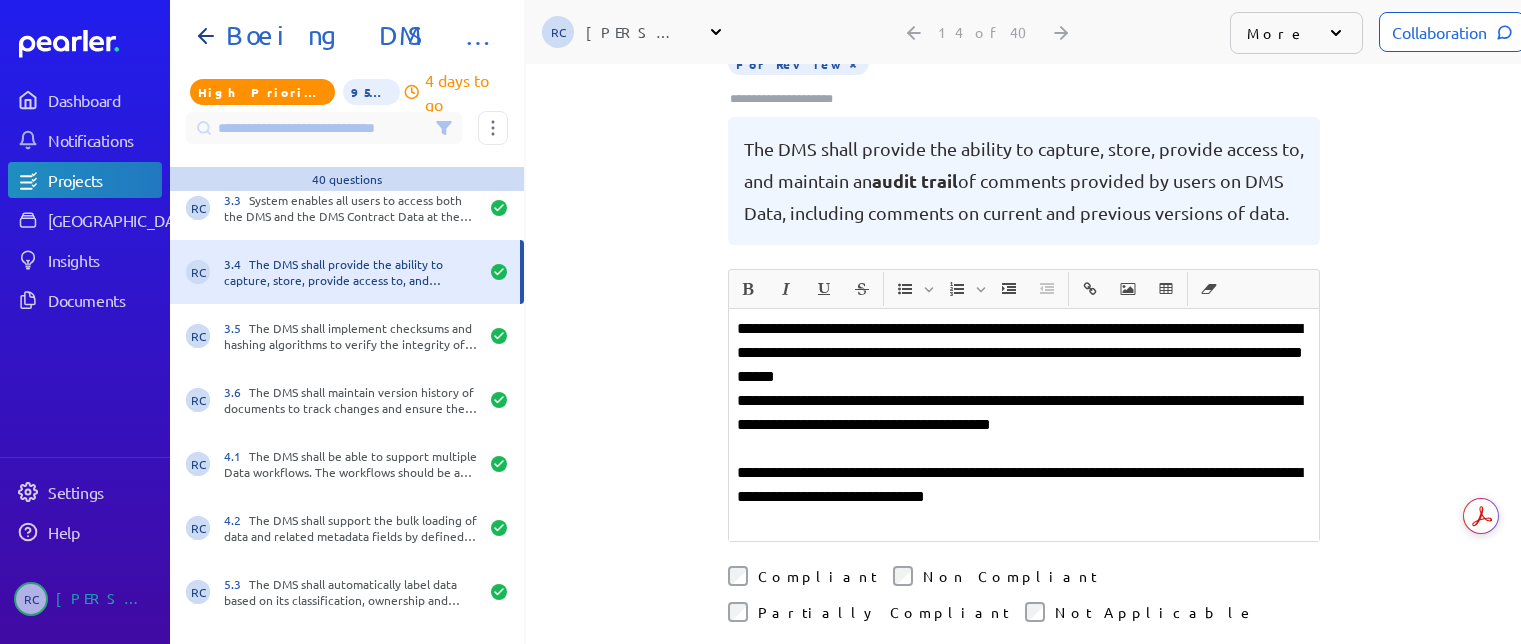 scroll, scrollTop: 800, scrollLeft: 0, axis: vertical 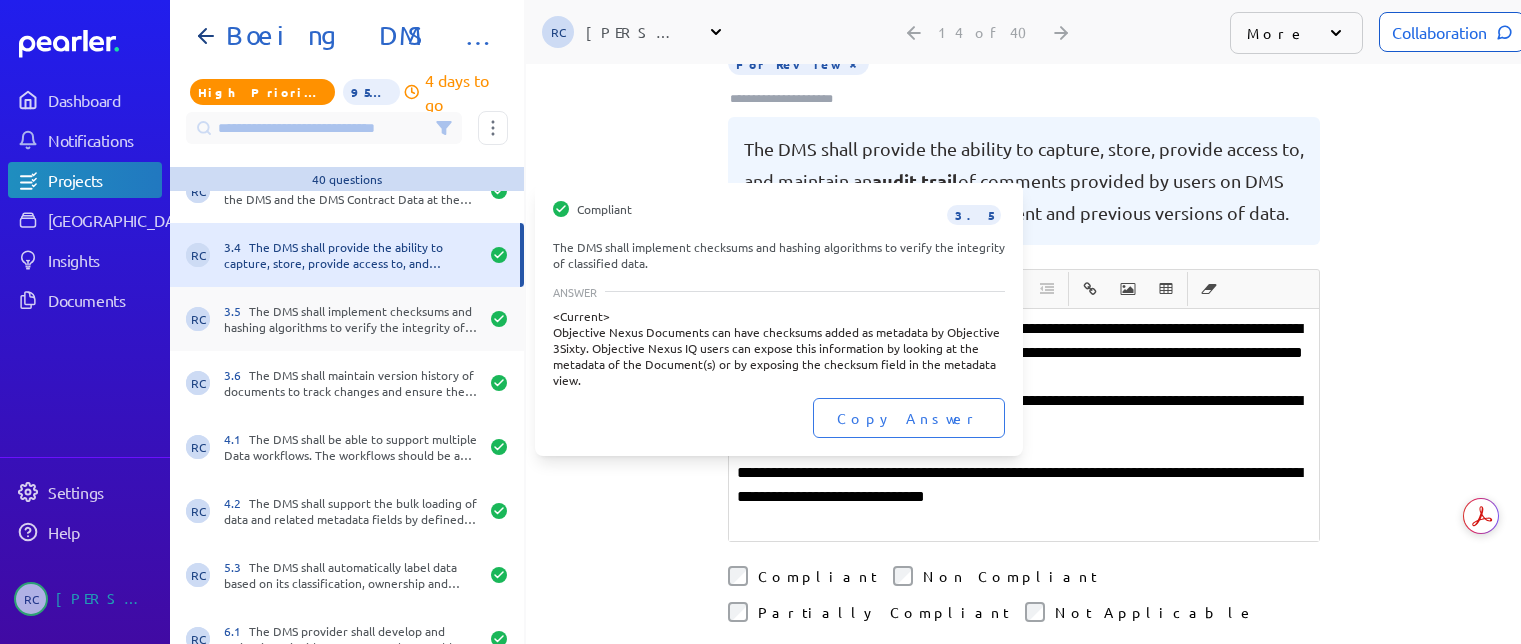 click on "3.5 The DMS shall implement checksums and hashing algorithms to verify the integrity of classified data." at bounding box center (351, 319) 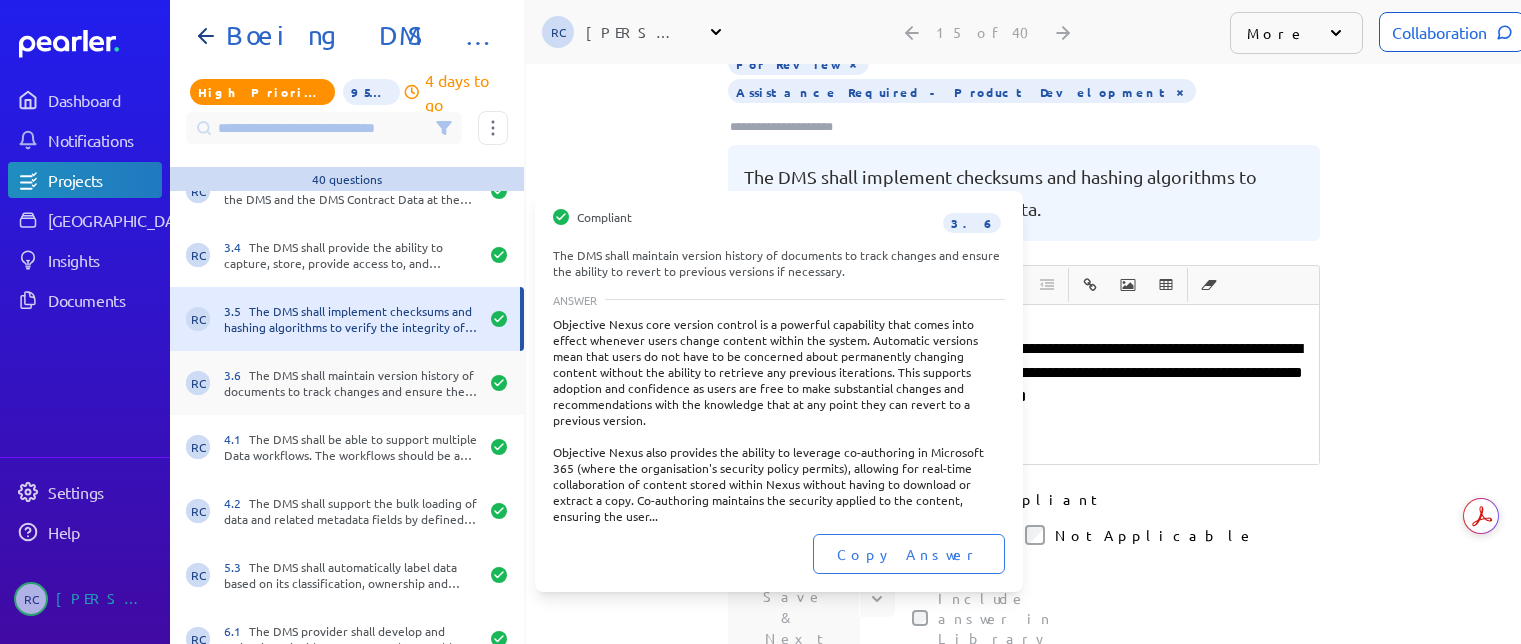 click on "3.6 The DMS shall maintain version history of documents to track changes and ensure the ability to revert to previous versions if necessary." at bounding box center [351, 383] 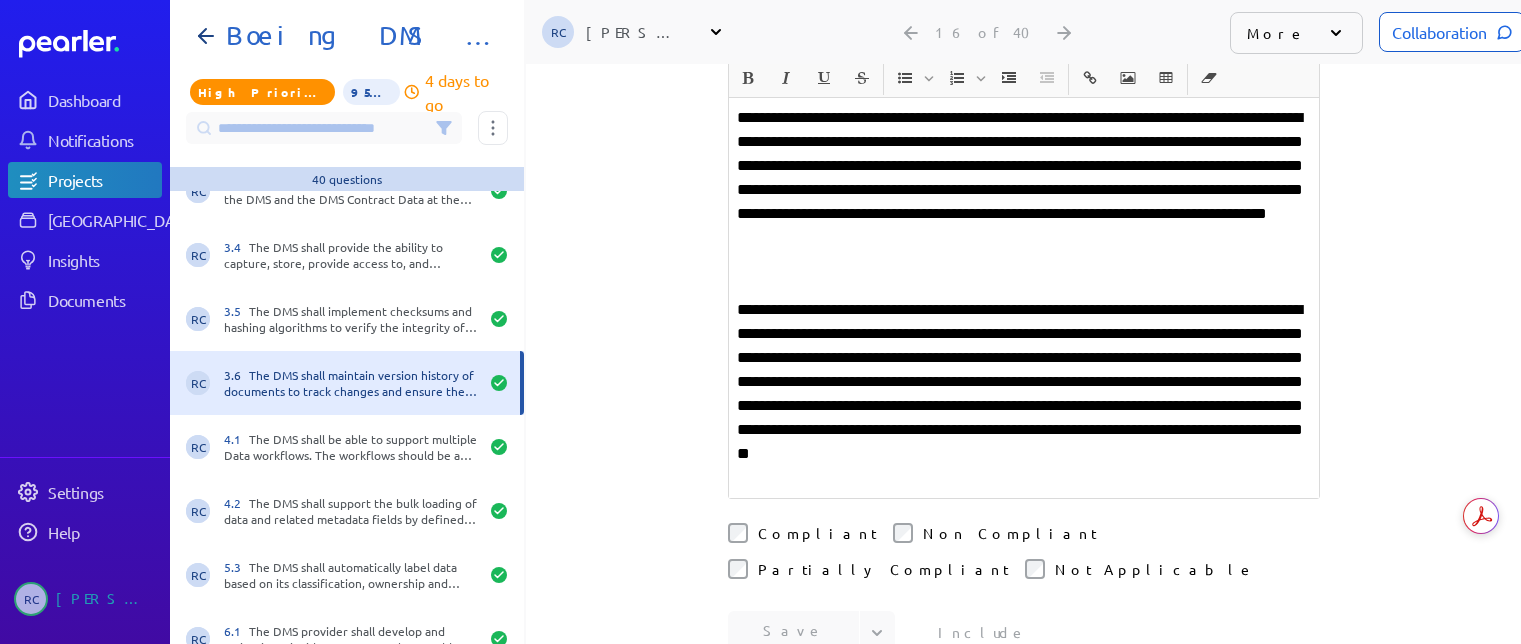 scroll, scrollTop: 428, scrollLeft: 0, axis: vertical 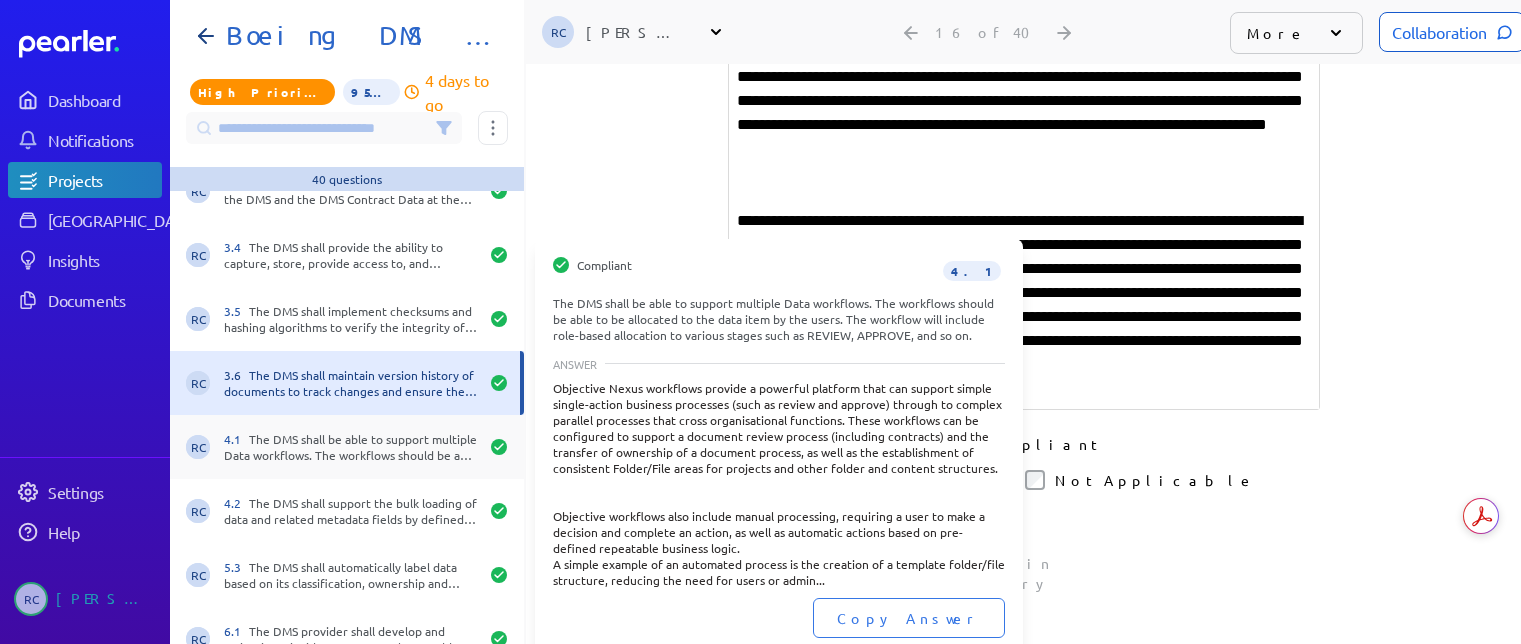 click on "4.1 The DMS shall be able to support multiple Data workflows. The workflows should be able to be allocated to the data item by the users. The workflow will include role-based allocation to various stages such as REVIEW, APPROVE, and so on." at bounding box center [351, 447] 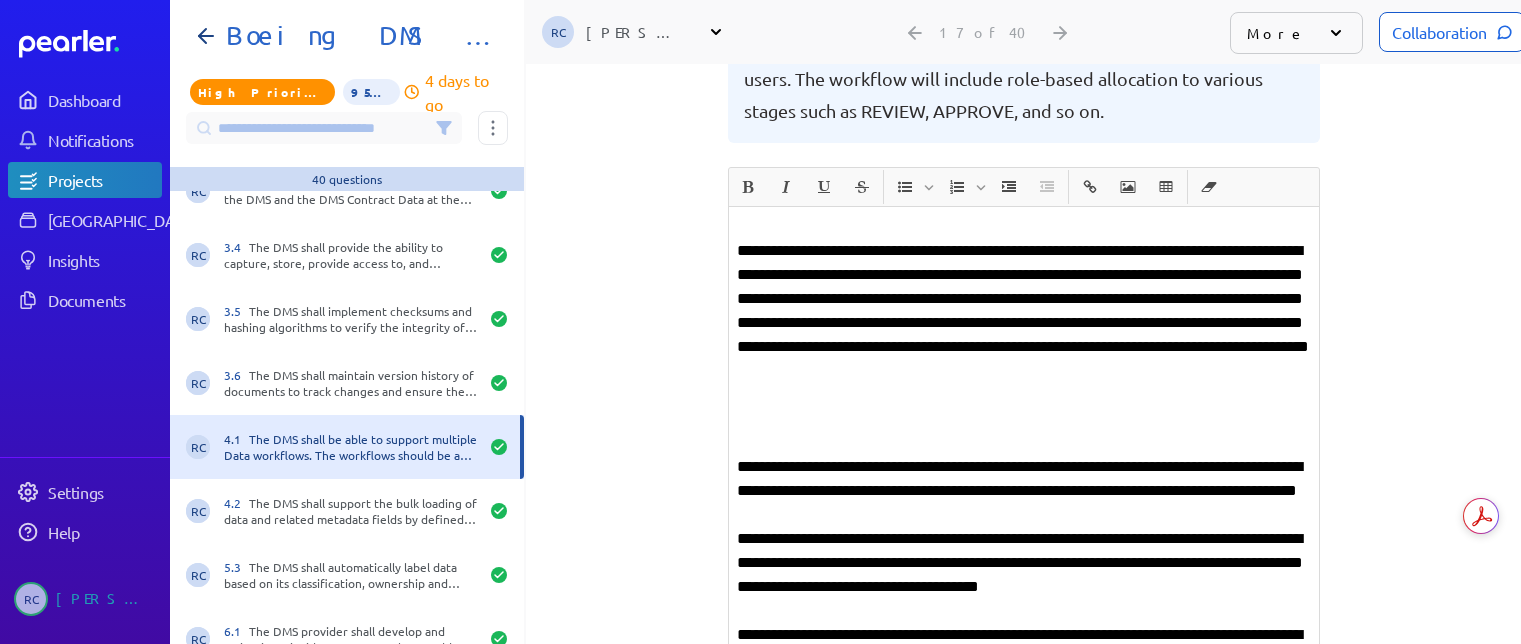 scroll, scrollTop: 260, scrollLeft: 0, axis: vertical 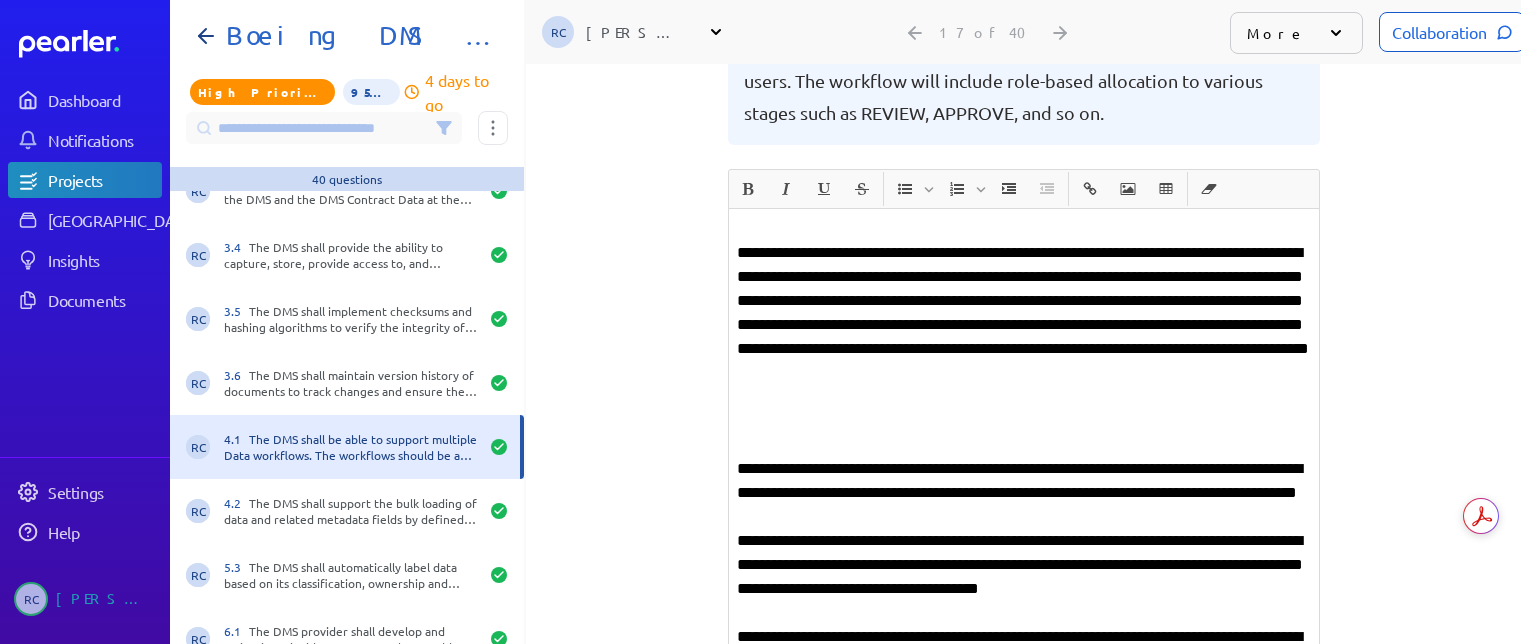 click at bounding box center [1024, 229] 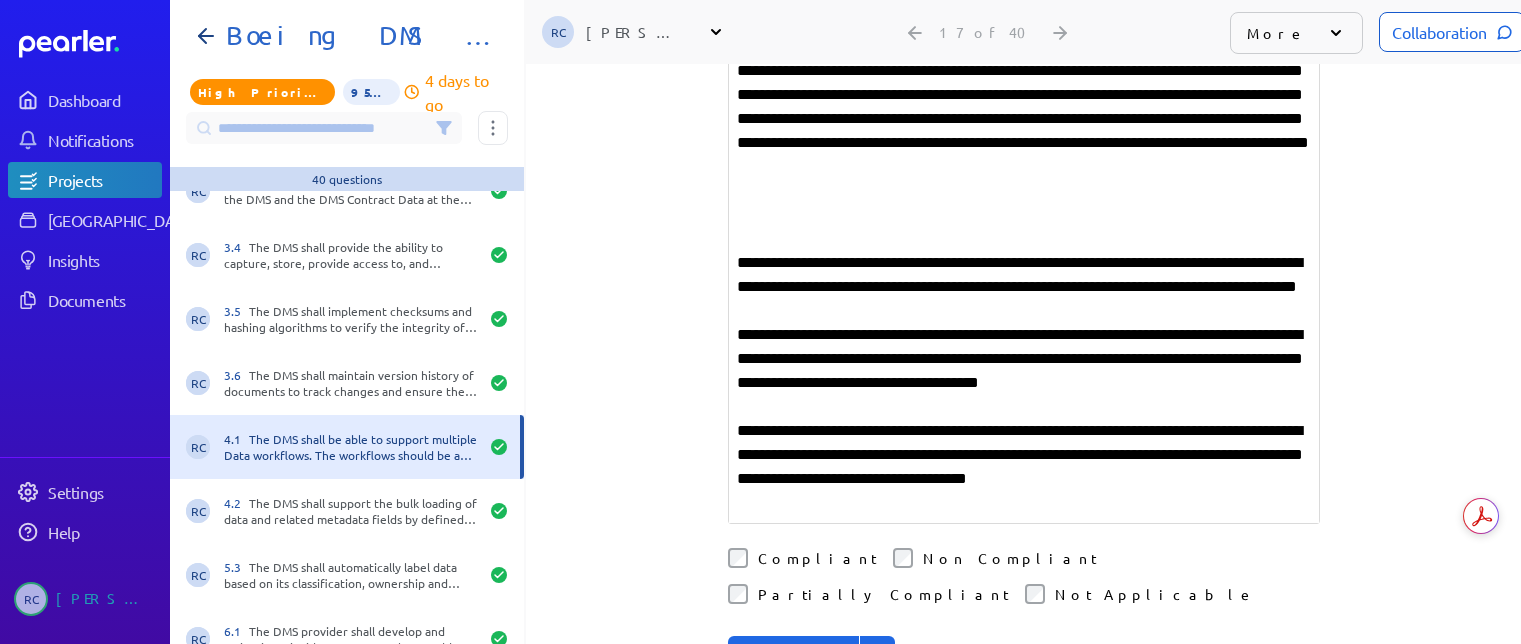 scroll, scrollTop: 460, scrollLeft: 0, axis: vertical 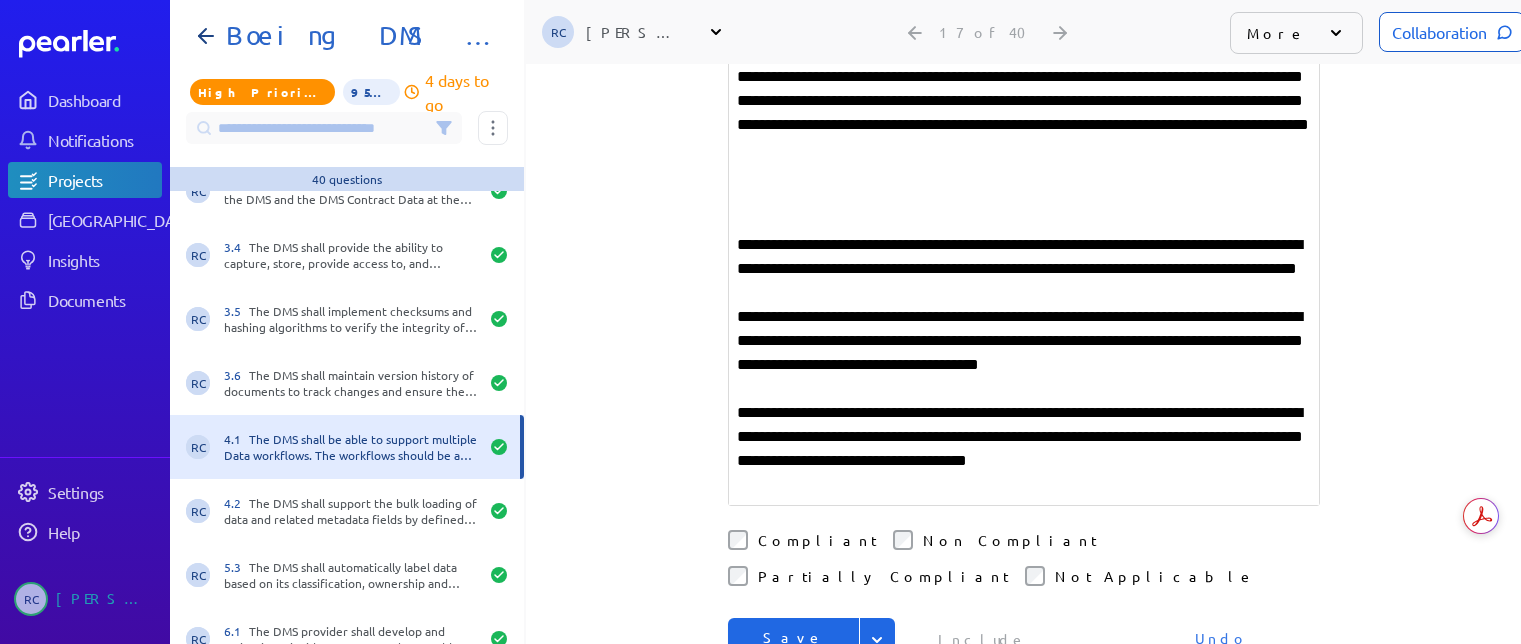 click at bounding box center (1024, 197) 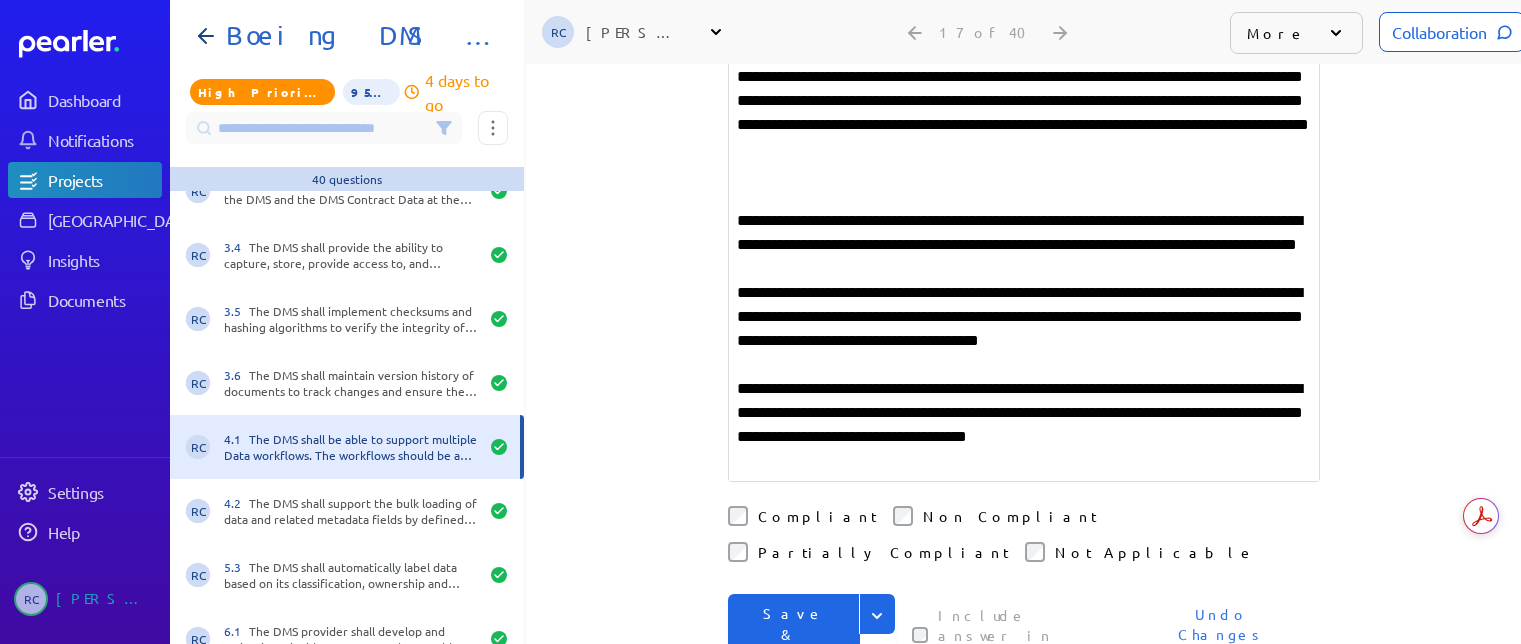 click 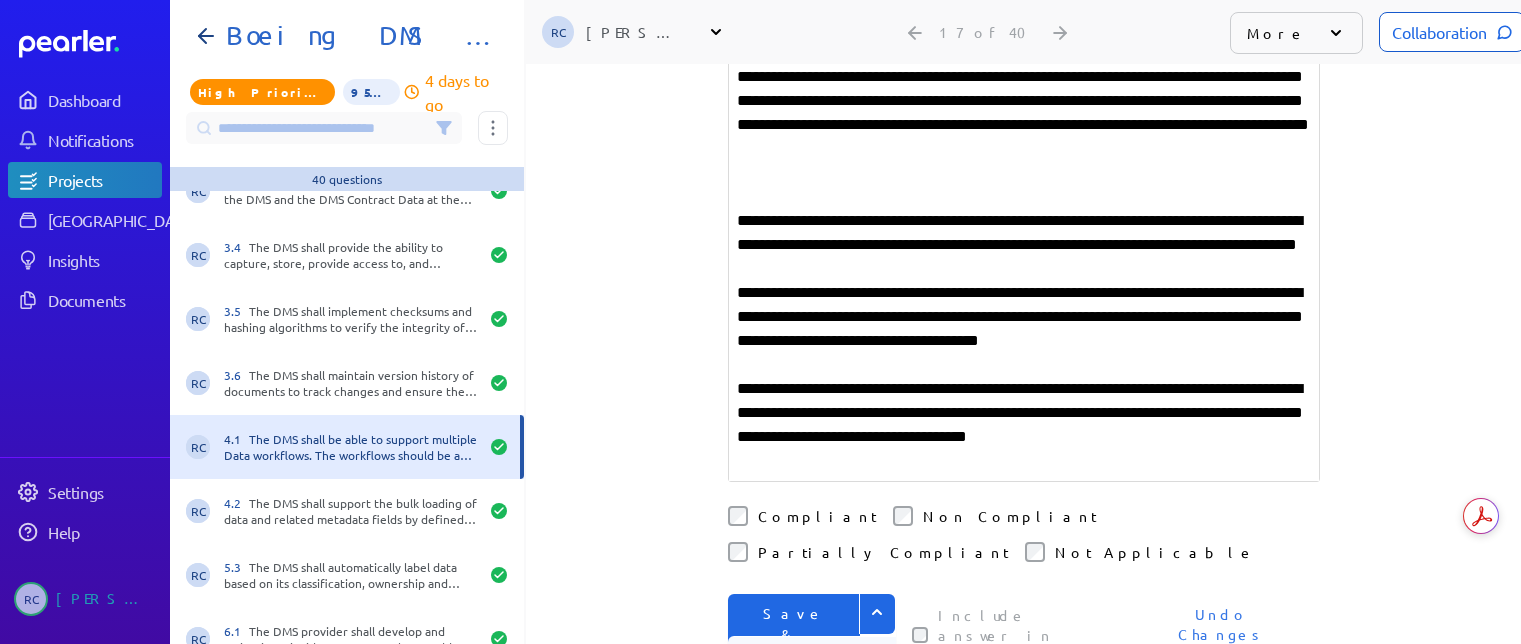 click on "Save" at bounding box center [812, 657] 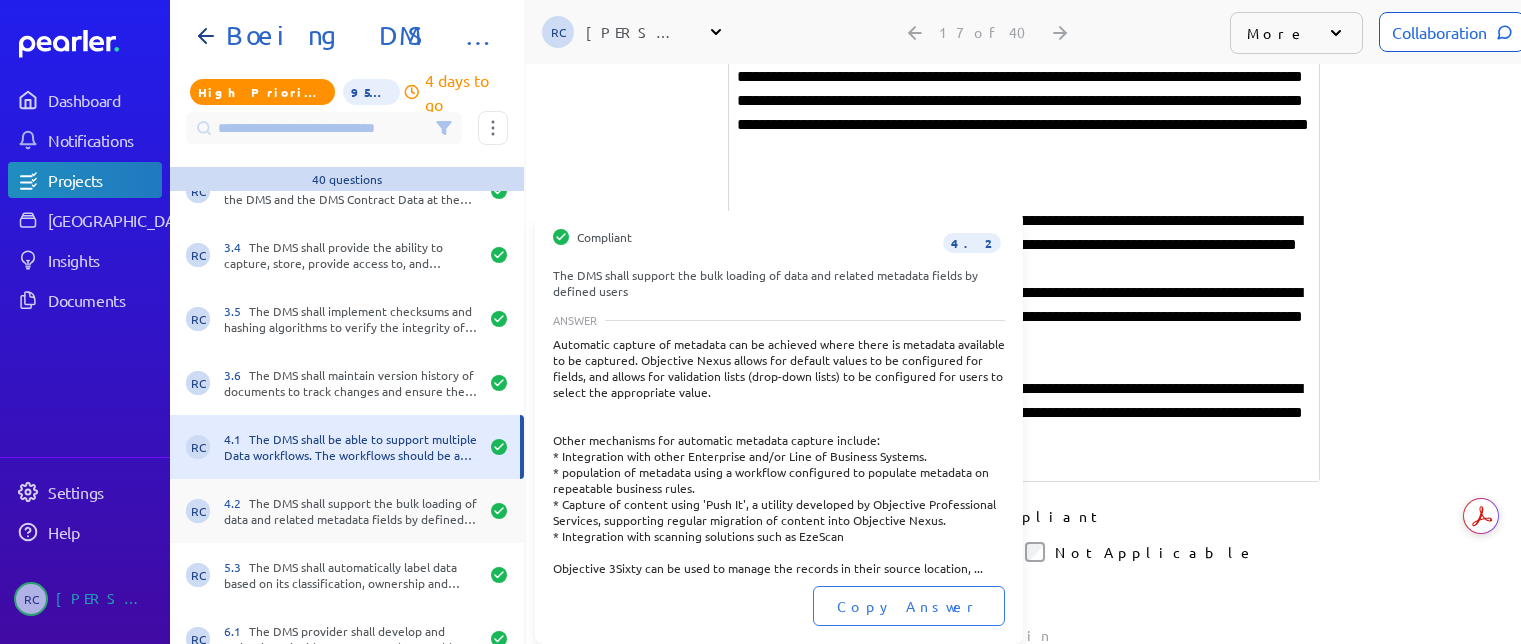 click on "4.2 The DMS shall support the bulk loading of data and related metadata fields by defined users" at bounding box center (351, 511) 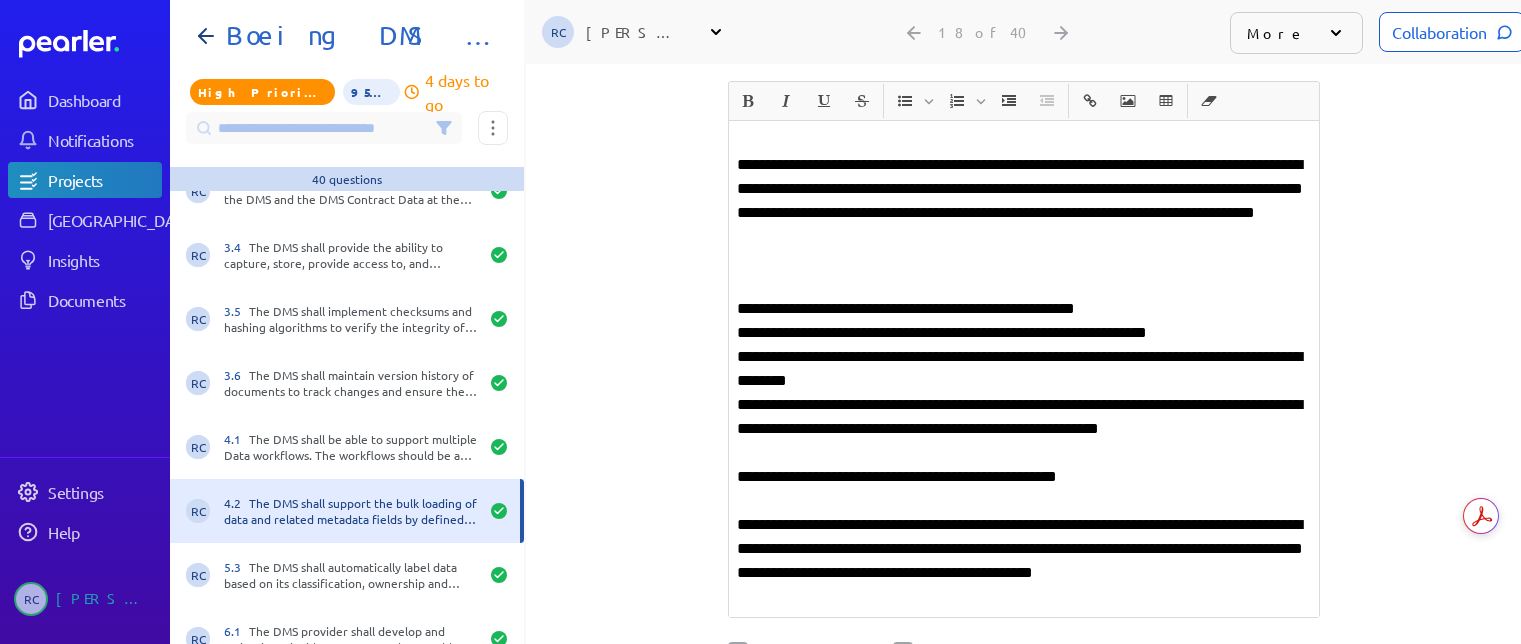 scroll, scrollTop: 0, scrollLeft: 0, axis: both 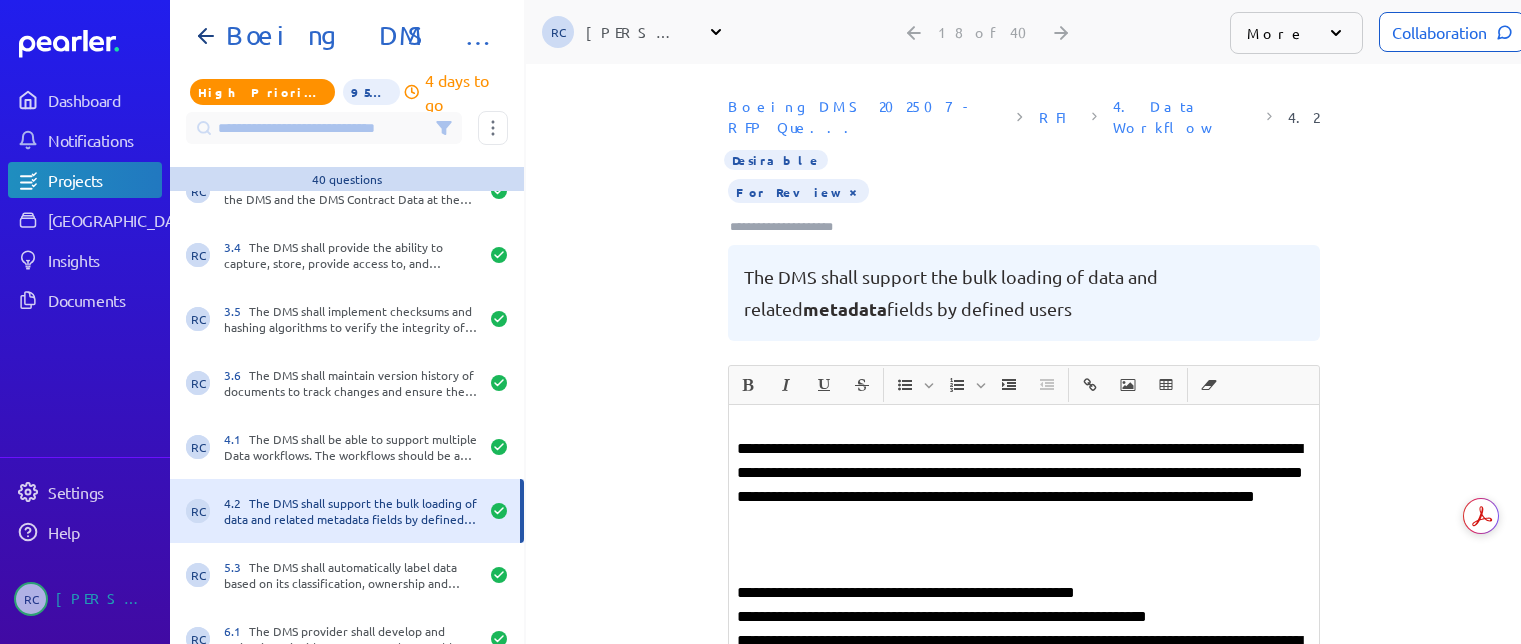 click at bounding box center [1024, 425] 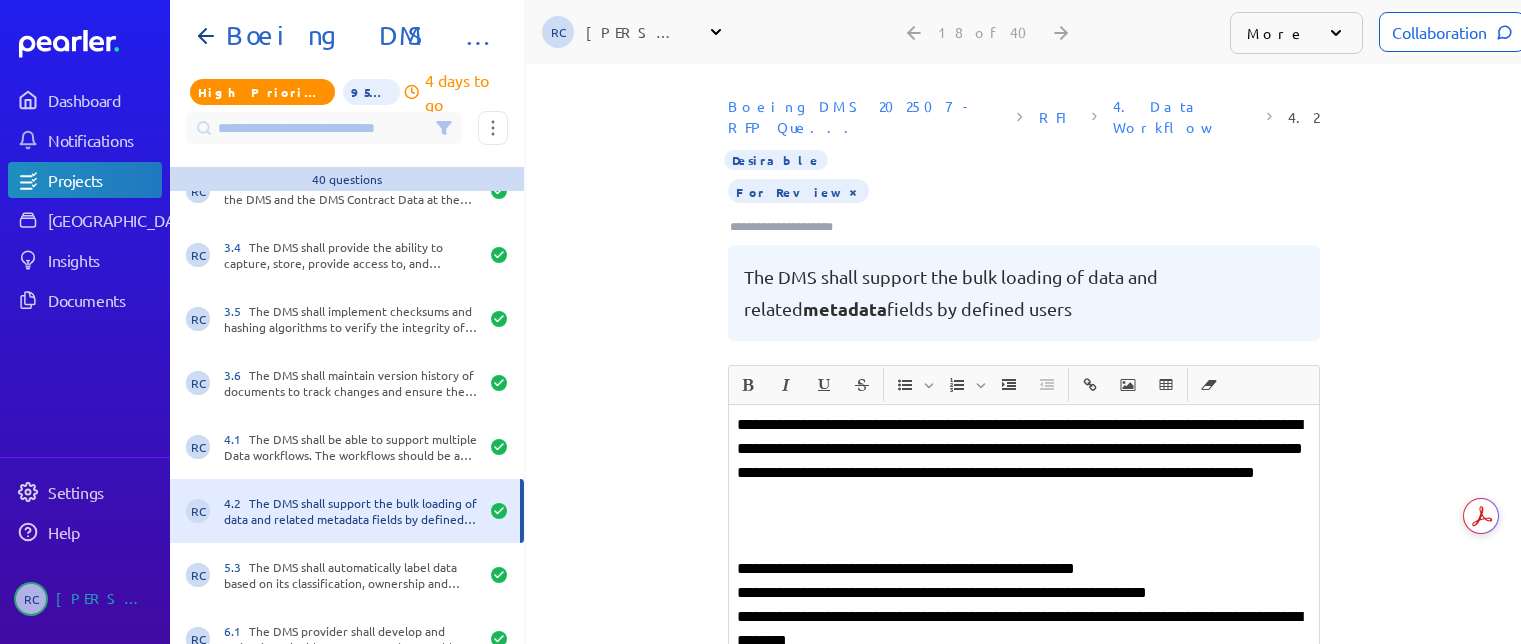 click at bounding box center (1024, 521) 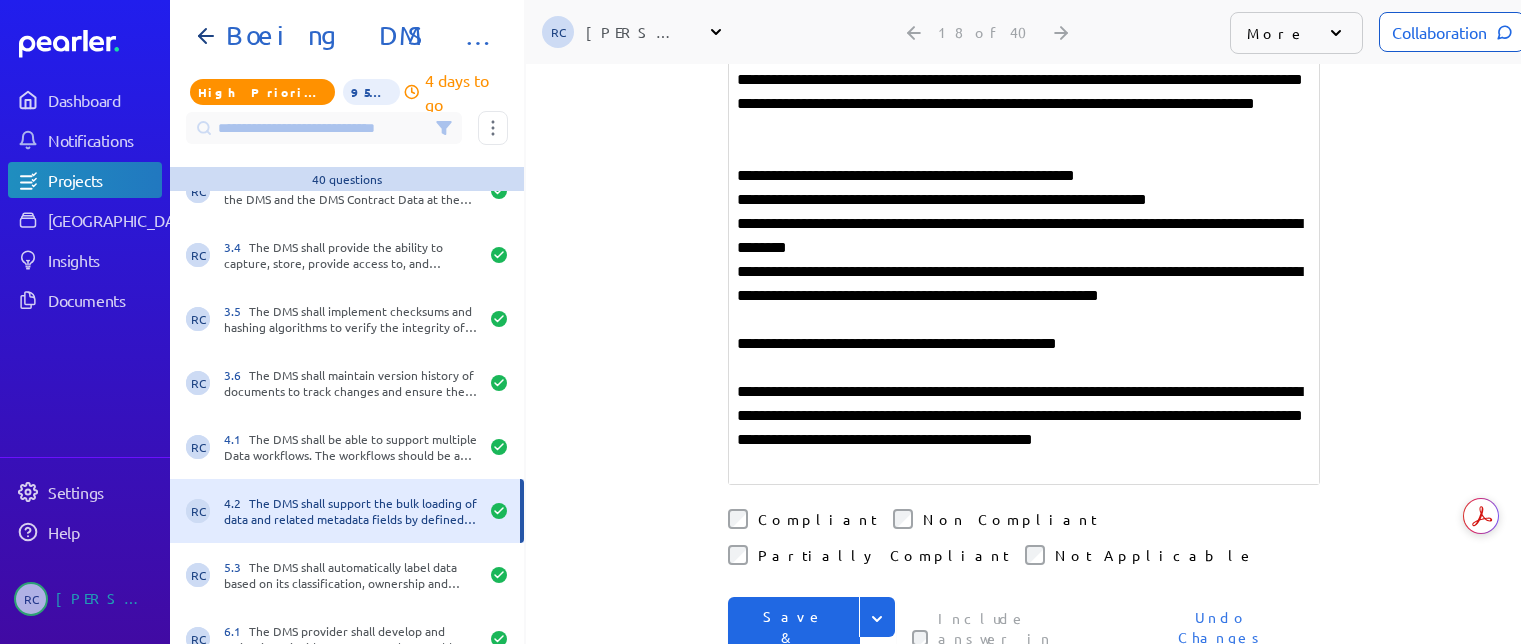 scroll, scrollTop: 400, scrollLeft: 0, axis: vertical 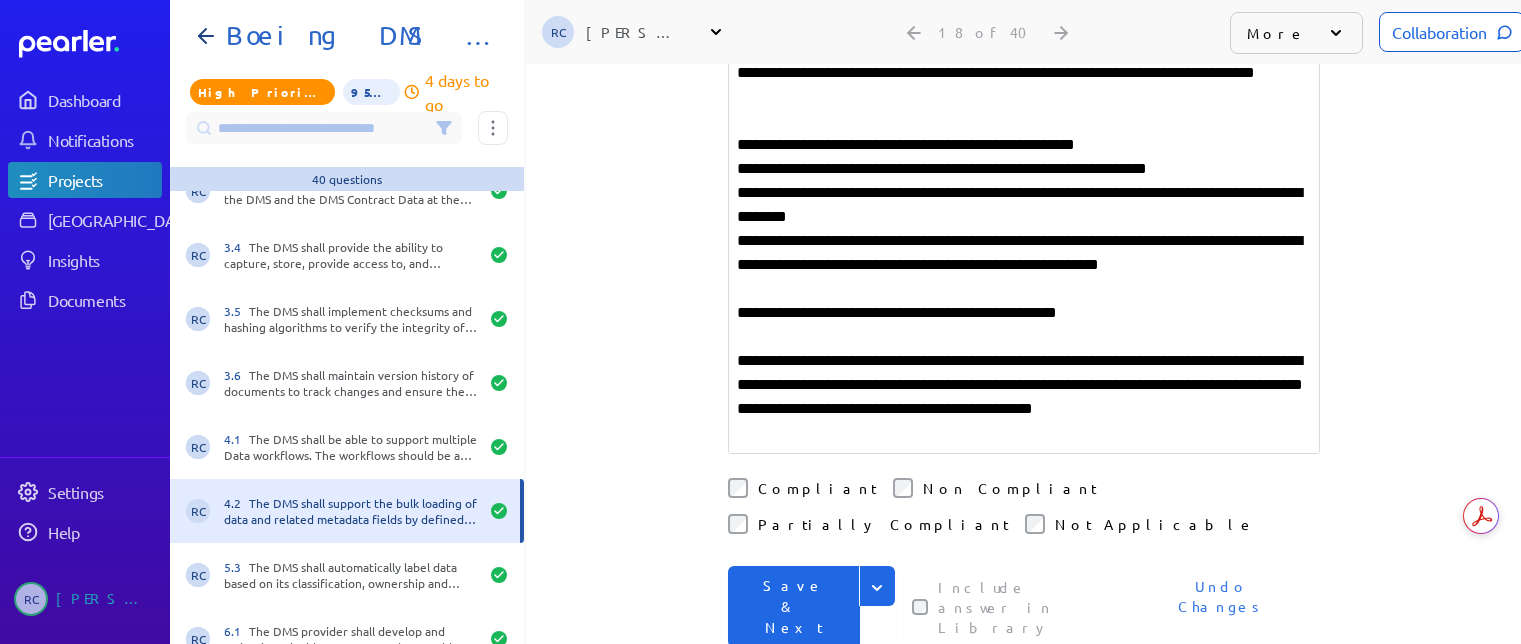 click at bounding box center (877, 586) 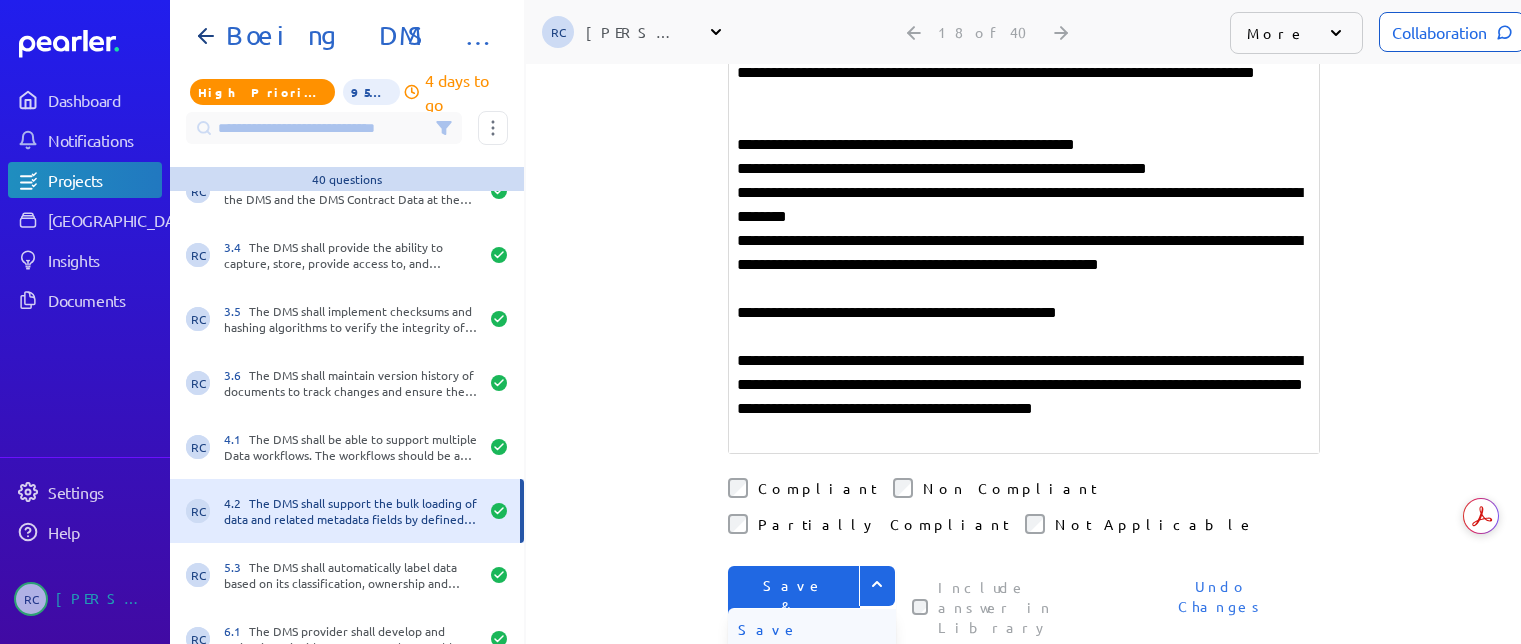 click on "Save" at bounding box center [812, 629] 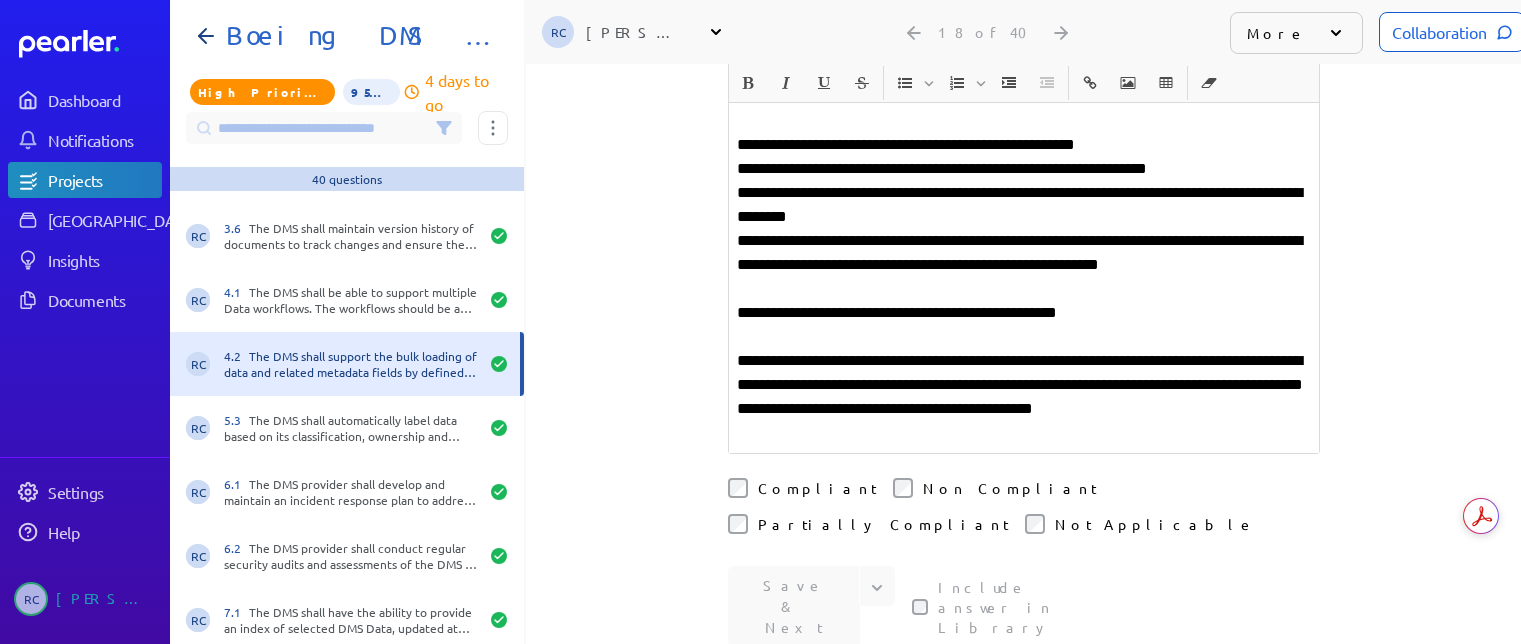 scroll, scrollTop: 1000, scrollLeft: 0, axis: vertical 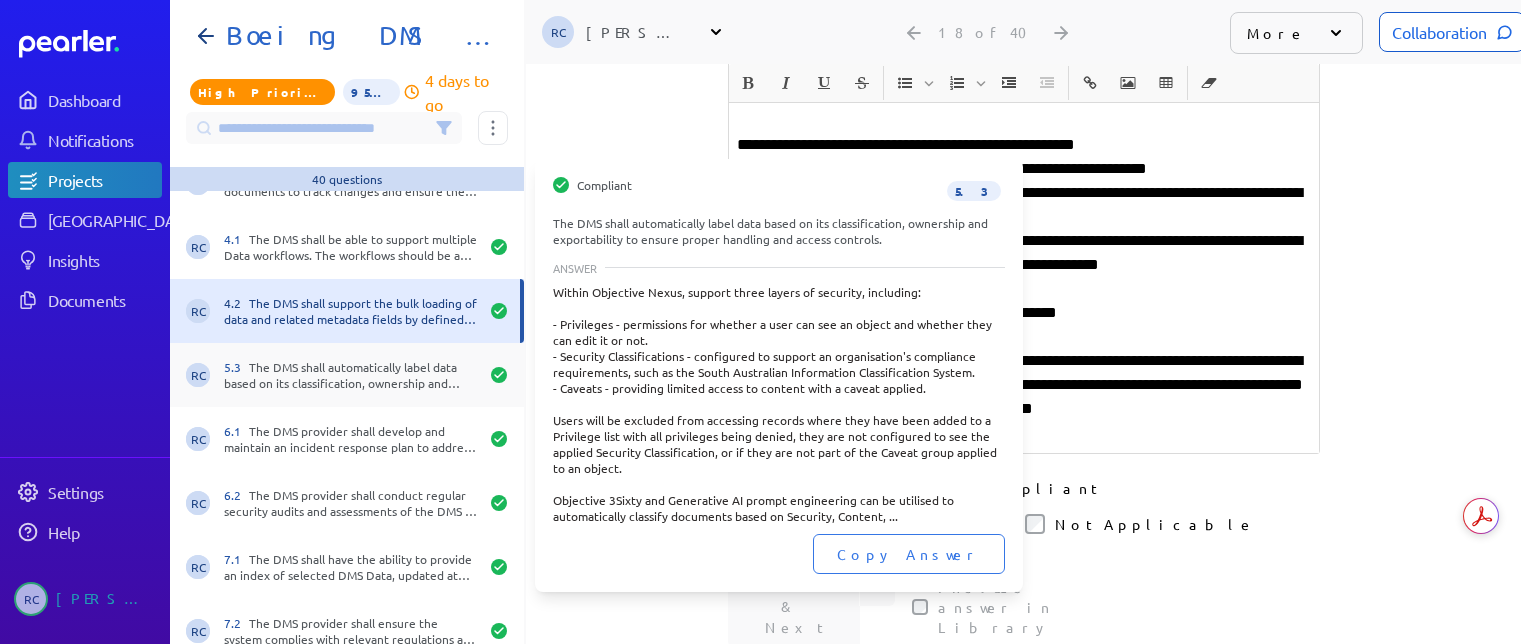 click on "5.3 The DMS shall automatically label data based on its classification, ownership and exportability to ensure proper handling and access controls." at bounding box center (351, 375) 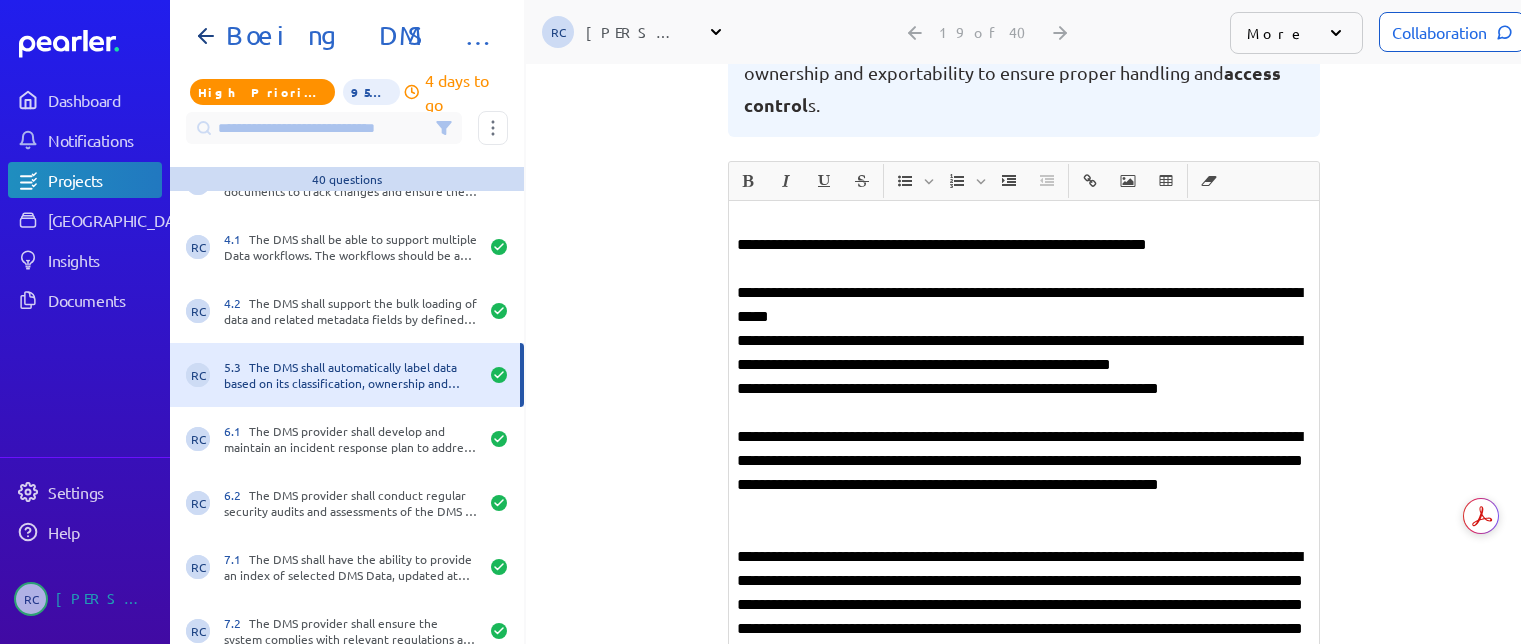 scroll, scrollTop: 232, scrollLeft: 0, axis: vertical 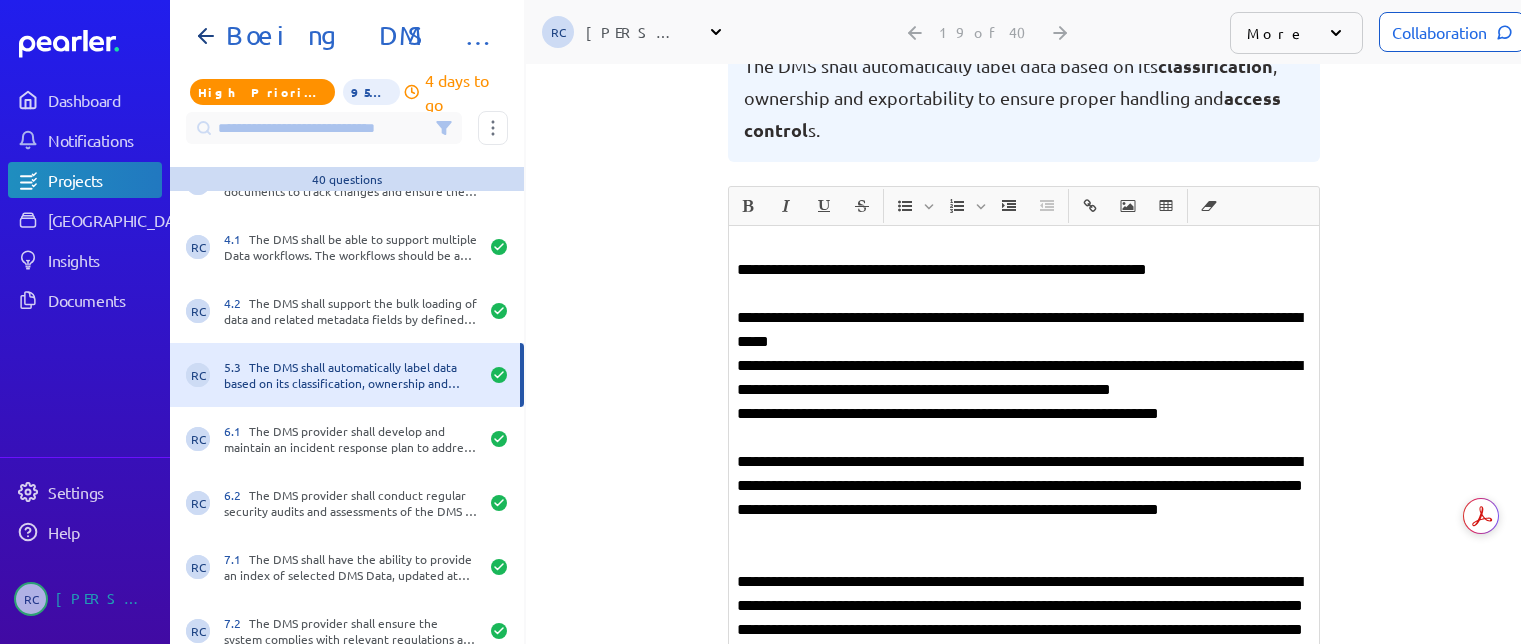 click at bounding box center (1024, 246) 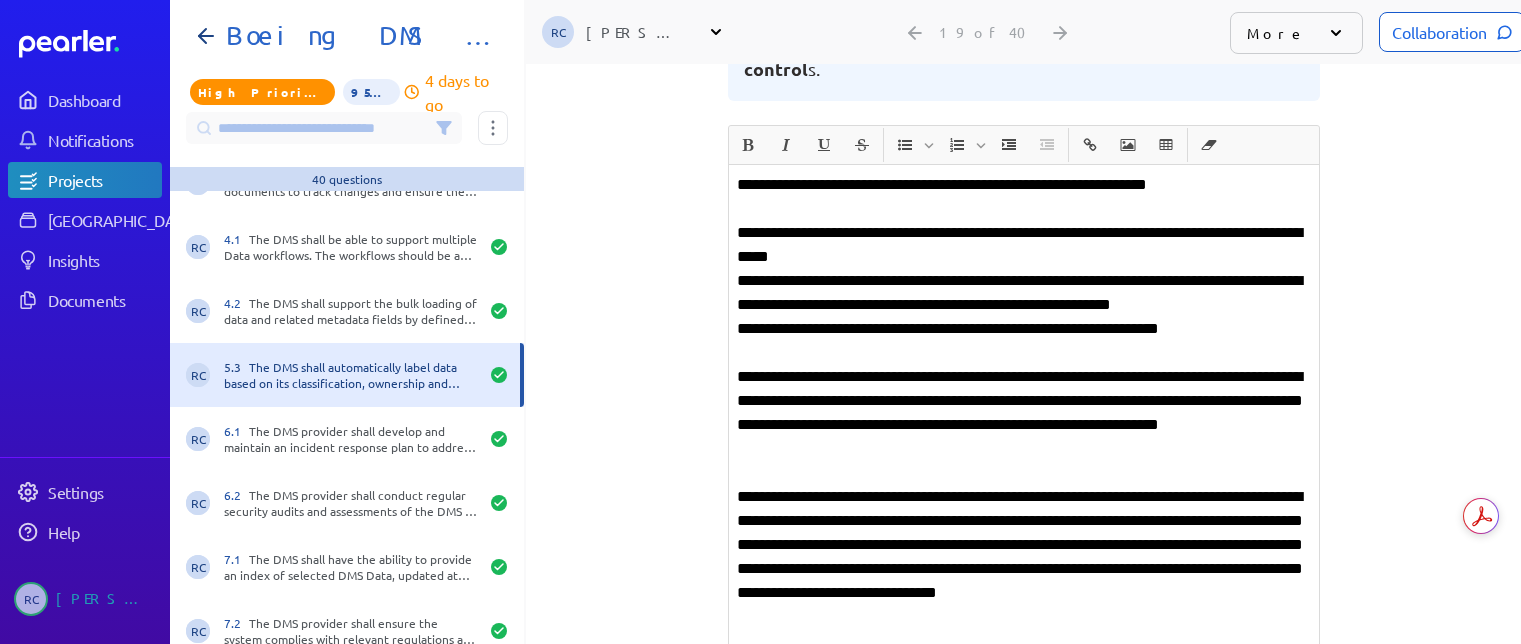scroll, scrollTop: 532, scrollLeft: 0, axis: vertical 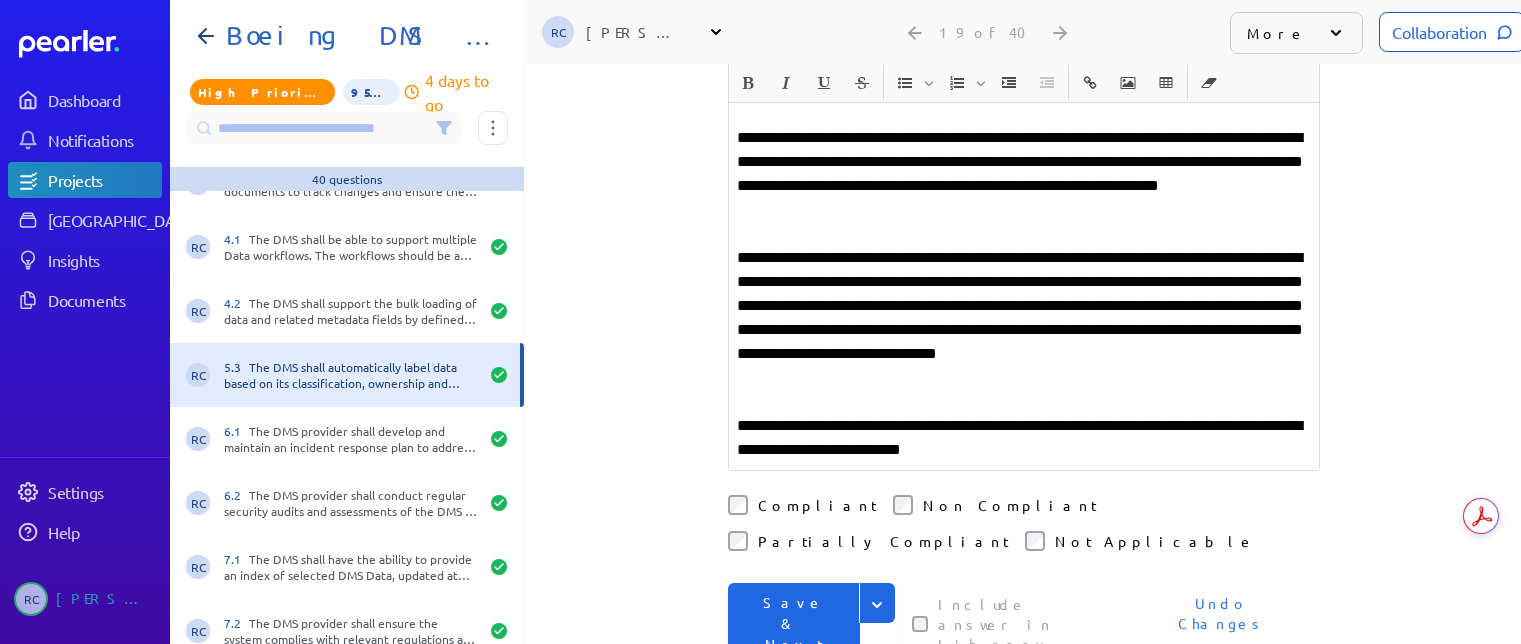 drag, startPoint x: 877, startPoint y: 517, endPoint x: 851, endPoint y: 538, distance: 33.42155 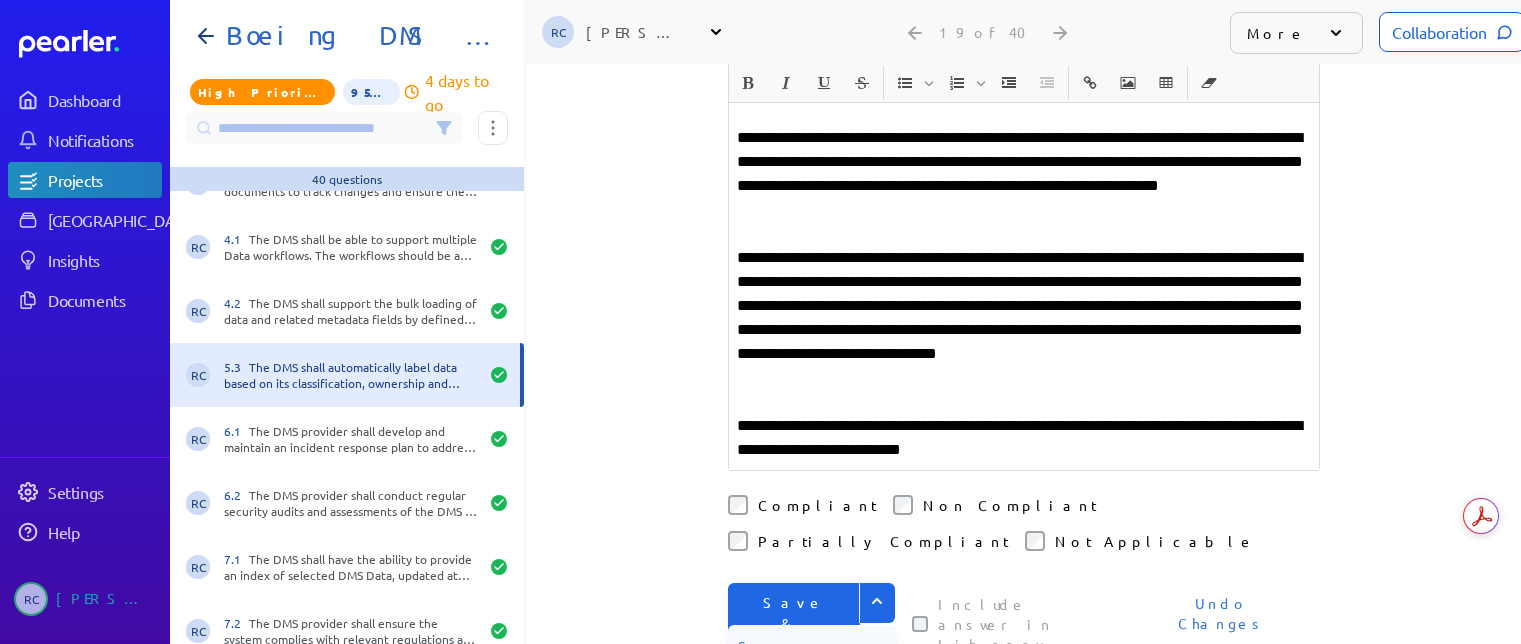 click on "Save" at bounding box center [812, 646] 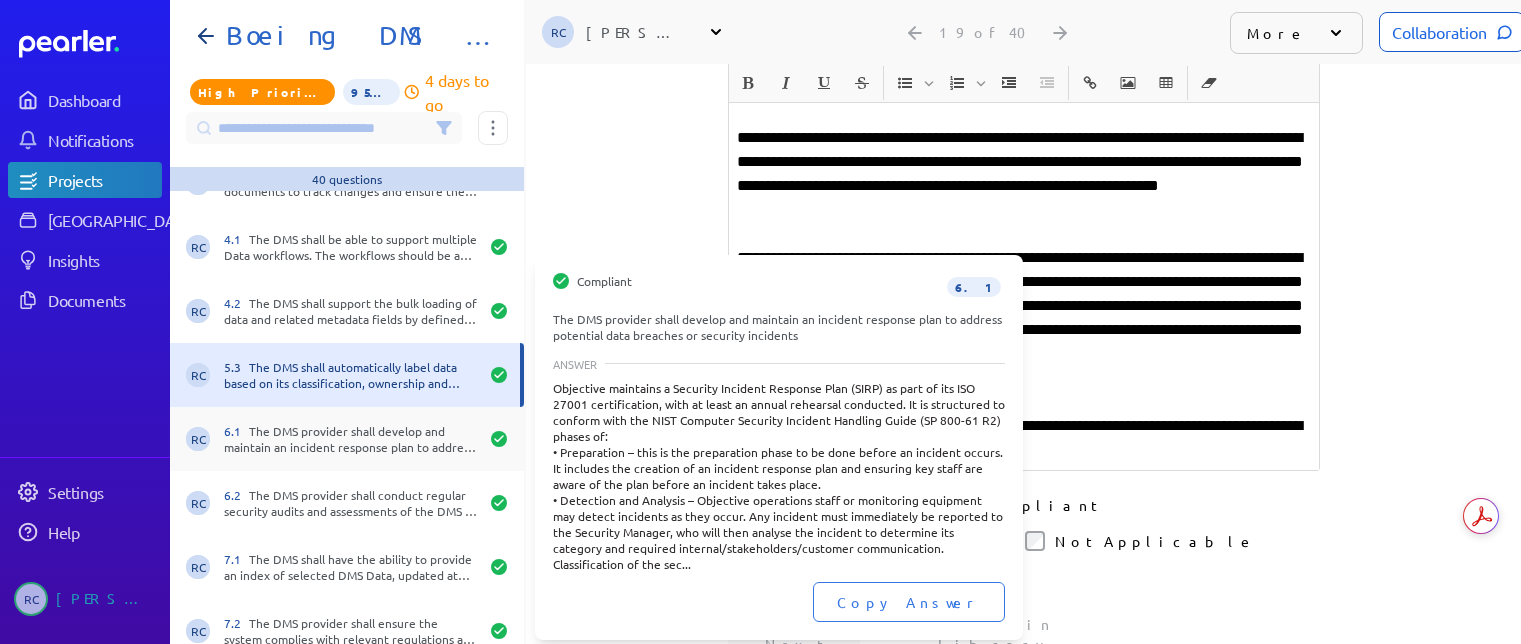 click on "6.1 The DMS provider shall develop and maintain an incident response plan to address potential data breaches or security incidents" at bounding box center [351, 439] 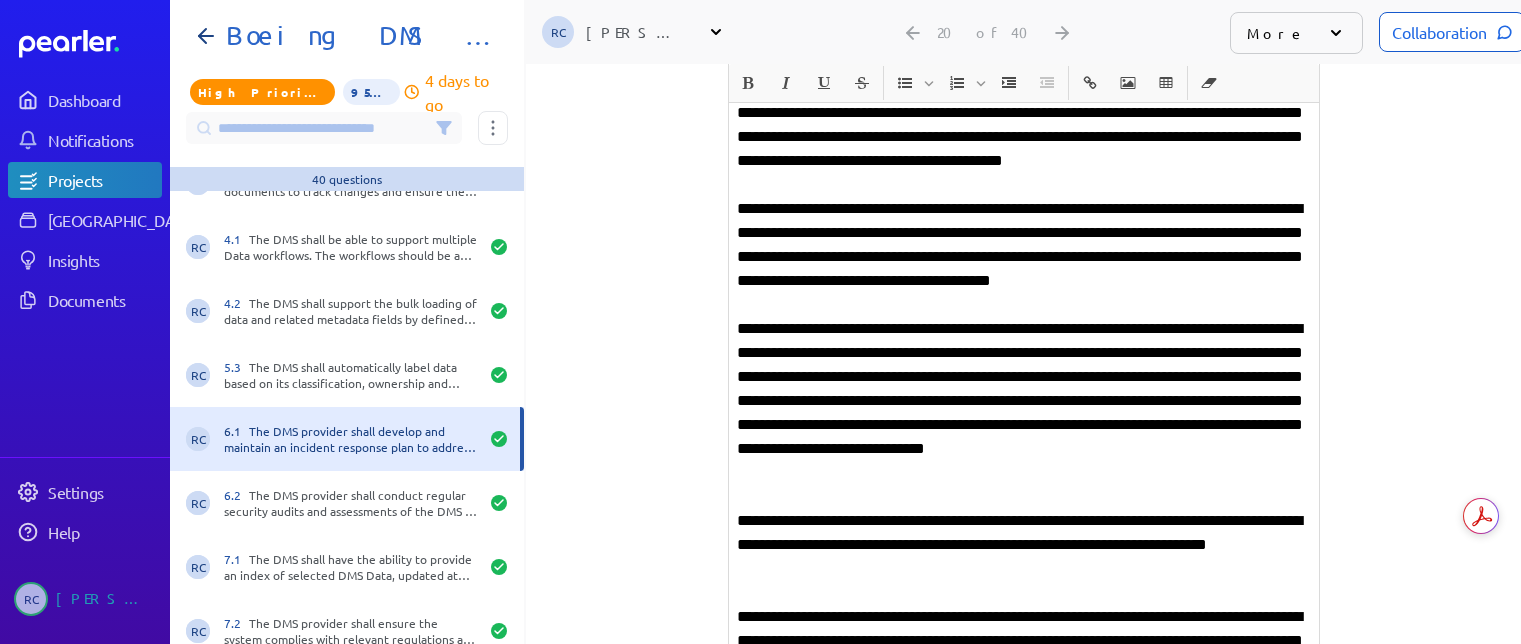 scroll, scrollTop: 472, scrollLeft: 0, axis: vertical 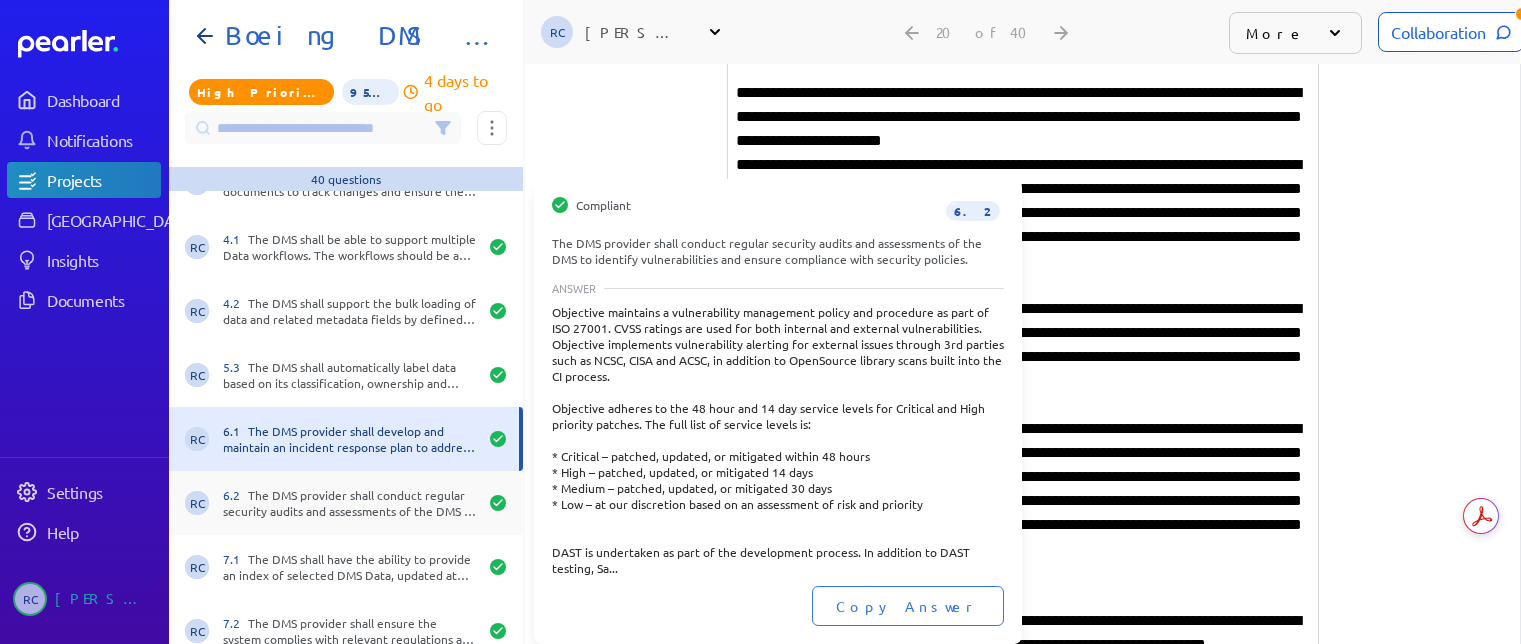 click on "6.2 The DMS provider shall conduct regular security audits and assessments of the DMS to identify vulnerabilities and ensure compliance with security policies." at bounding box center [350, 503] 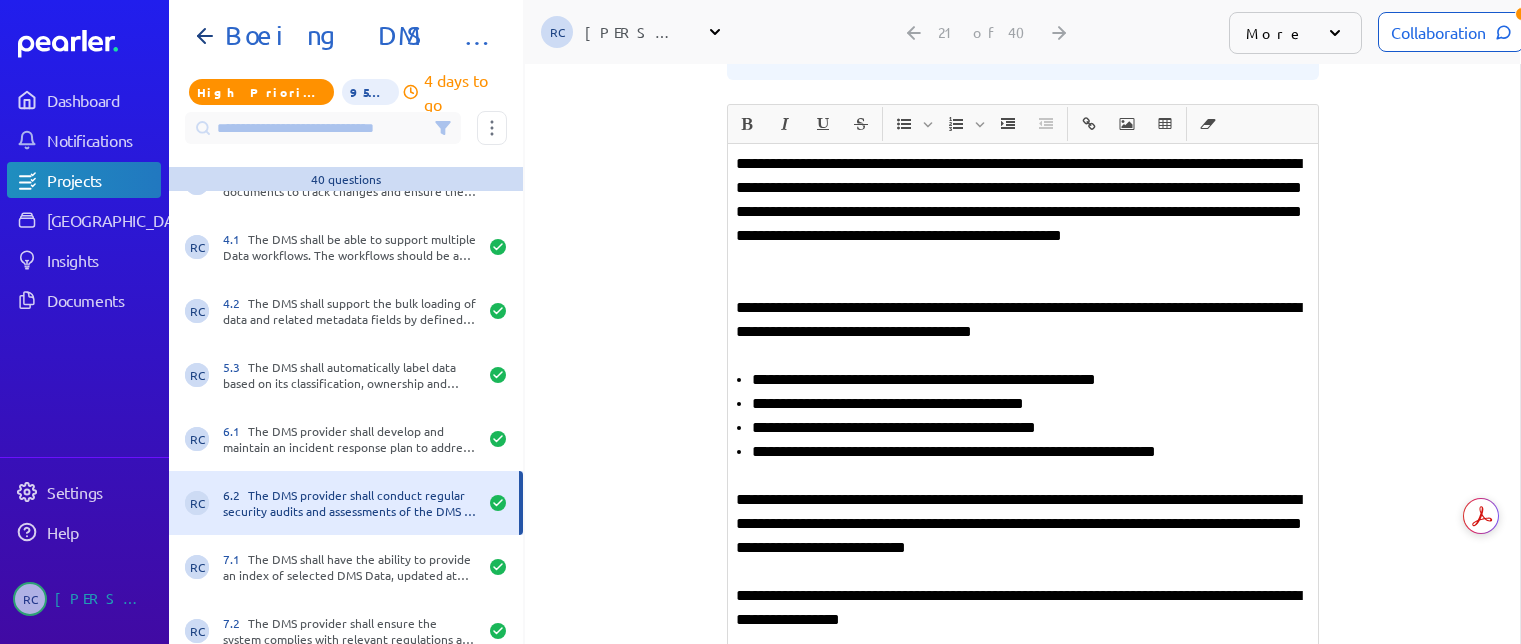 scroll, scrollTop: 0, scrollLeft: 0, axis: both 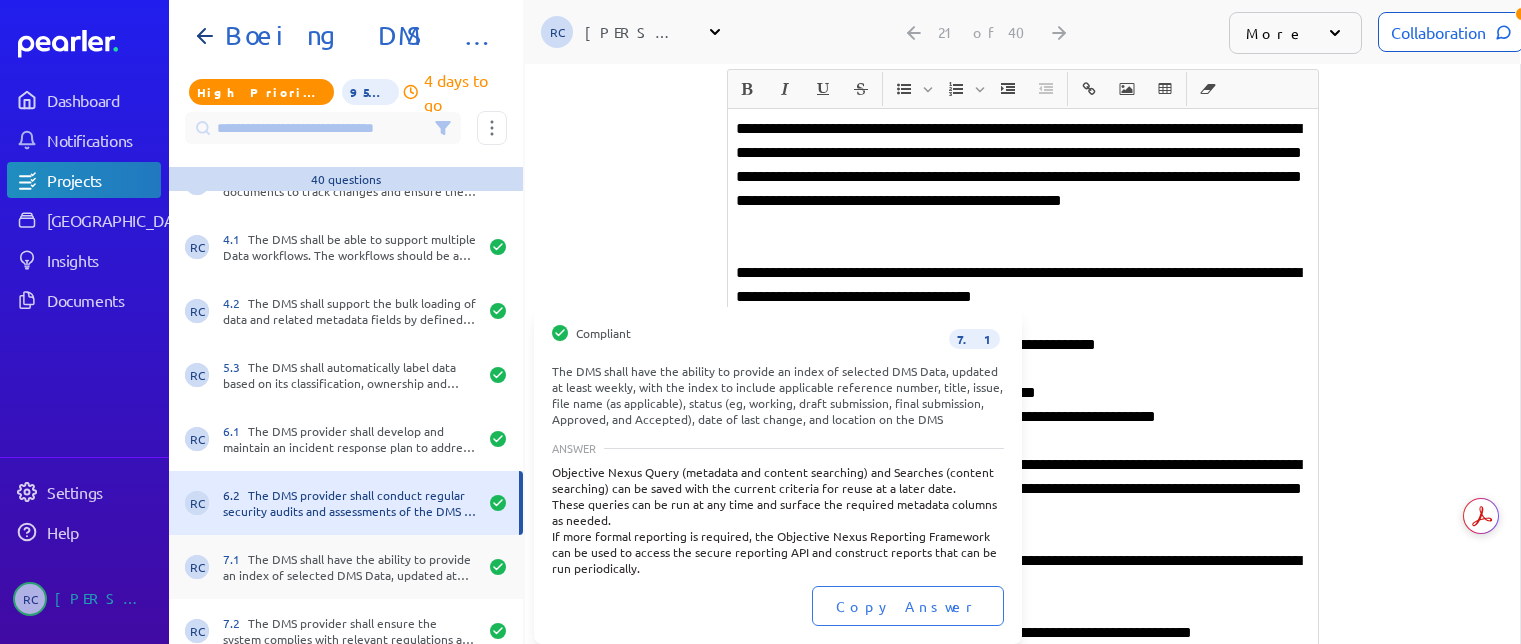 click on "RC 7.1 The DMS shall have the ability to provide an index of selected DMS Data, updated at least weekly, with the index to include applicable reference number, title, issue, file name (as applicable), status (eg, working, draft submission, final submission, Approved, and Accepted), date of last change, and location on the DMS" at bounding box center (346, 567) 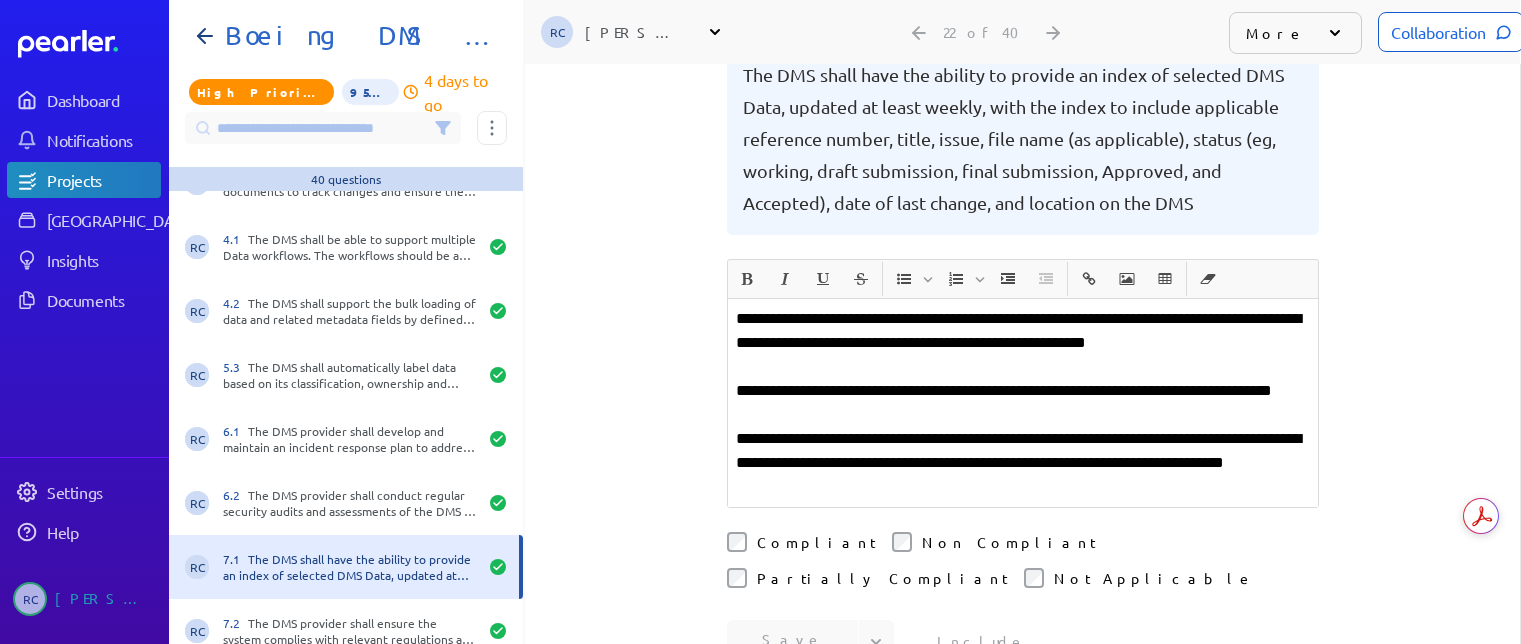 scroll, scrollTop: 300, scrollLeft: 0, axis: vertical 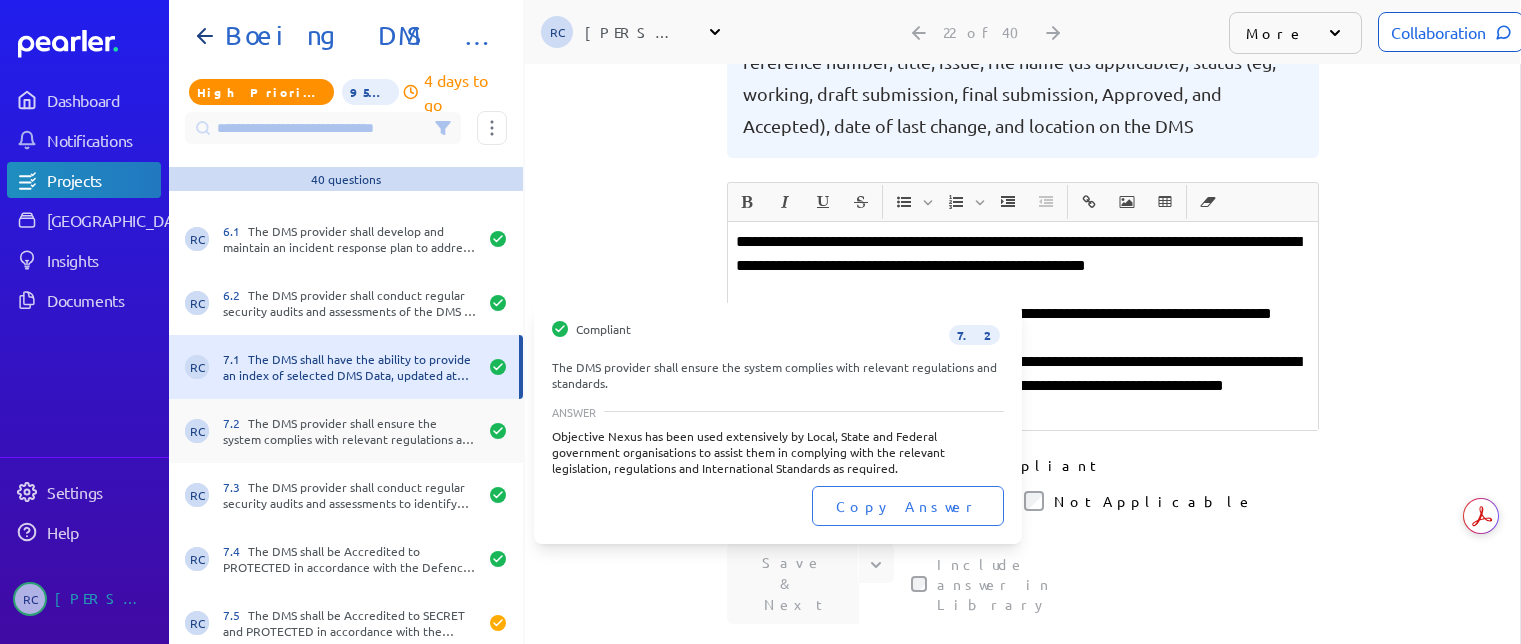 click on "7.2 The DMS provider shall ensure the system complies with relevant regulations and standards." at bounding box center [350, 431] 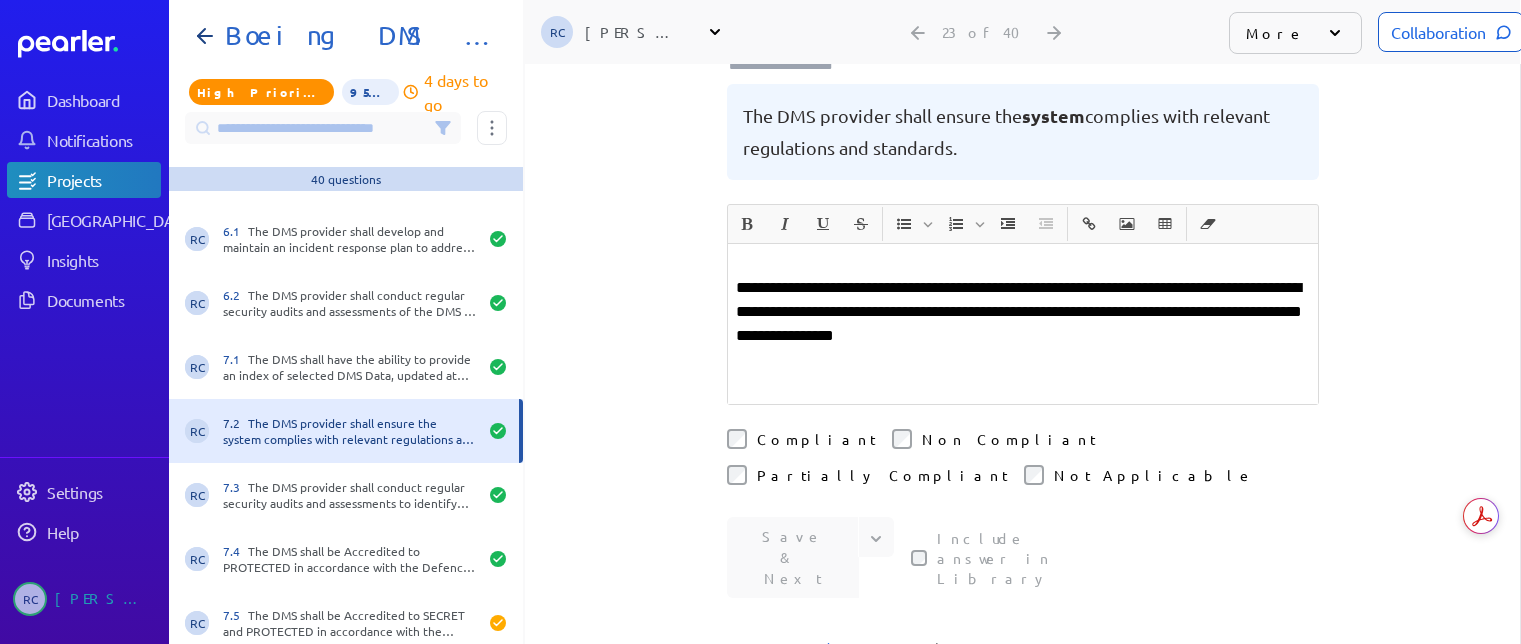 scroll, scrollTop: 0, scrollLeft: 0, axis: both 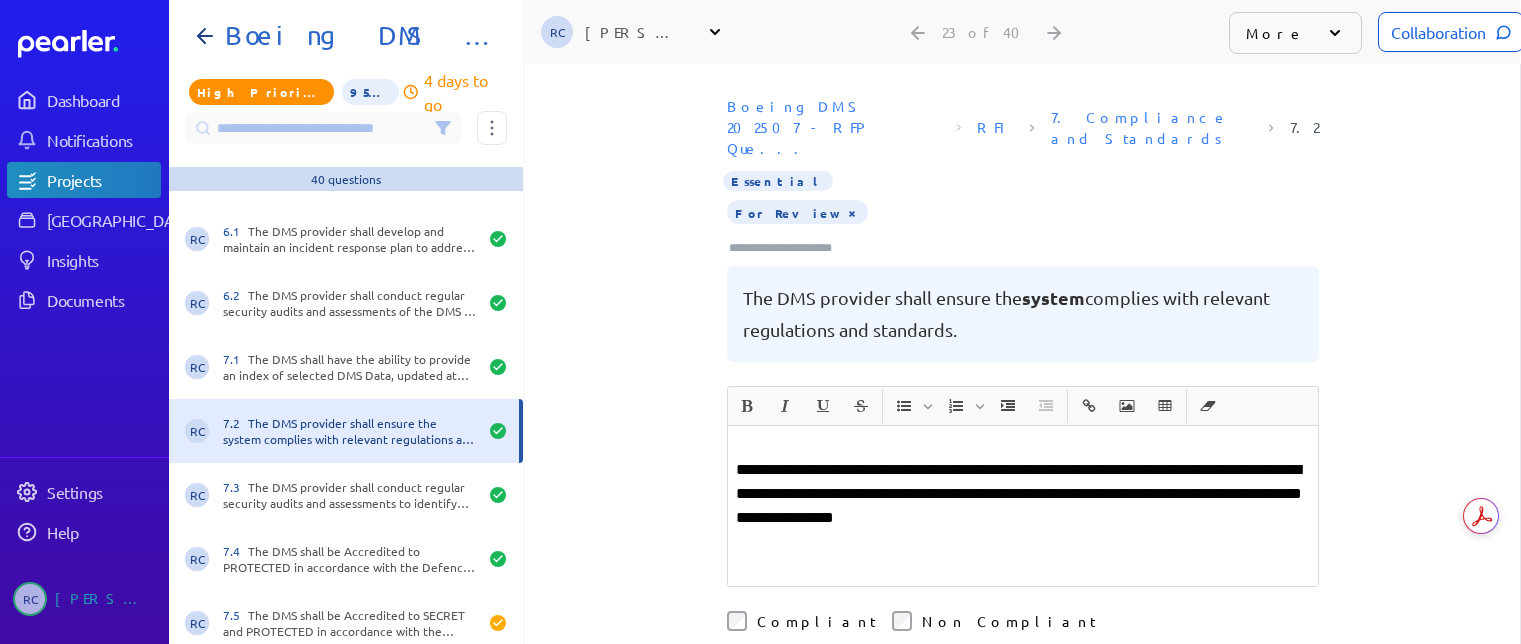 click at bounding box center [1023, 446] 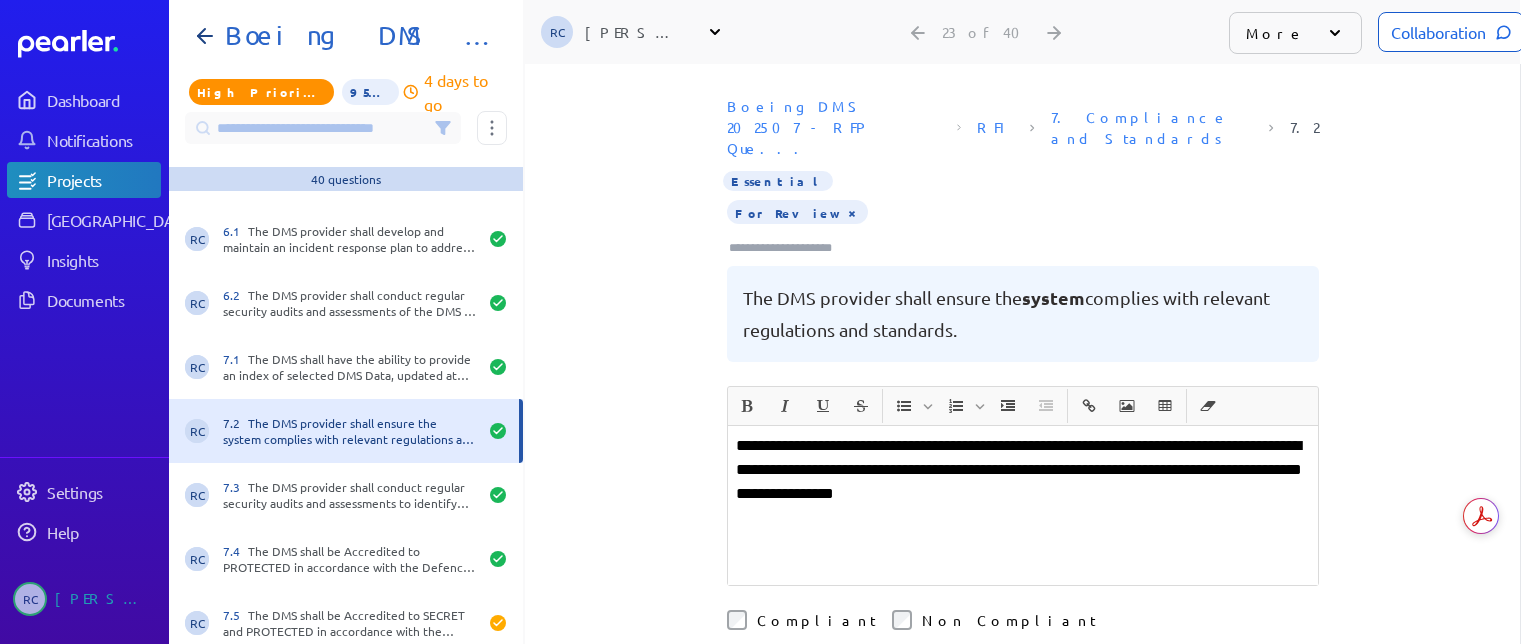 click at bounding box center [1023, 518] 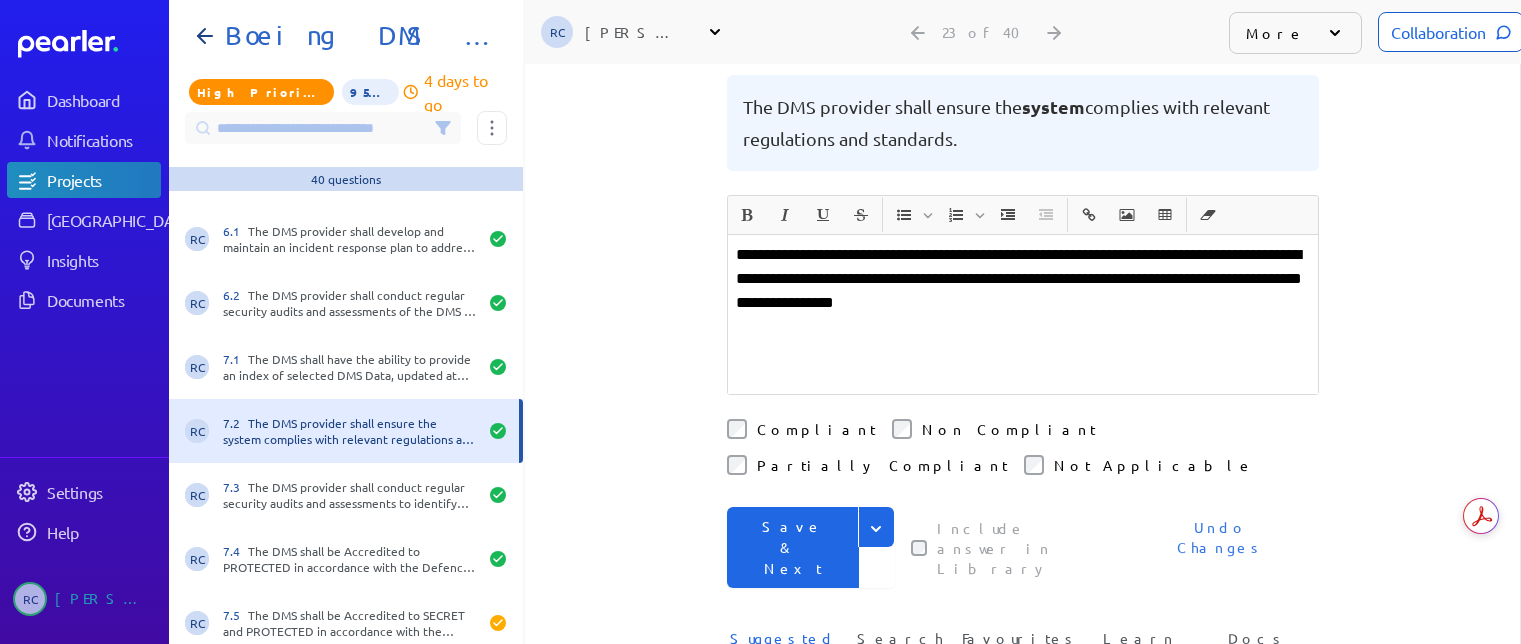 scroll, scrollTop: 200, scrollLeft: 0, axis: vertical 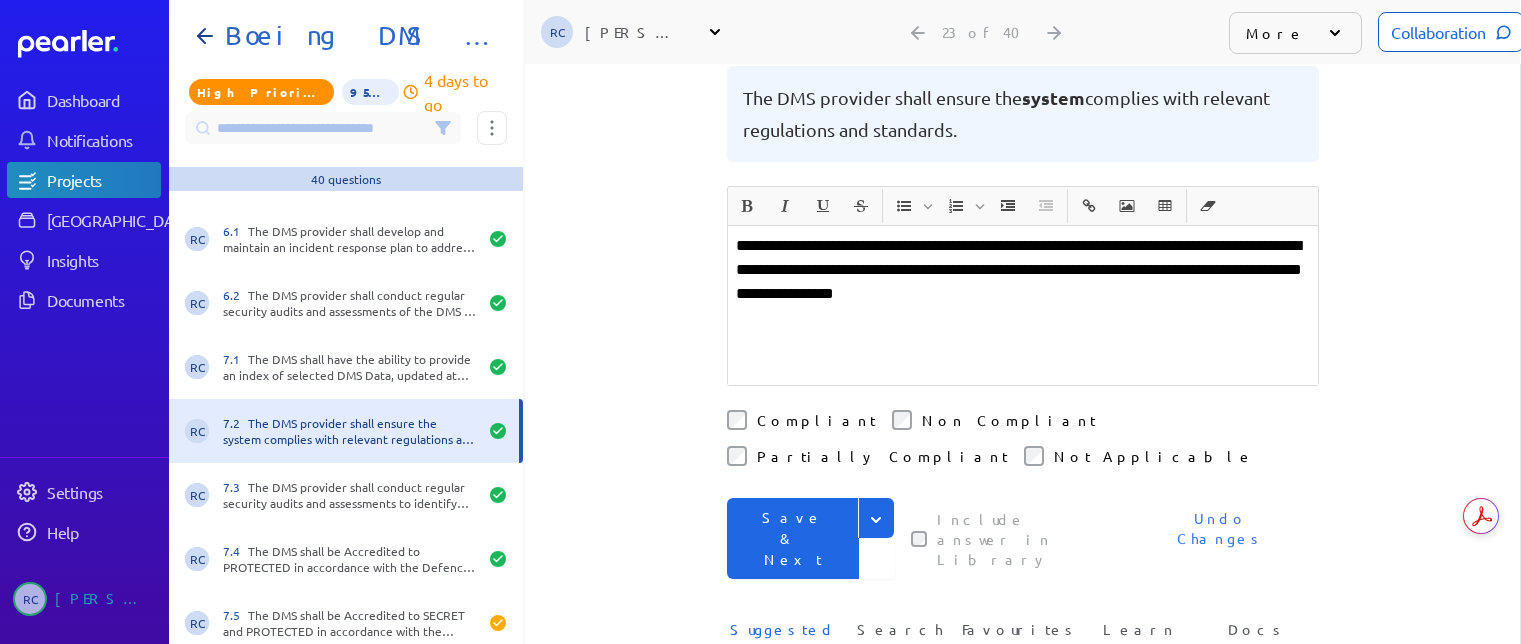 drag, startPoint x: 871, startPoint y: 437, endPoint x: 861, endPoint y: 447, distance: 14.142136 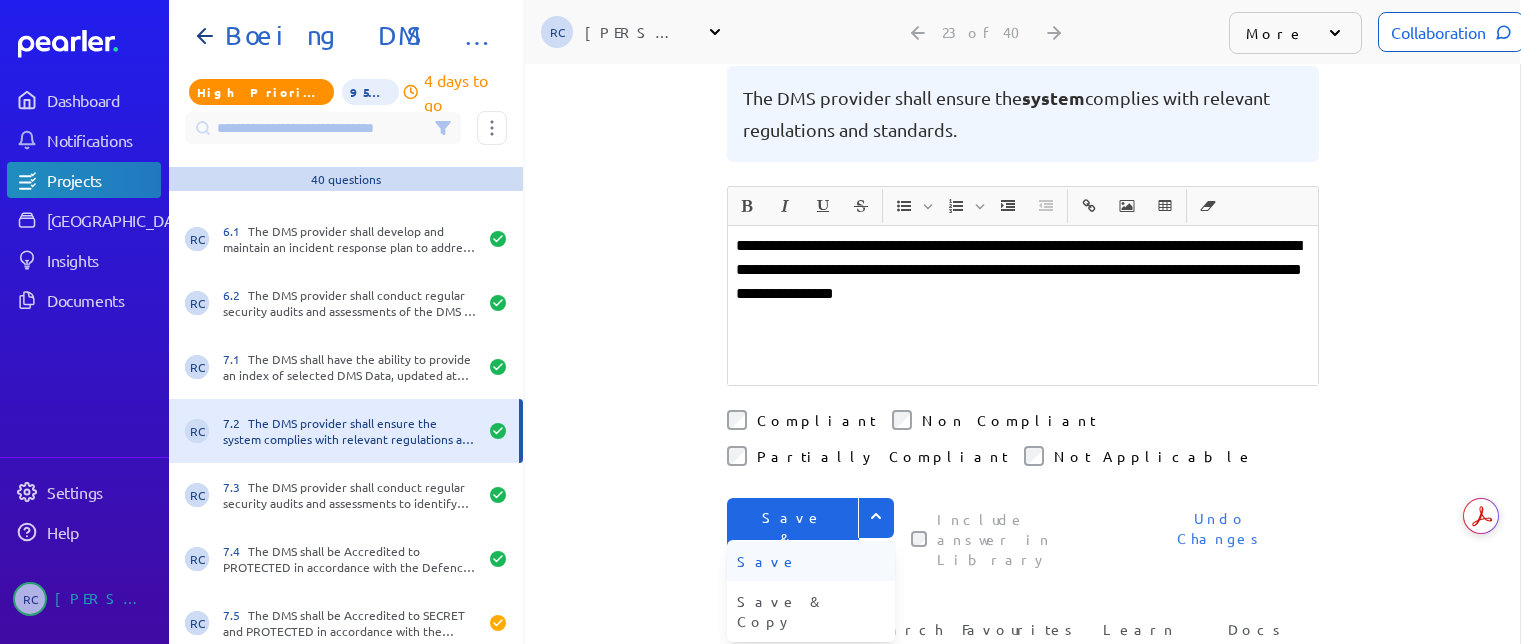 click on "Save" at bounding box center [811, 561] 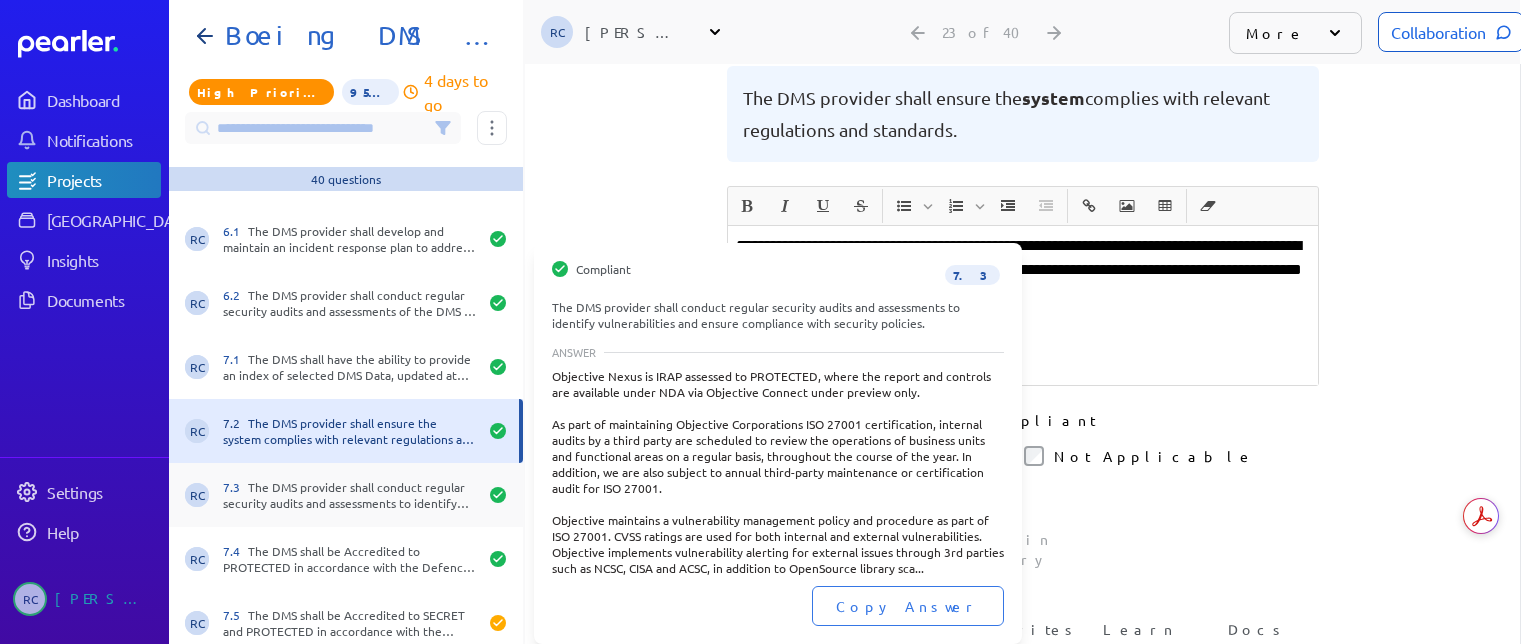 click on "7.3 The DMS provider shall conduct regular security audits and assessments to identify vulnerabilities and ensure compliance with security policies." at bounding box center [350, 495] 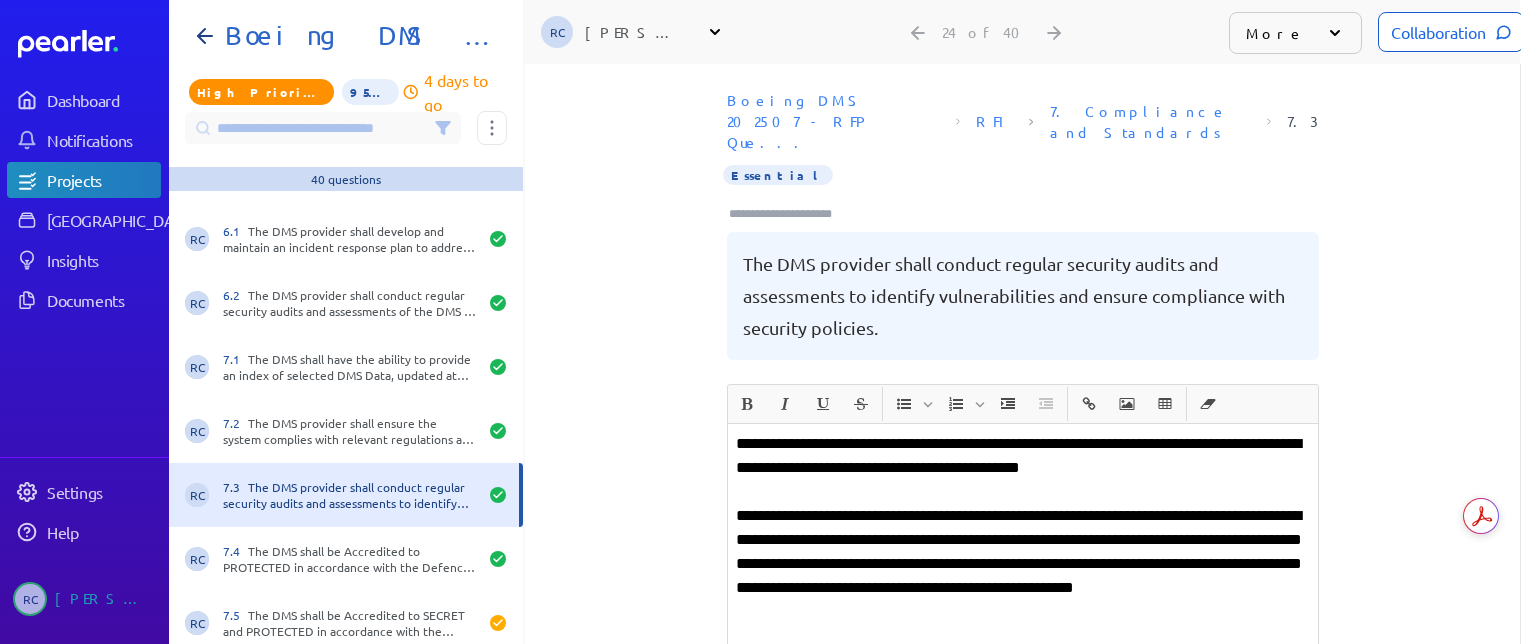 scroll, scrollTop: 0, scrollLeft: 0, axis: both 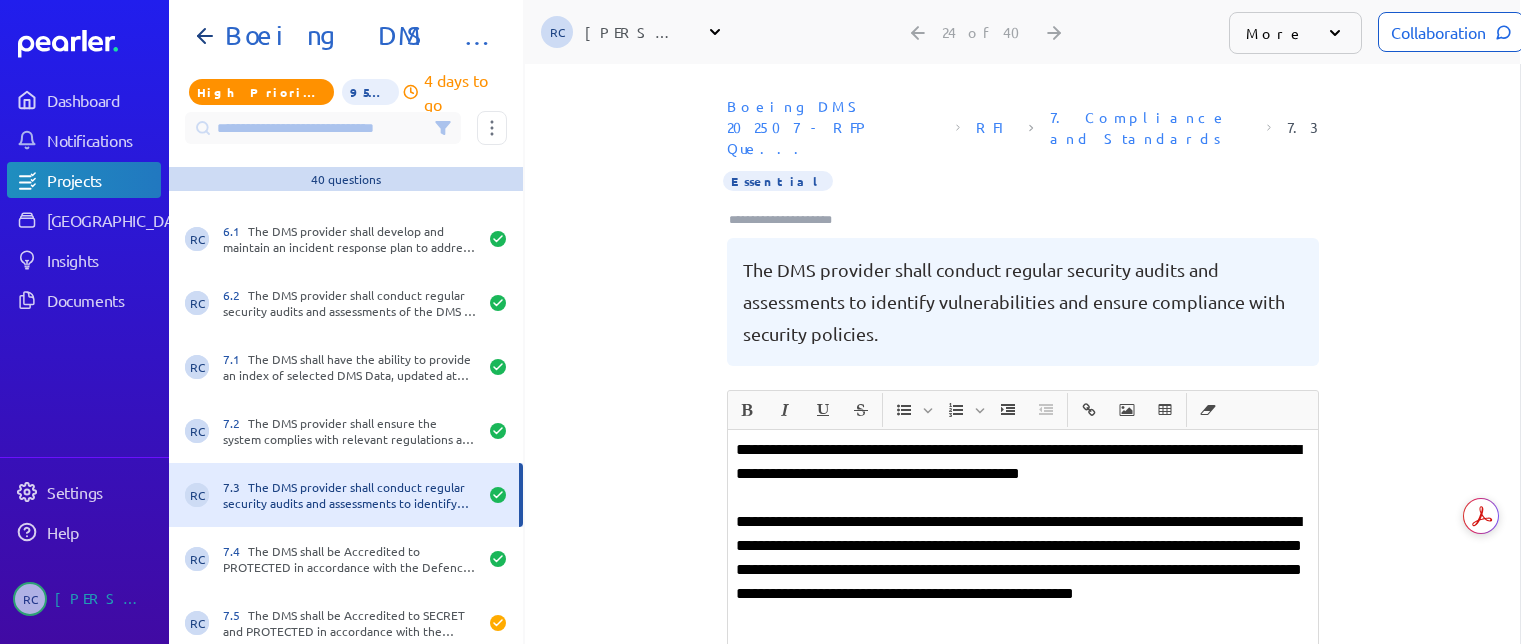 click at bounding box center (789, 220) 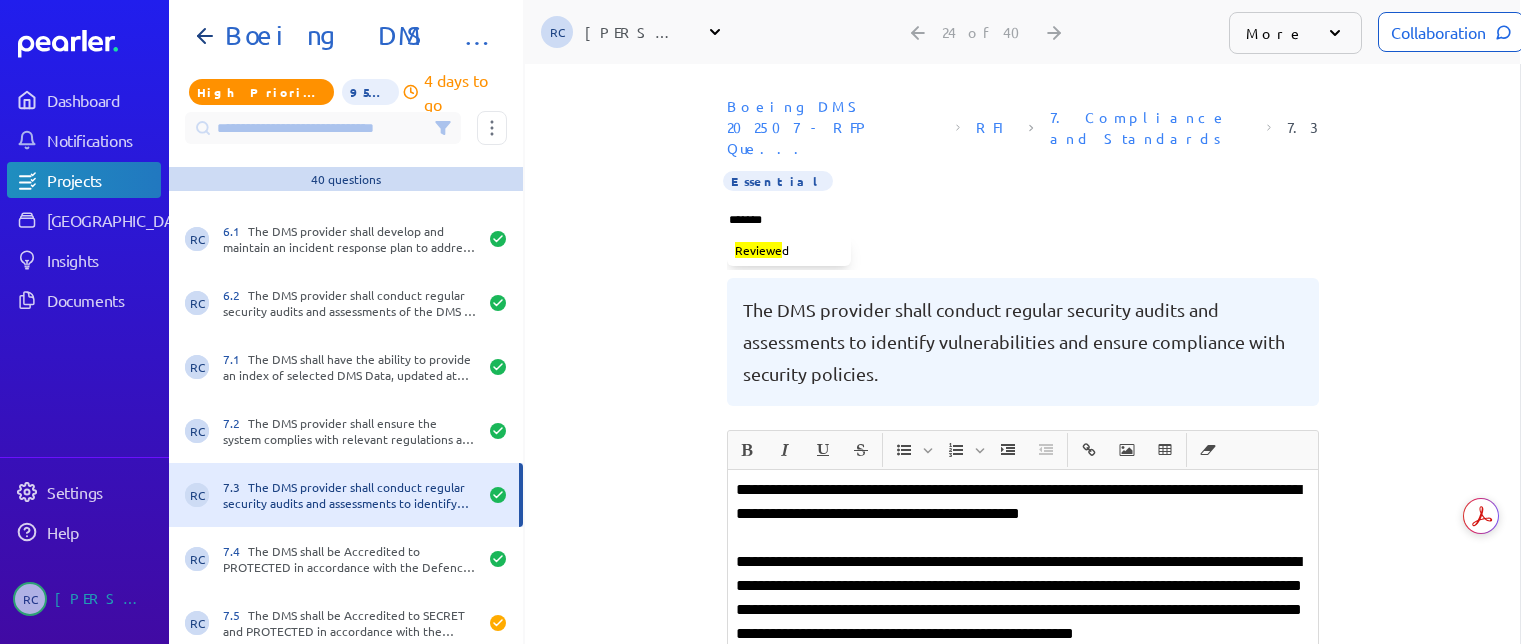 type on "********" 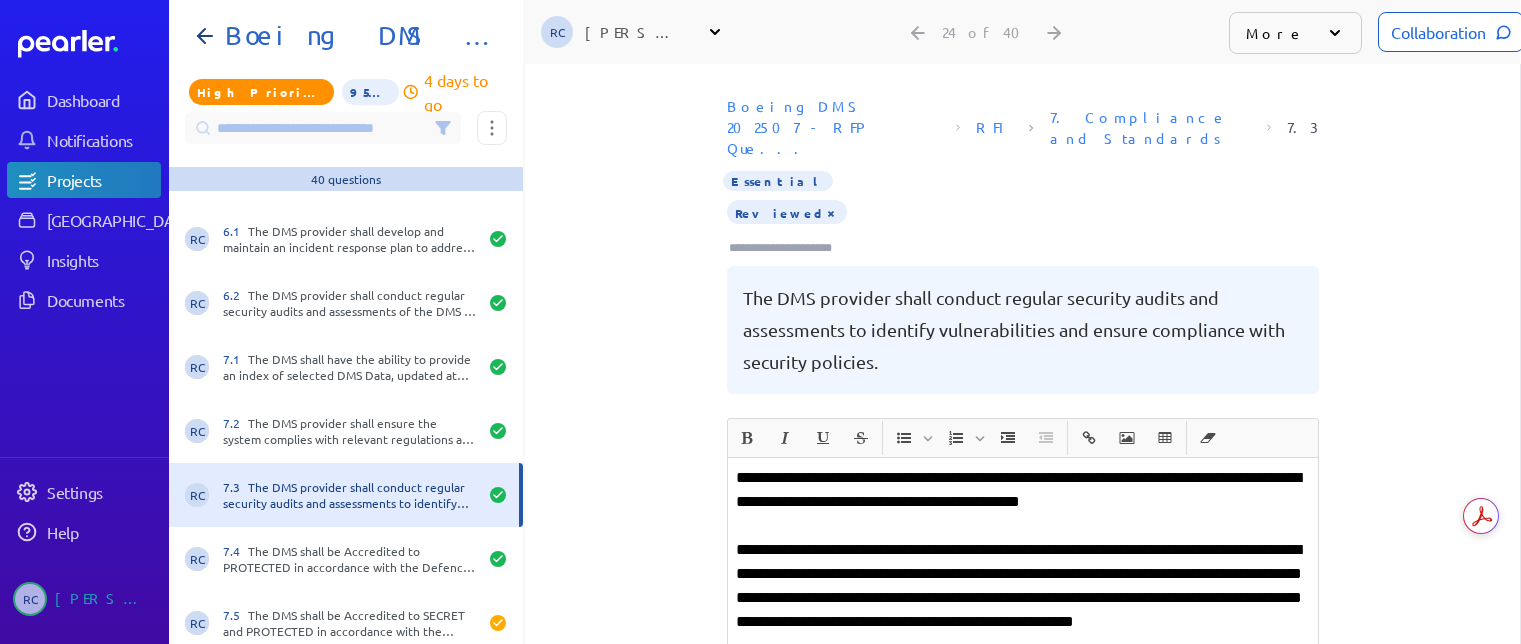 click on "**********" at bounding box center (1023, 646) 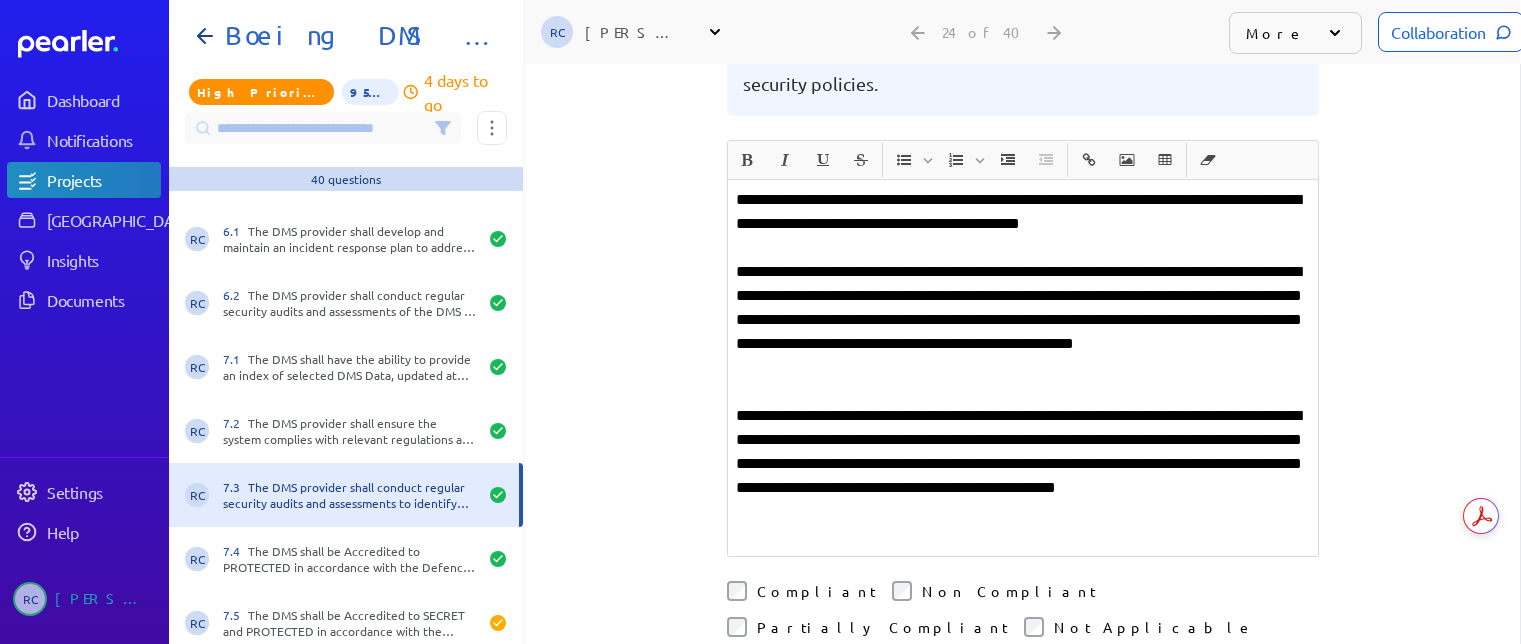 scroll, scrollTop: 300, scrollLeft: 0, axis: vertical 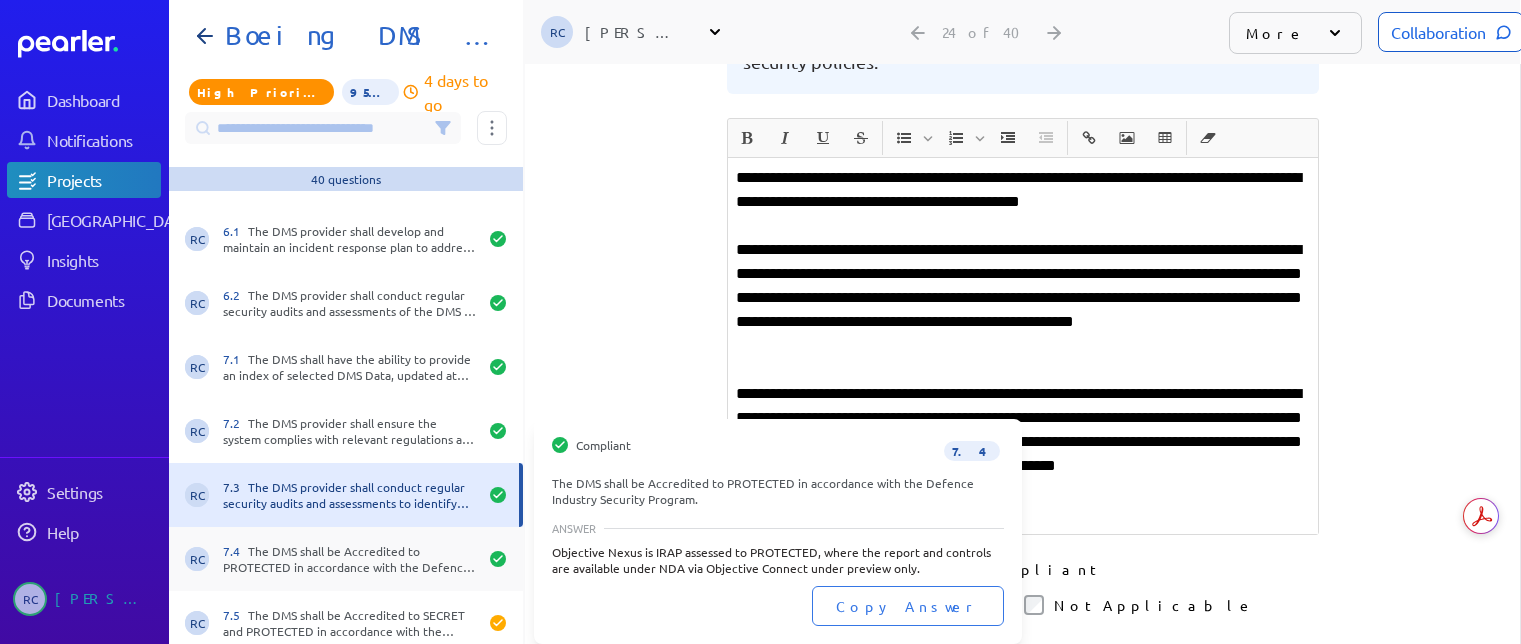 click on "7.4 The DMS shall be Accredited to PROTECTED in accordance with the Defence Industry Security Program." at bounding box center (350, 559) 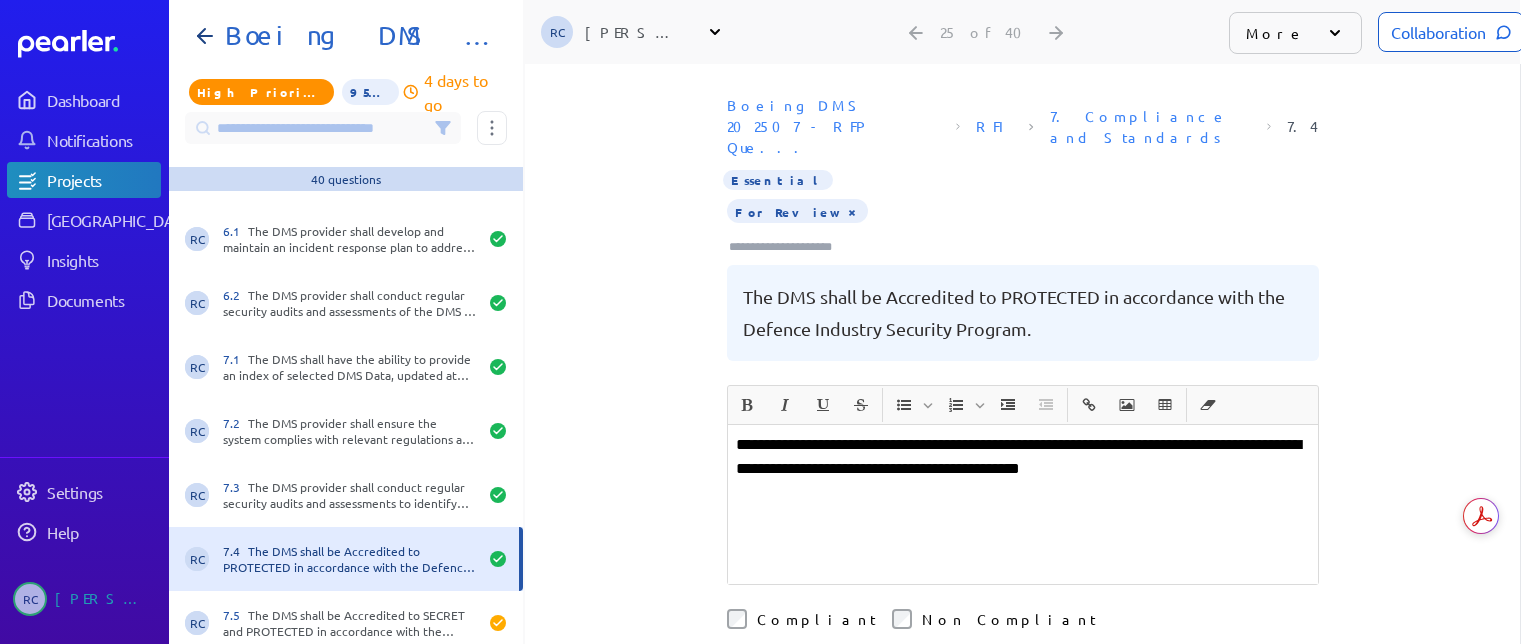 scroll, scrollTop: 0, scrollLeft: 0, axis: both 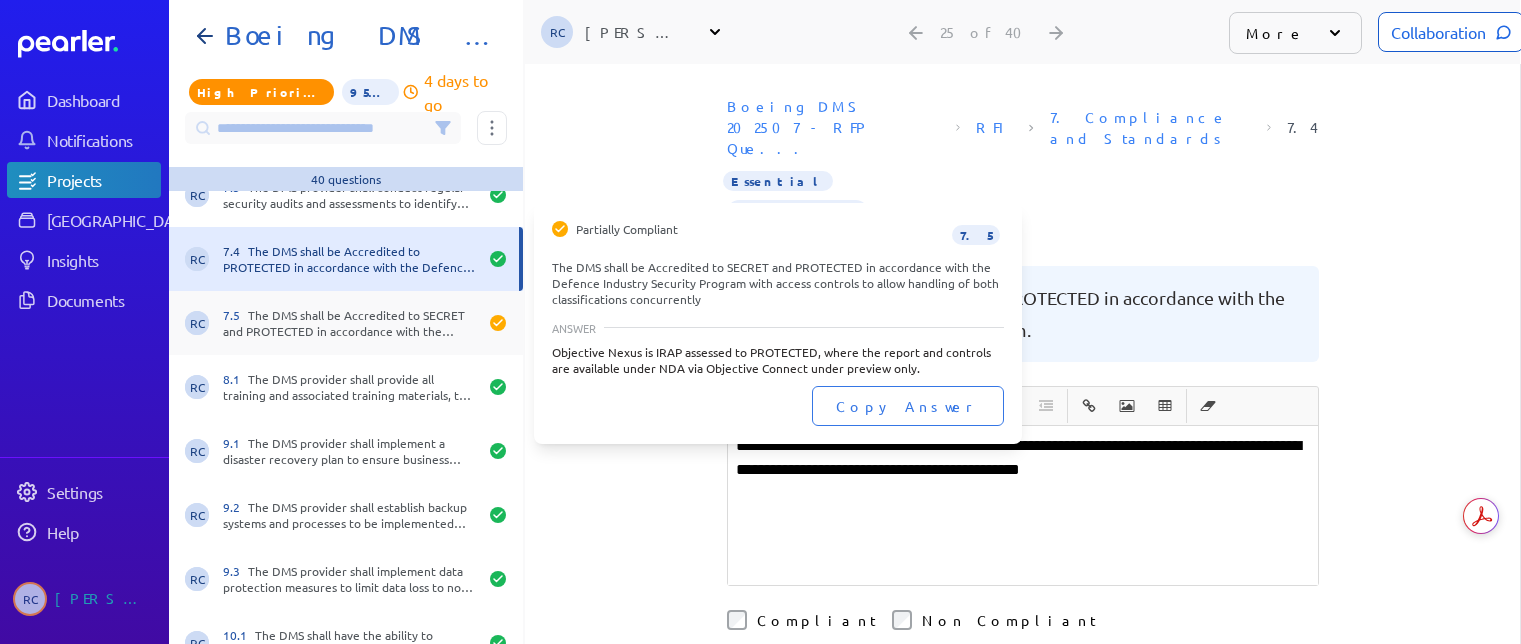 click on "RC 7.5 The DMS shall be Accredited to SECRET and PROTECTED in accordance with the Defence Industry Security Program with access controls to allow handling of both classifications concurrently" at bounding box center (346, 323) 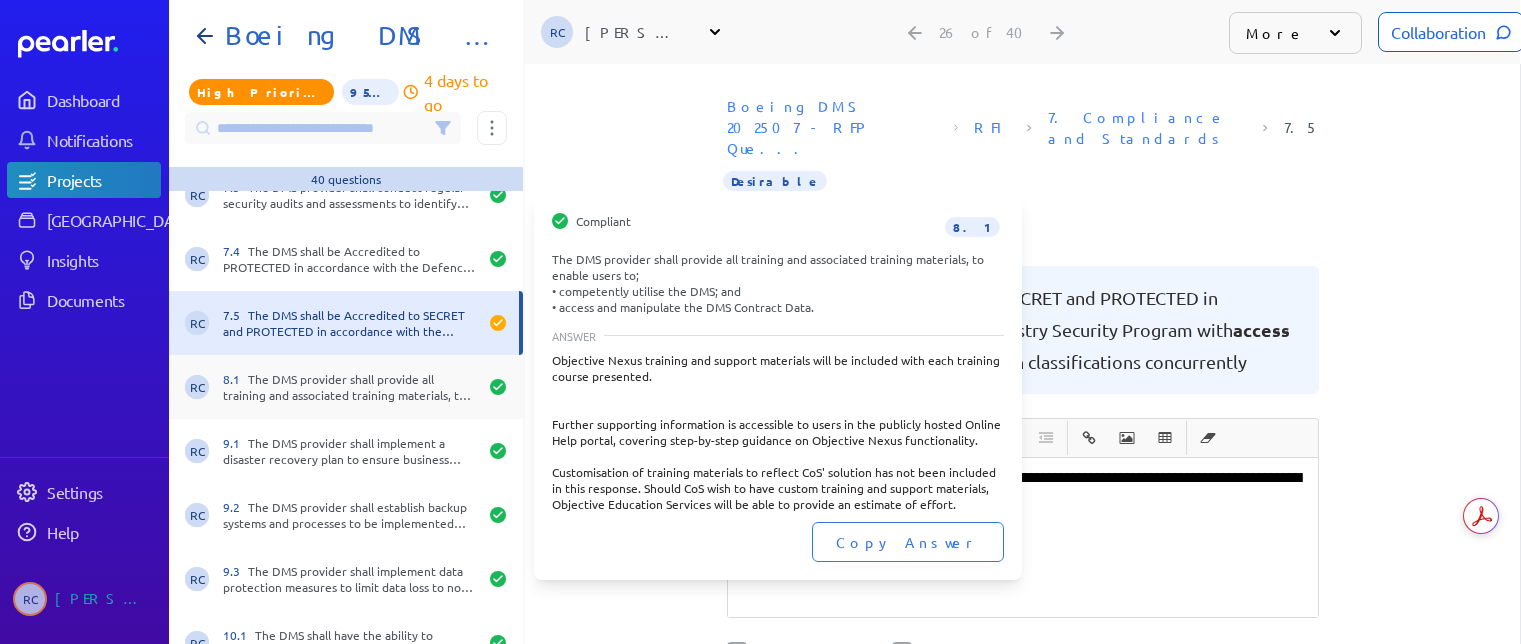 click on "8.1 The DMS provider shall provide all training and associated training materials, to enable users to;
• competently utilise the DMS; and
• access and manipulate the DMS Contract Data." at bounding box center [350, 387] 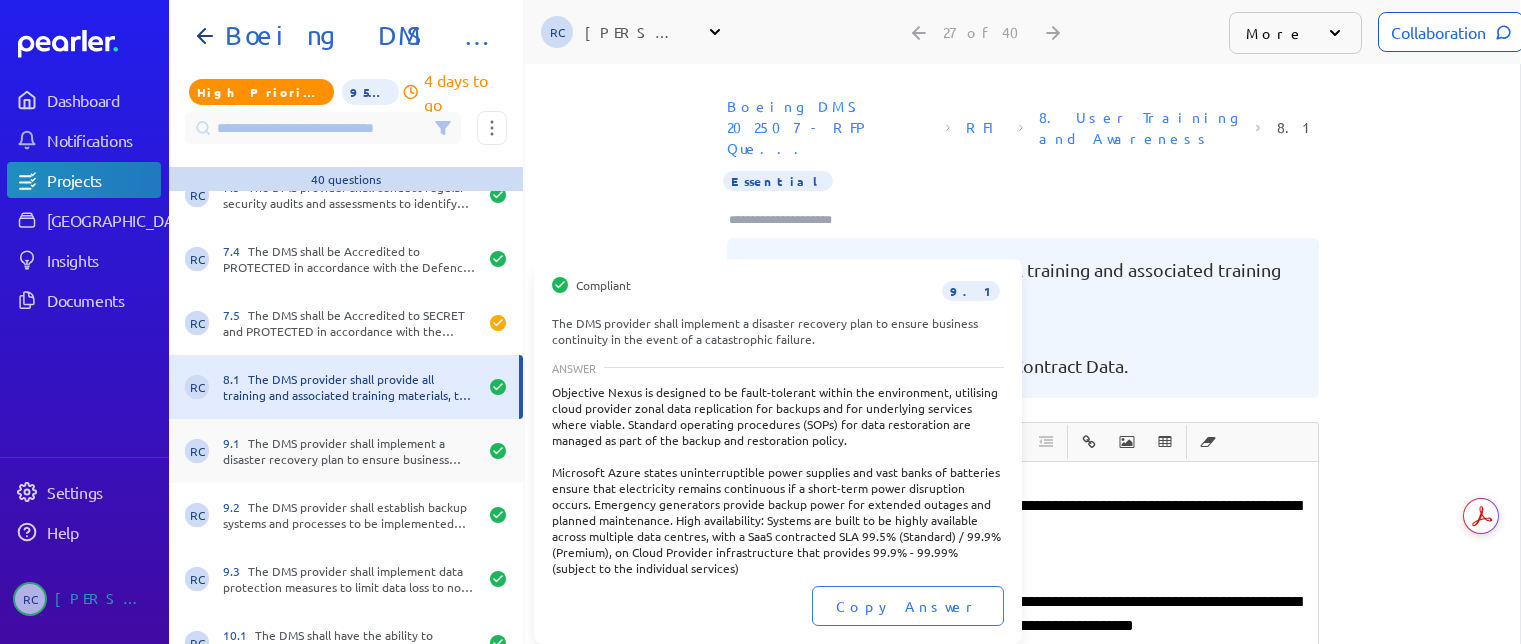 click on "9.1 The DMS provider shall implement a disaster recovery plan to ensure business continuity in the event of a catastrophic failure." at bounding box center (350, 451) 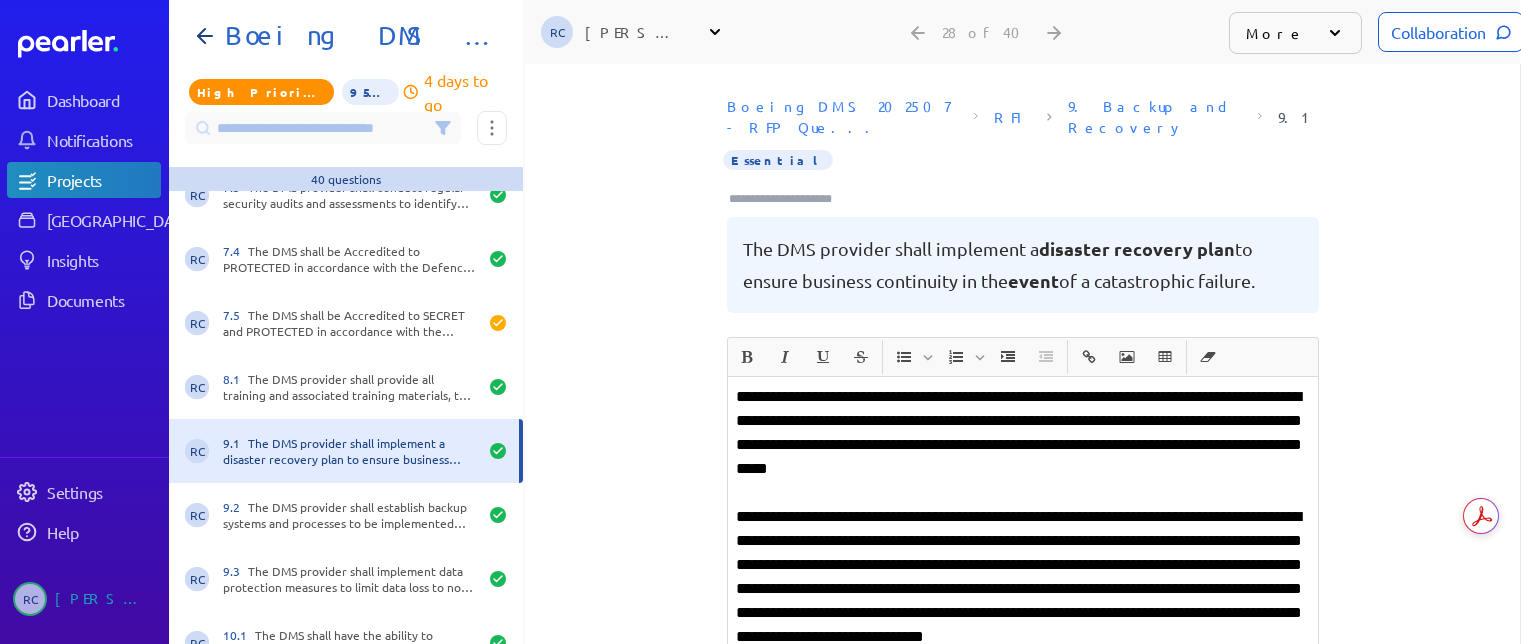 click at bounding box center [789, 199] 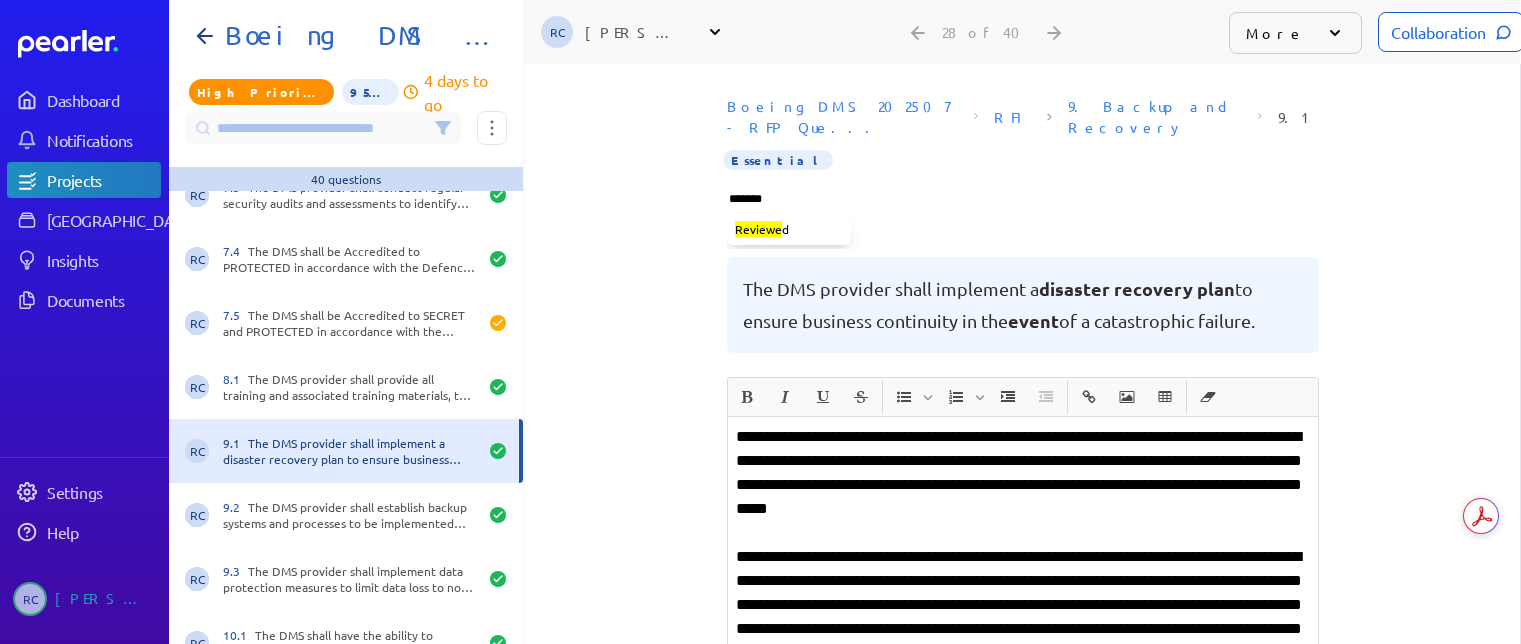 type on "********" 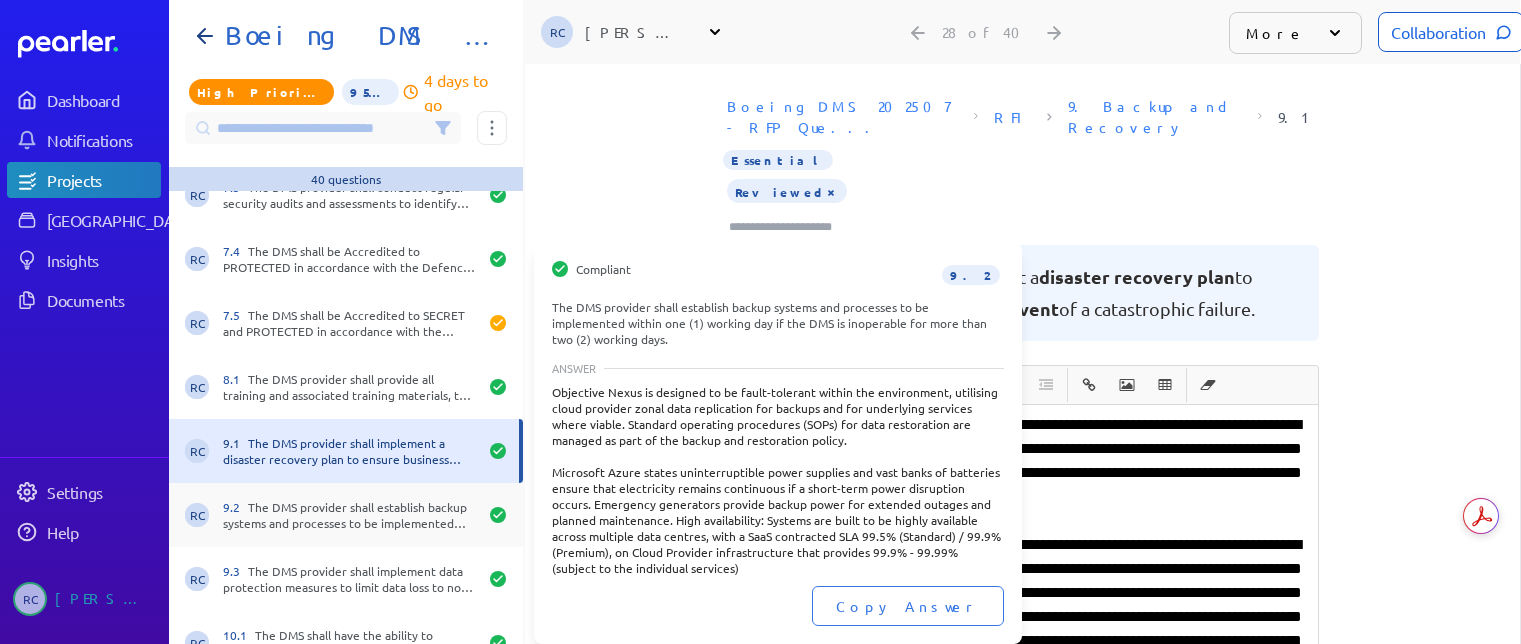 click on "9.2 The DMS provider shall establish backup systems and processes to be implemented within one (1) working day if the DMS is inoperable for more than two (2) working days." at bounding box center [350, 515] 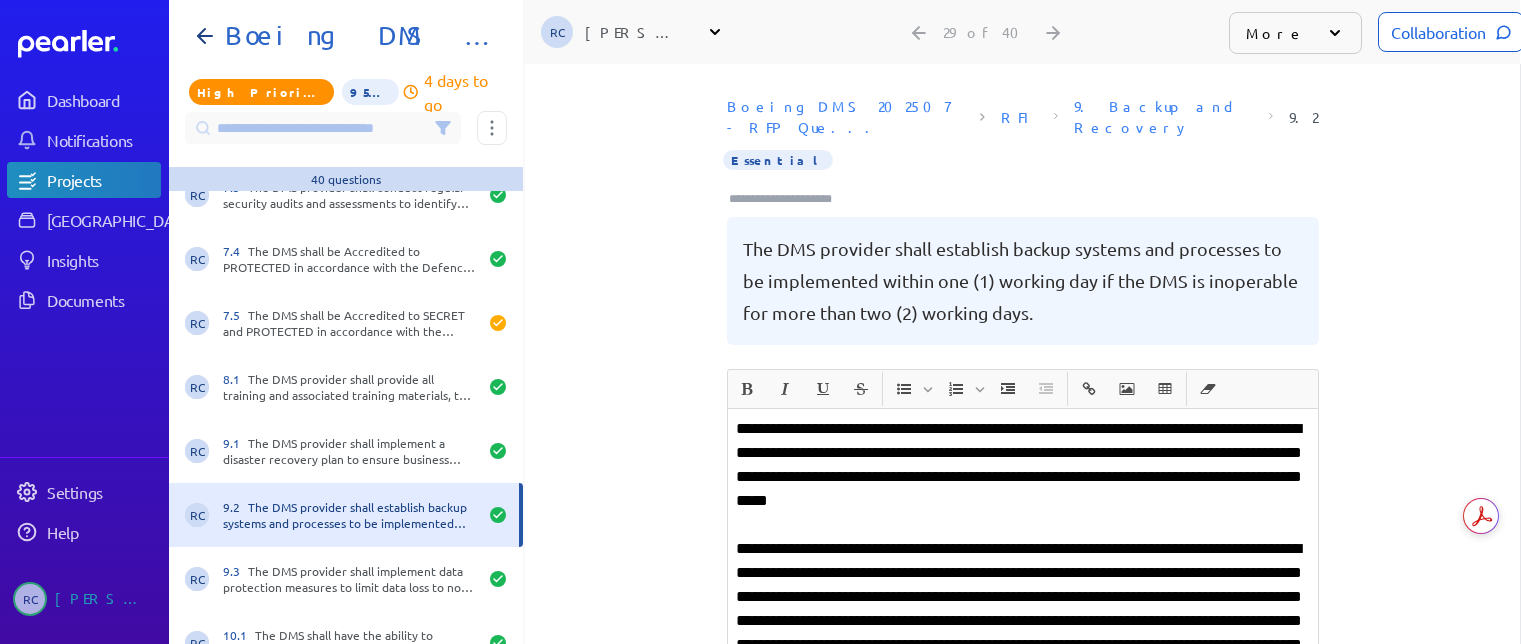 click at bounding box center [789, 199] 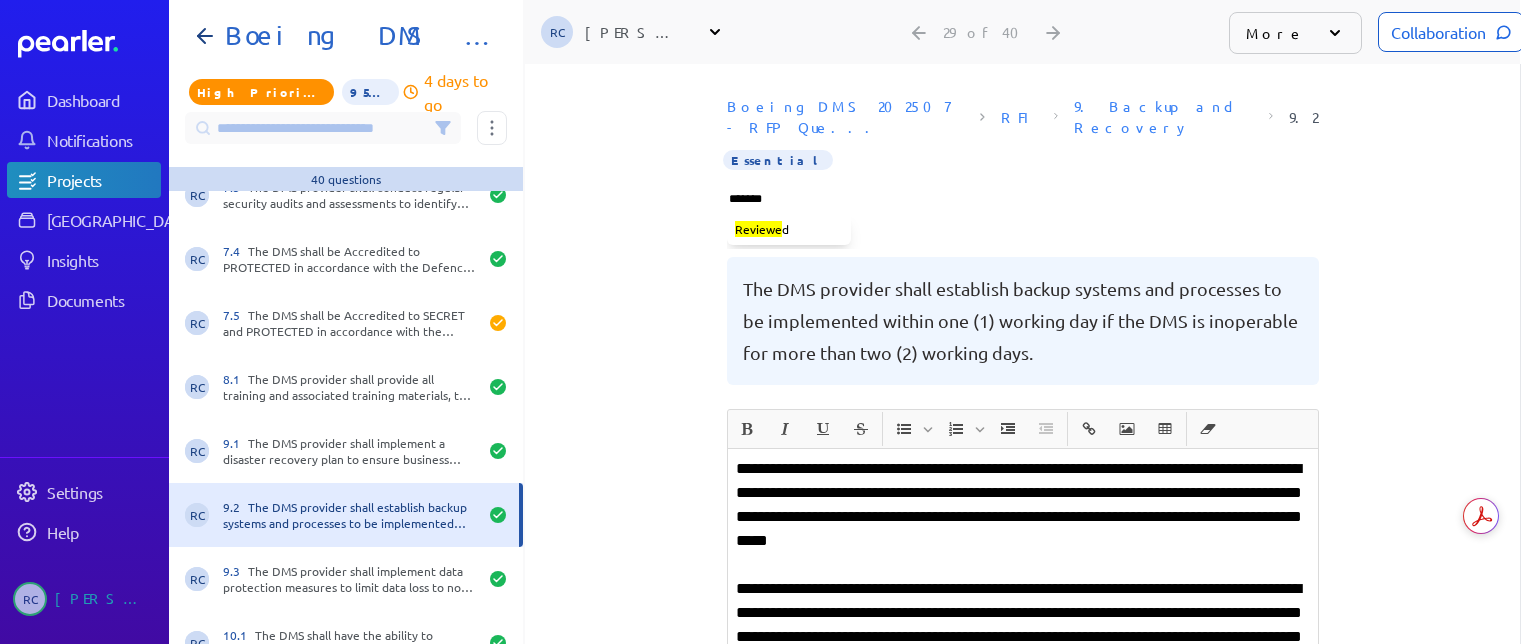 type on "********" 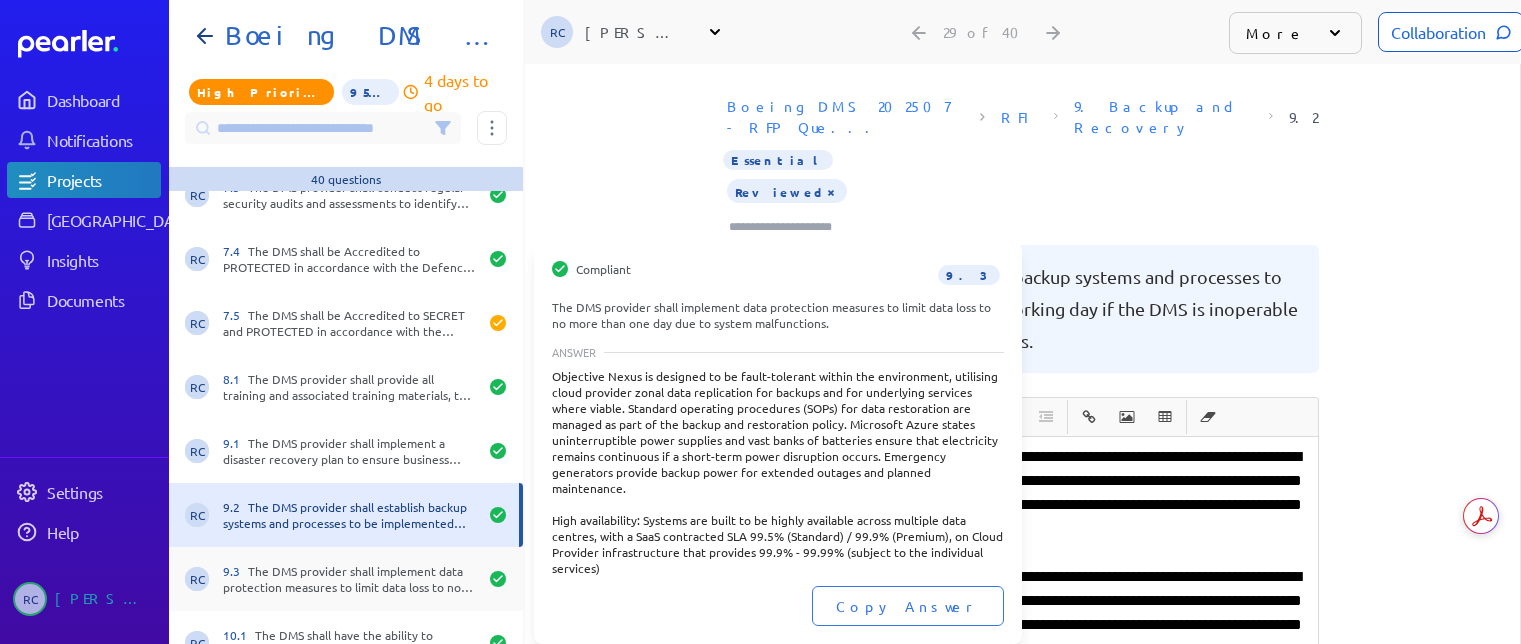 click on "9.3 The DMS provider shall implement data protection measures to limit data loss to no more than one day due to system malfunctions." at bounding box center [350, 579] 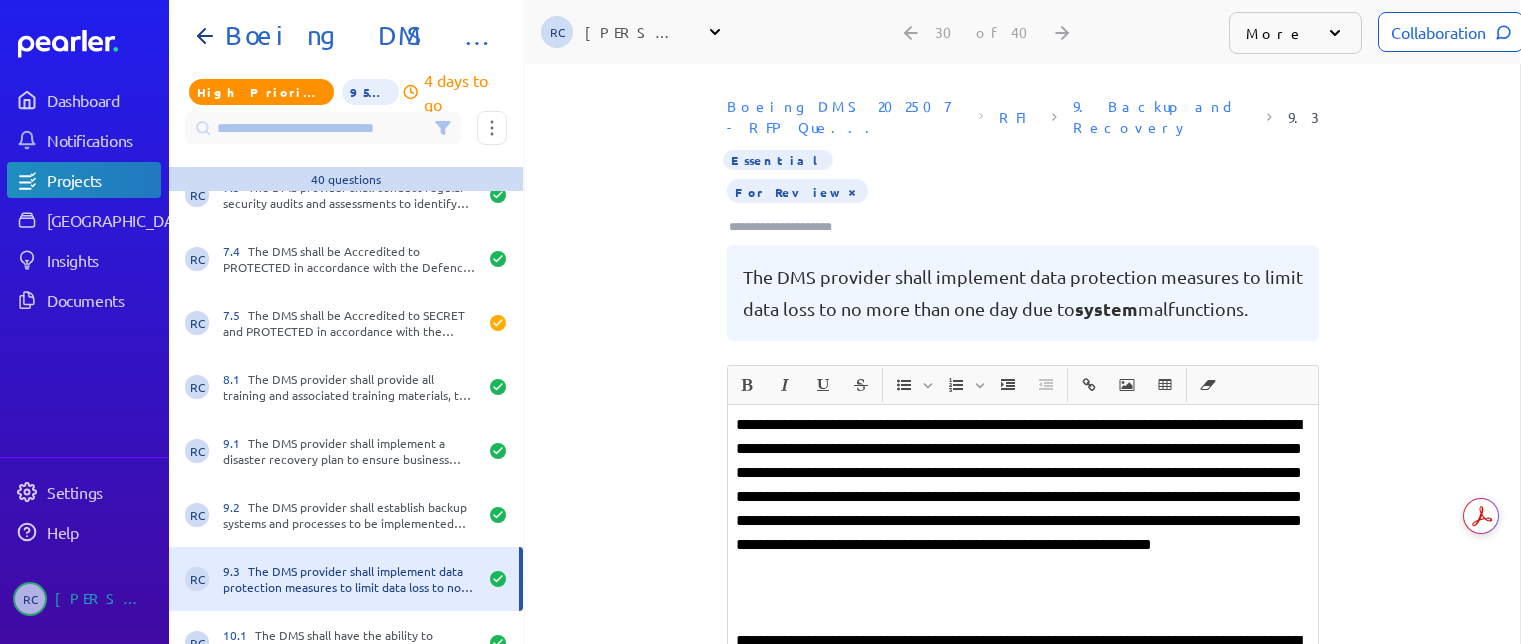 click on "**********" at bounding box center [1023, 509] 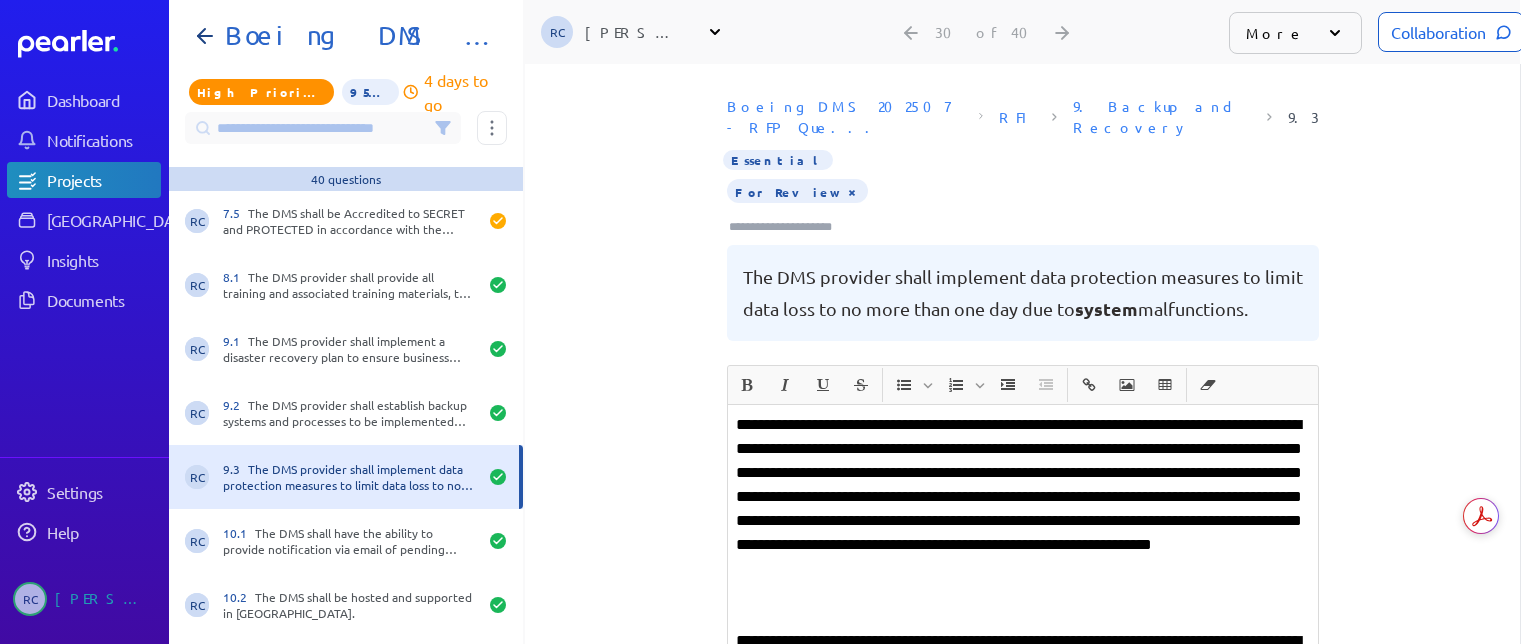 scroll, scrollTop: 1700, scrollLeft: 0, axis: vertical 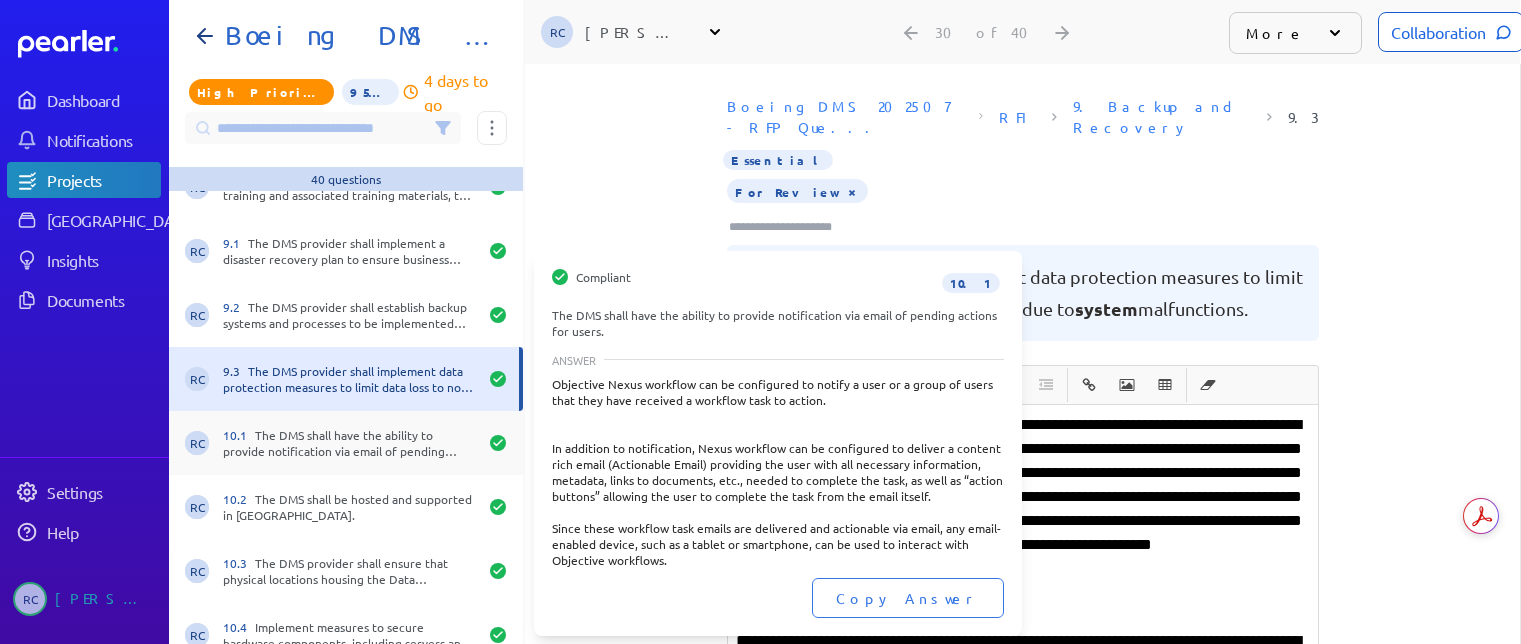 click on "10.1 The DMS shall have the ability to provide notification via email of pending actions for users." at bounding box center (350, 443) 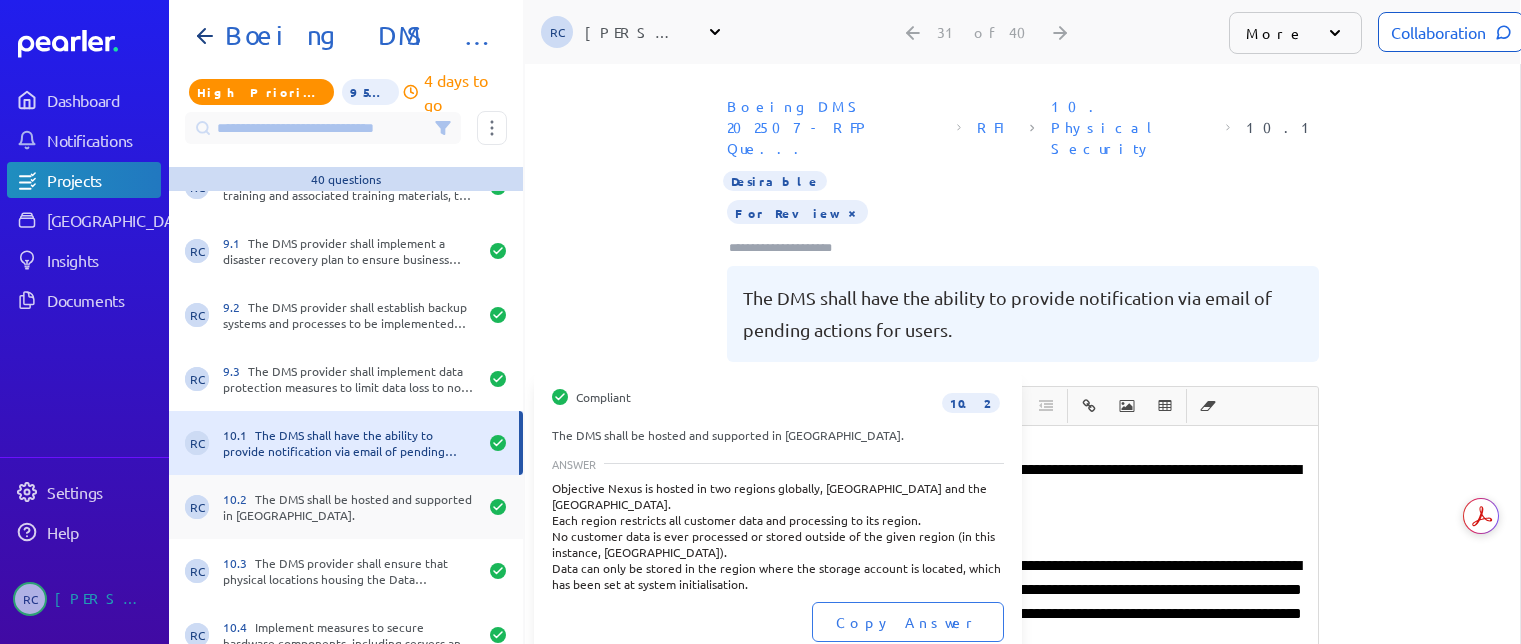 click on "10.2 The DMS shall be hosted and supported in [GEOGRAPHIC_DATA]." at bounding box center [350, 507] 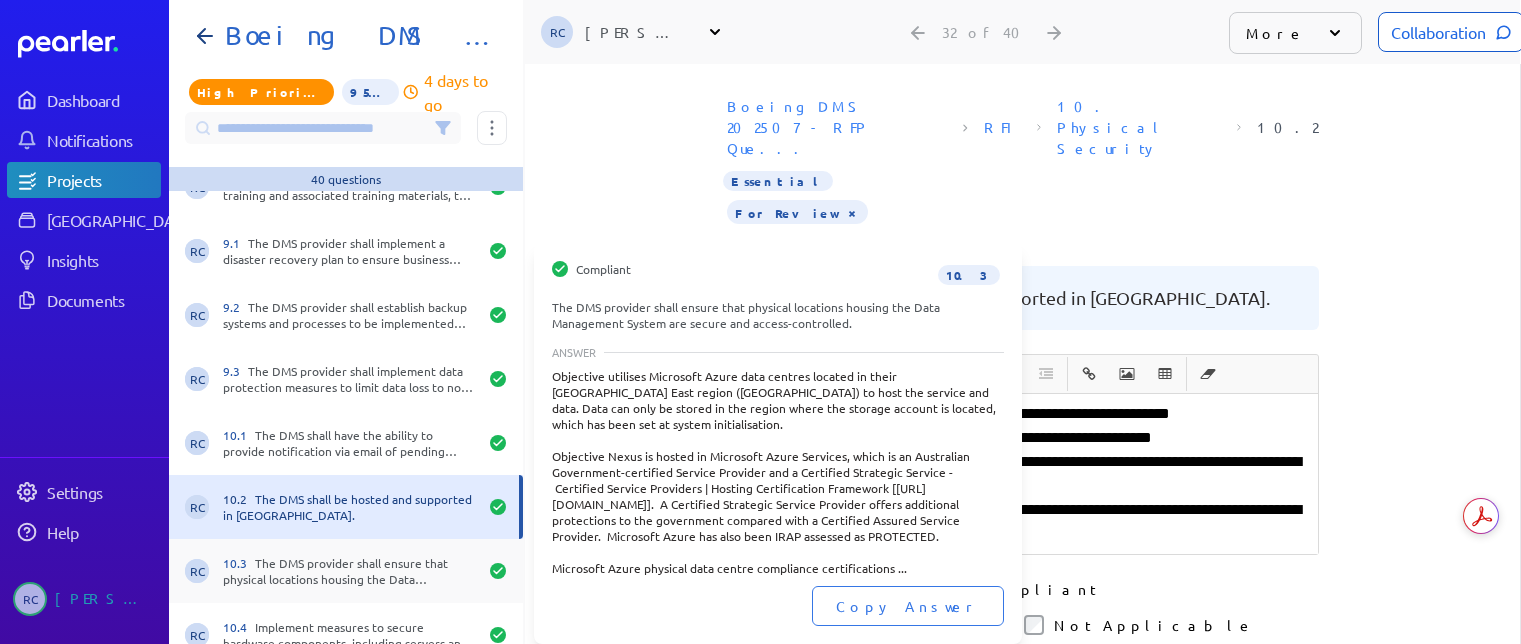 click on "10.3 The DMS provider shall ensure that physical locations housing the Data Management System are secure and access-controlled." at bounding box center (350, 571) 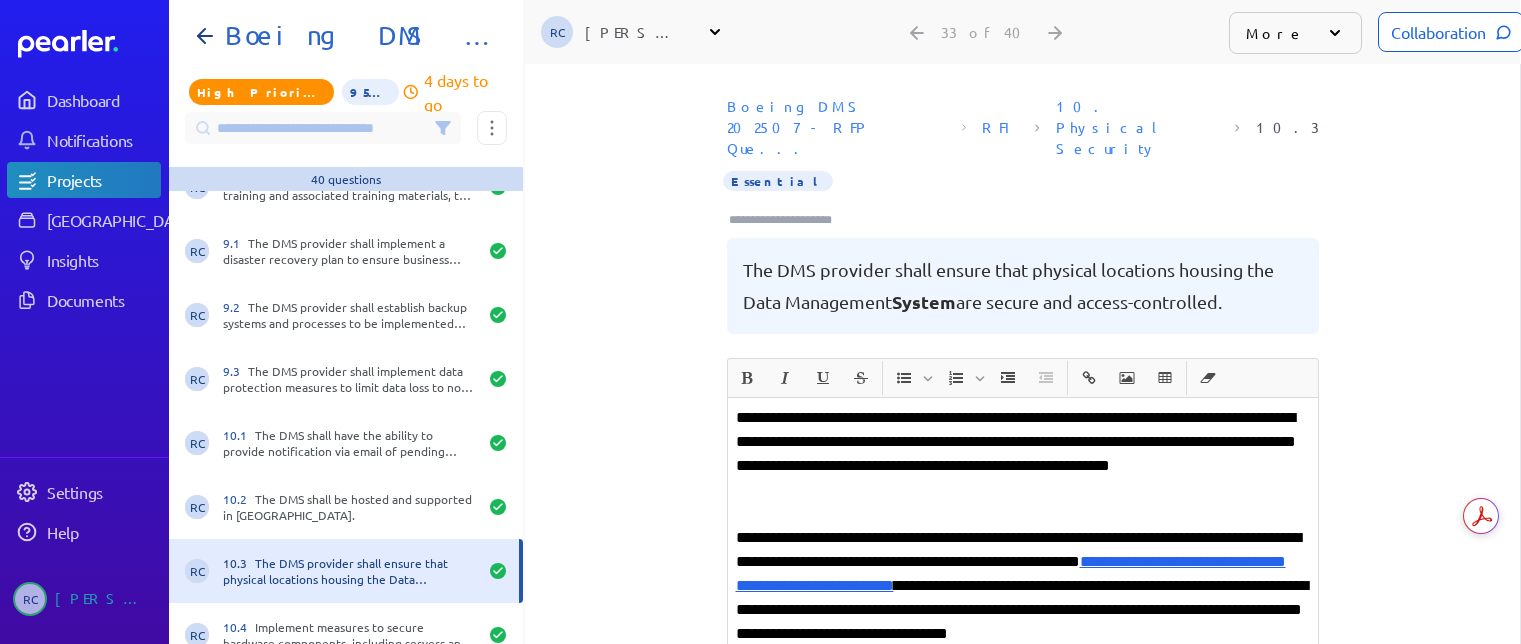 click at bounding box center (789, 220) 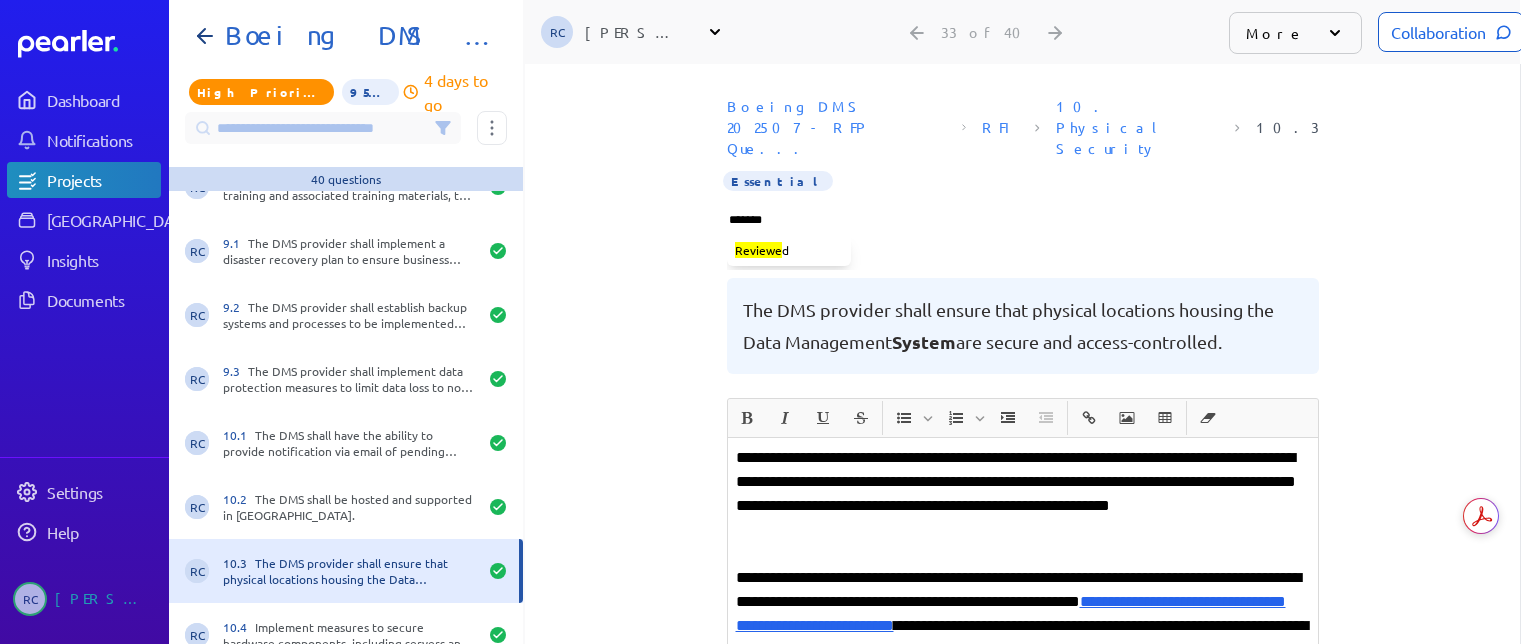 type on "********" 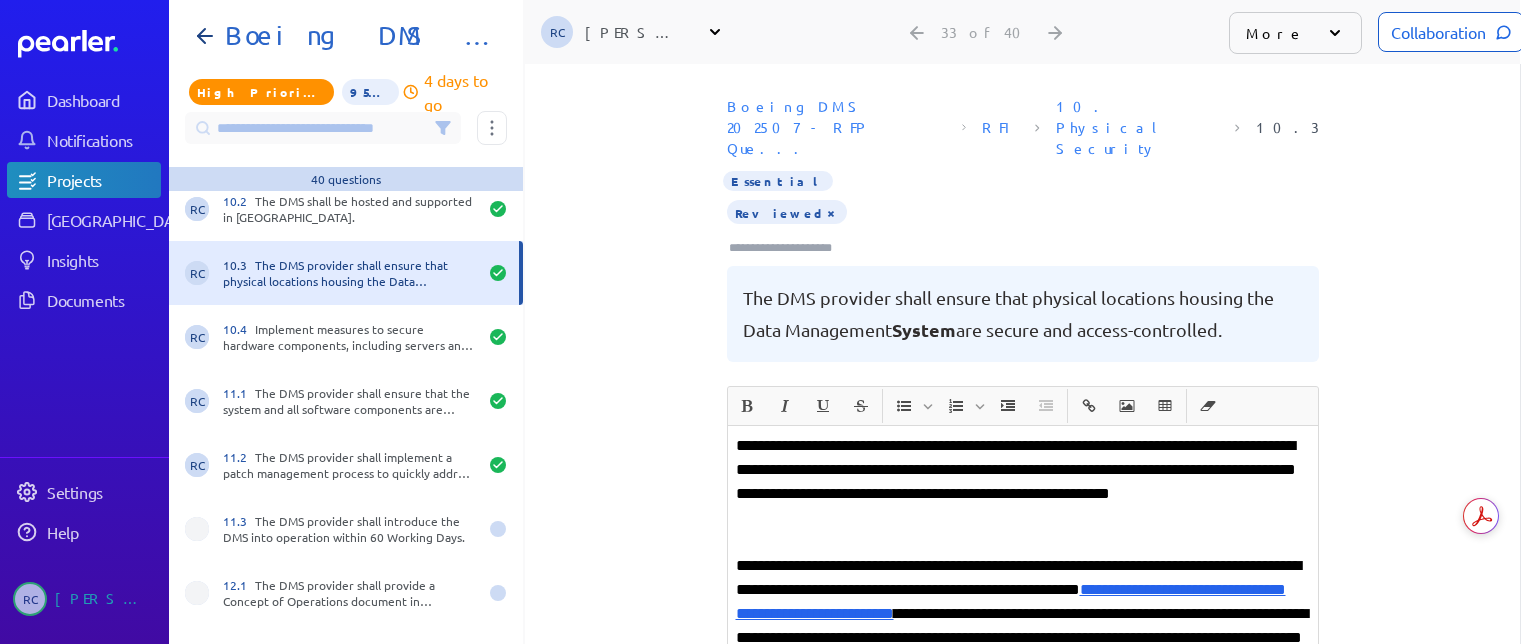 scroll, scrollTop: 2000, scrollLeft: 0, axis: vertical 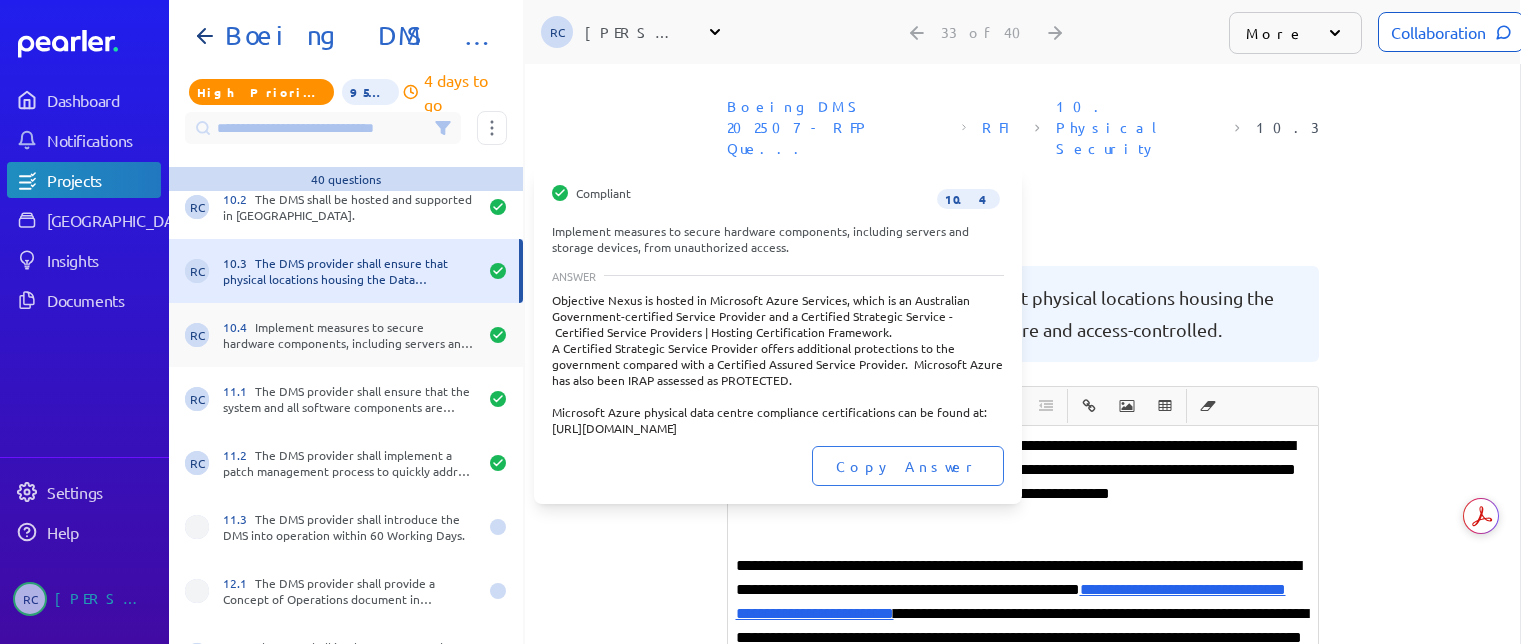 click on "10.4 Implement measures to secure hardware components, including servers and storage devices, from unauthorized access." at bounding box center (350, 335) 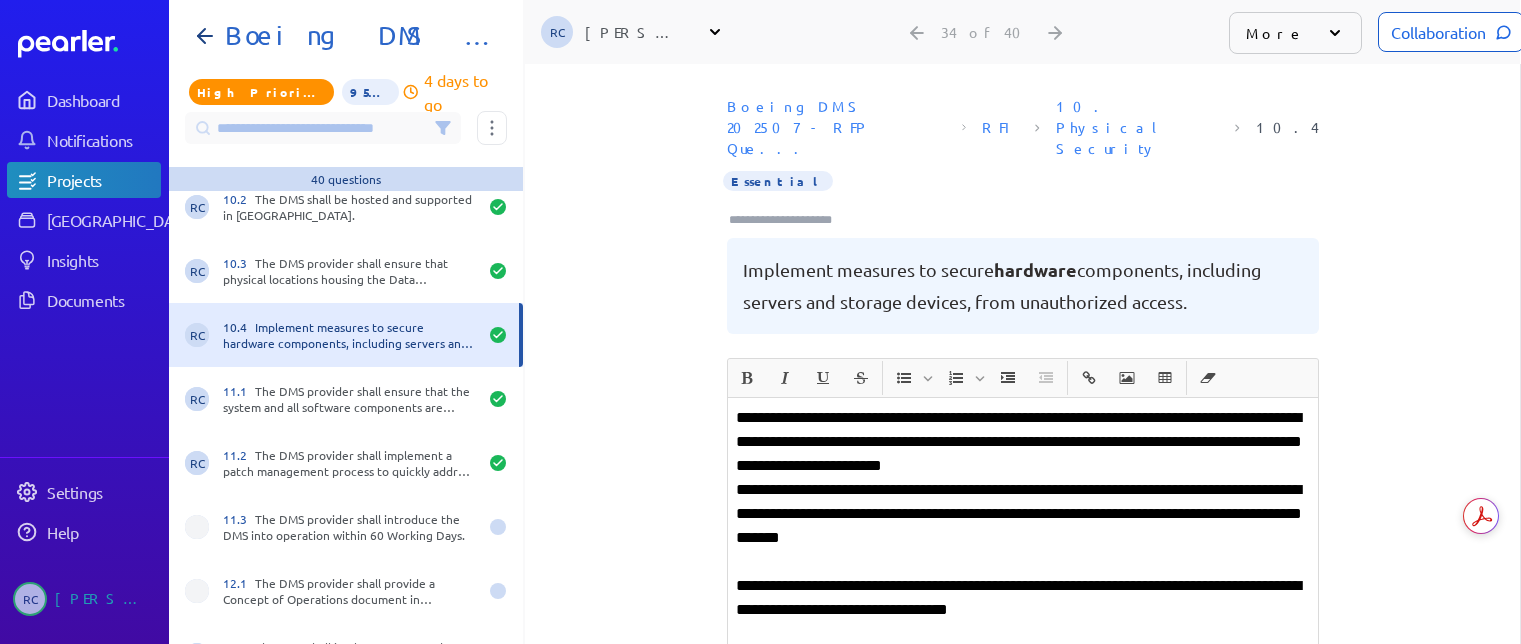 click at bounding box center [789, 220] 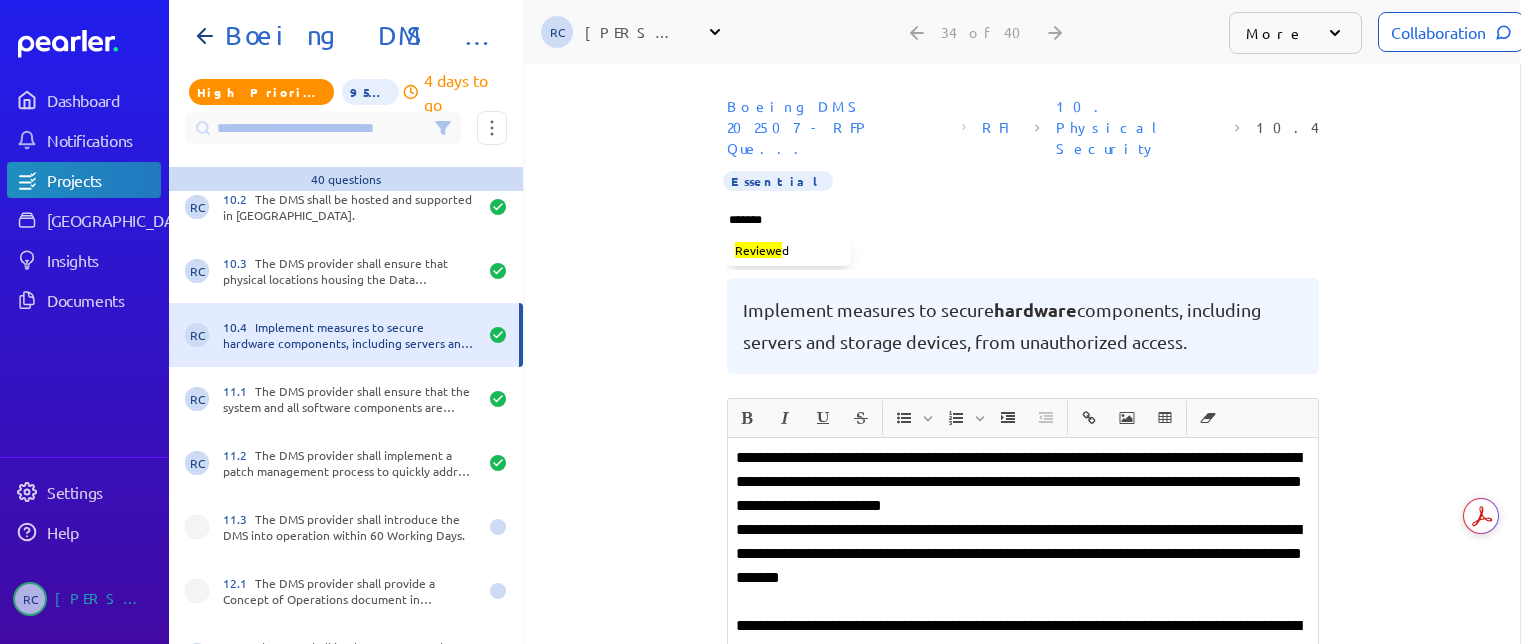 type on "********" 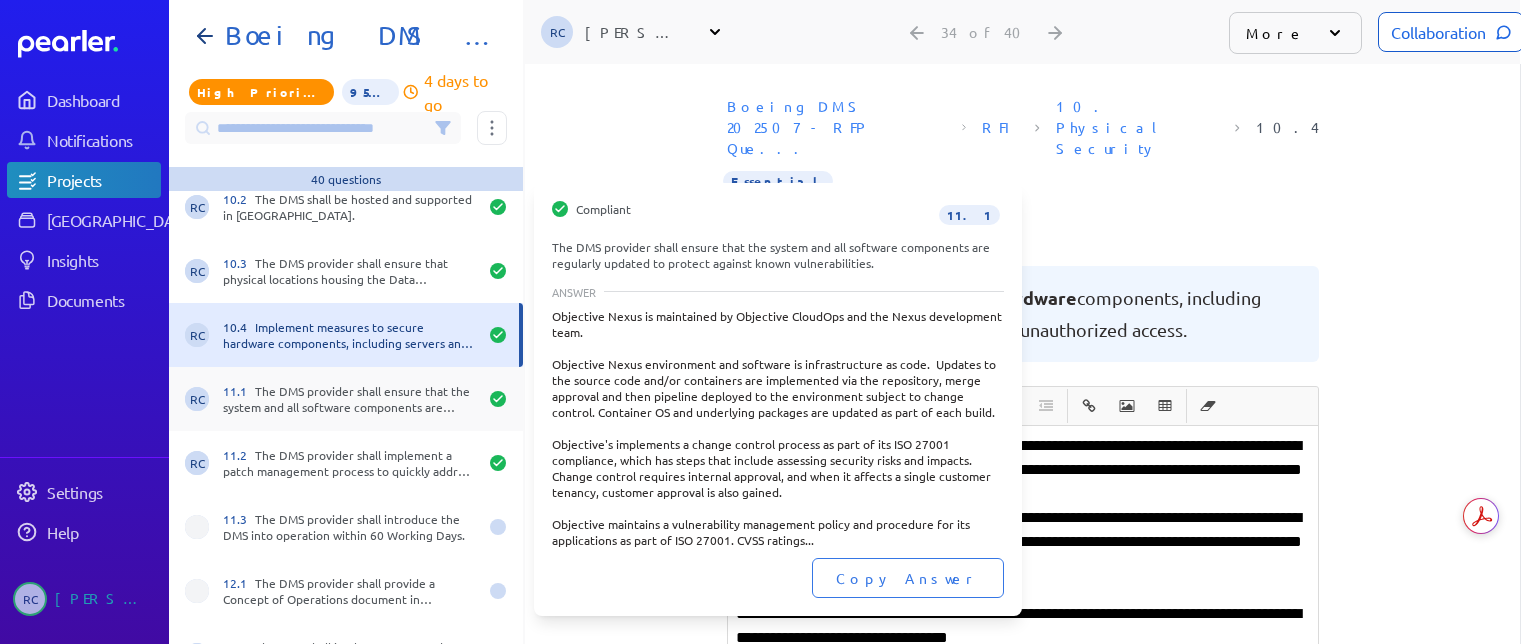 click on "11.1 The DMS provider shall ensure that the system and all software components are regularly updated to protect against known vulnerabilities." at bounding box center (350, 399) 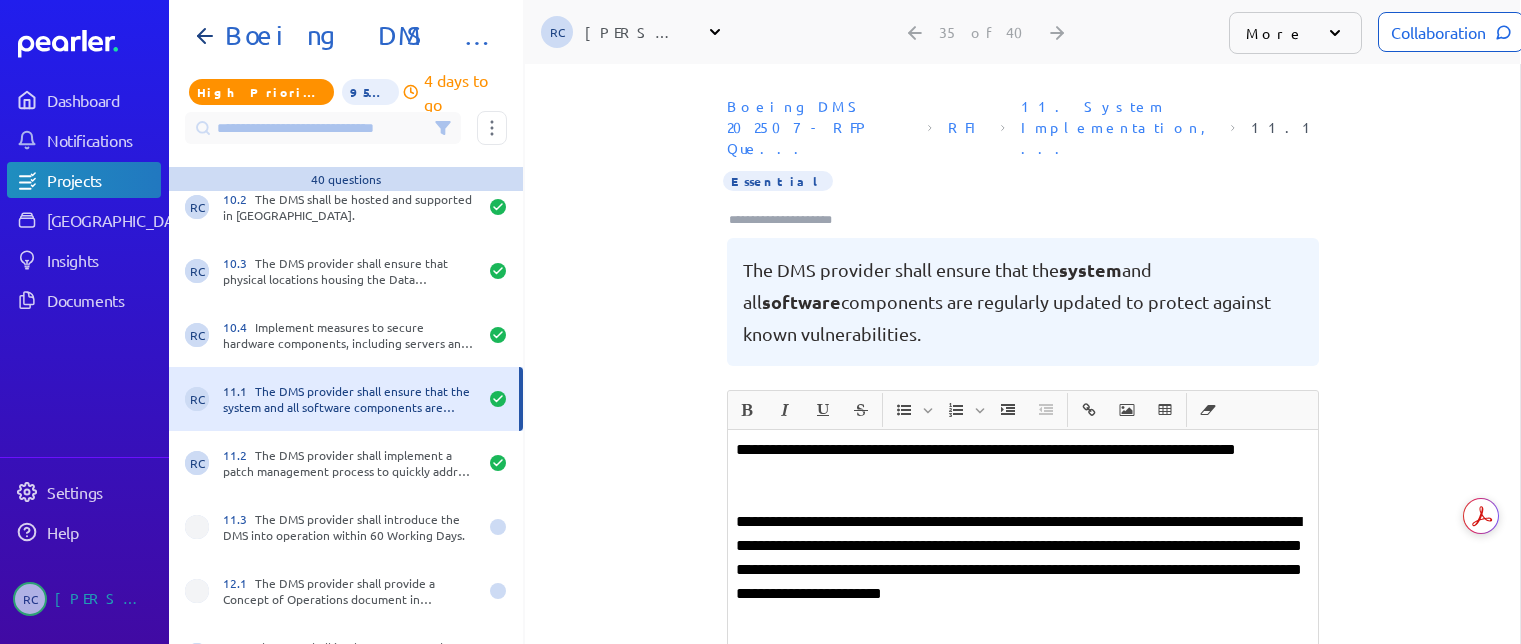 click at bounding box center (789, 220) 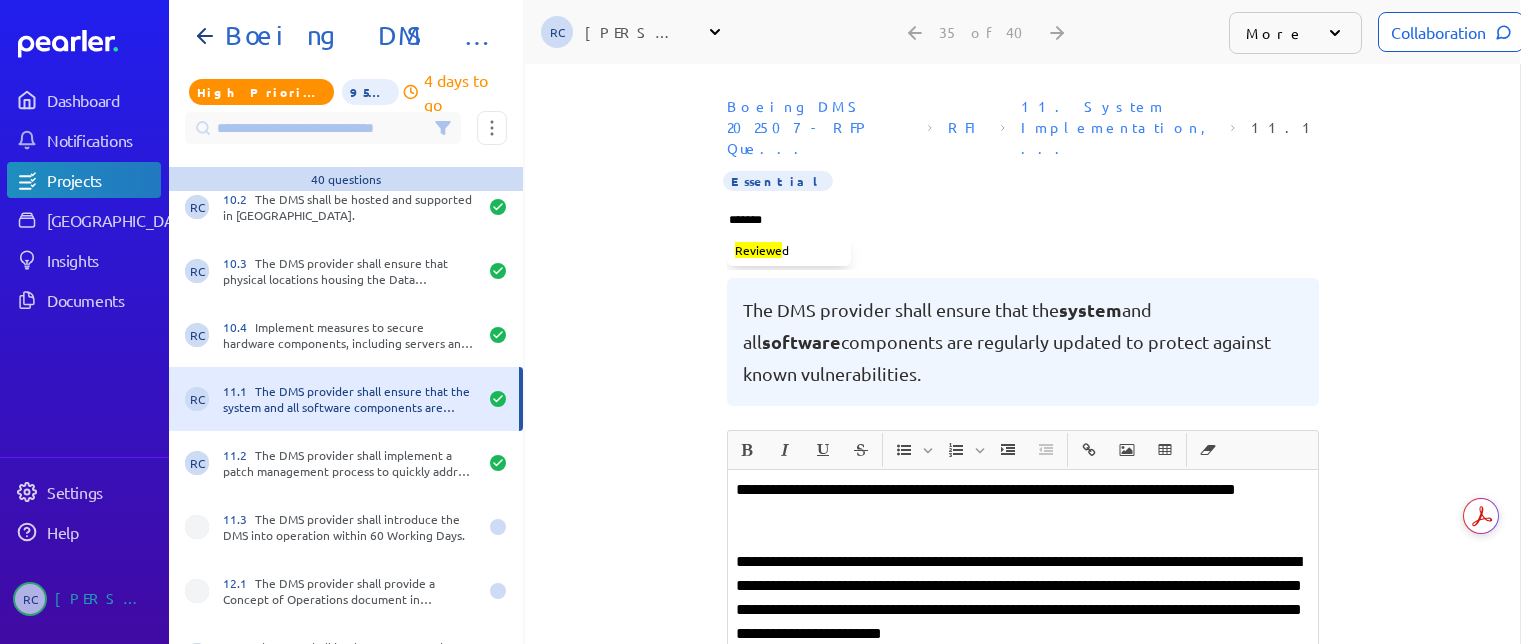 type on "********" 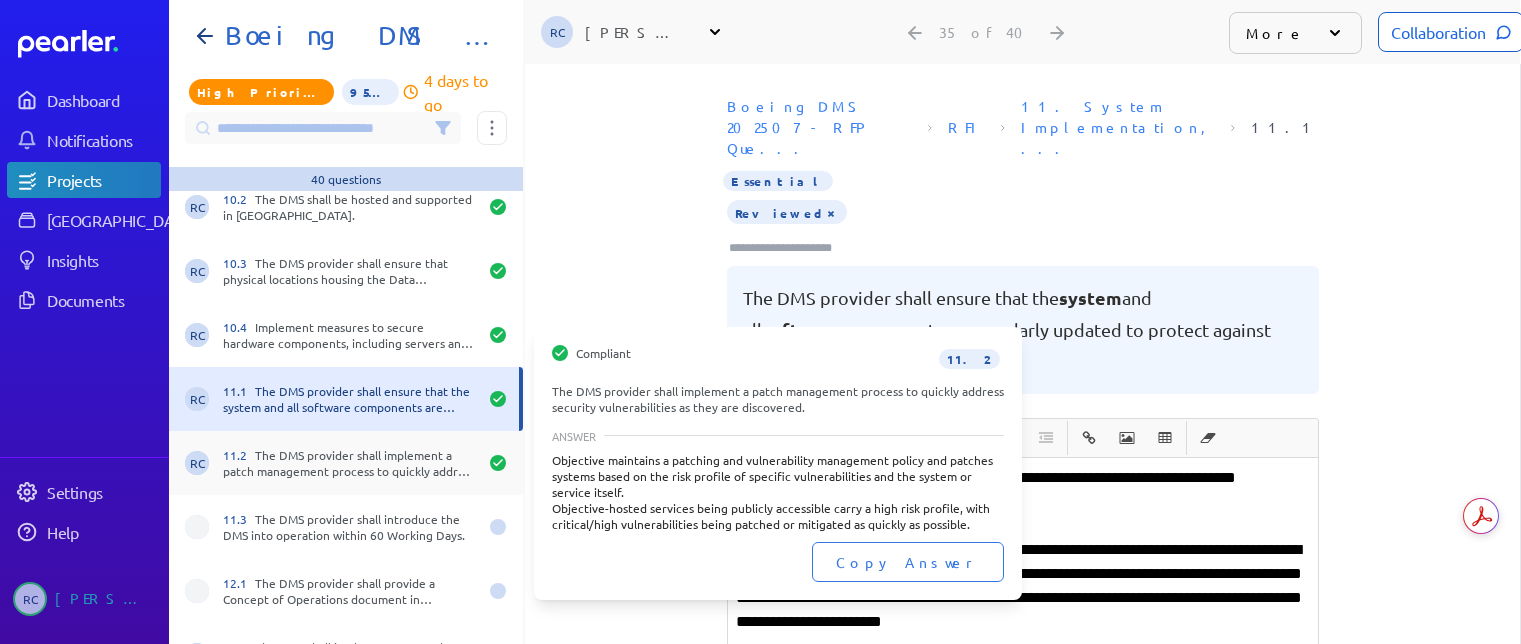 click on "11.2 The DMS provider shall implement a patch management process to quickly address security vulnerabilities as they are discovered." at bounding box center (350, 463) 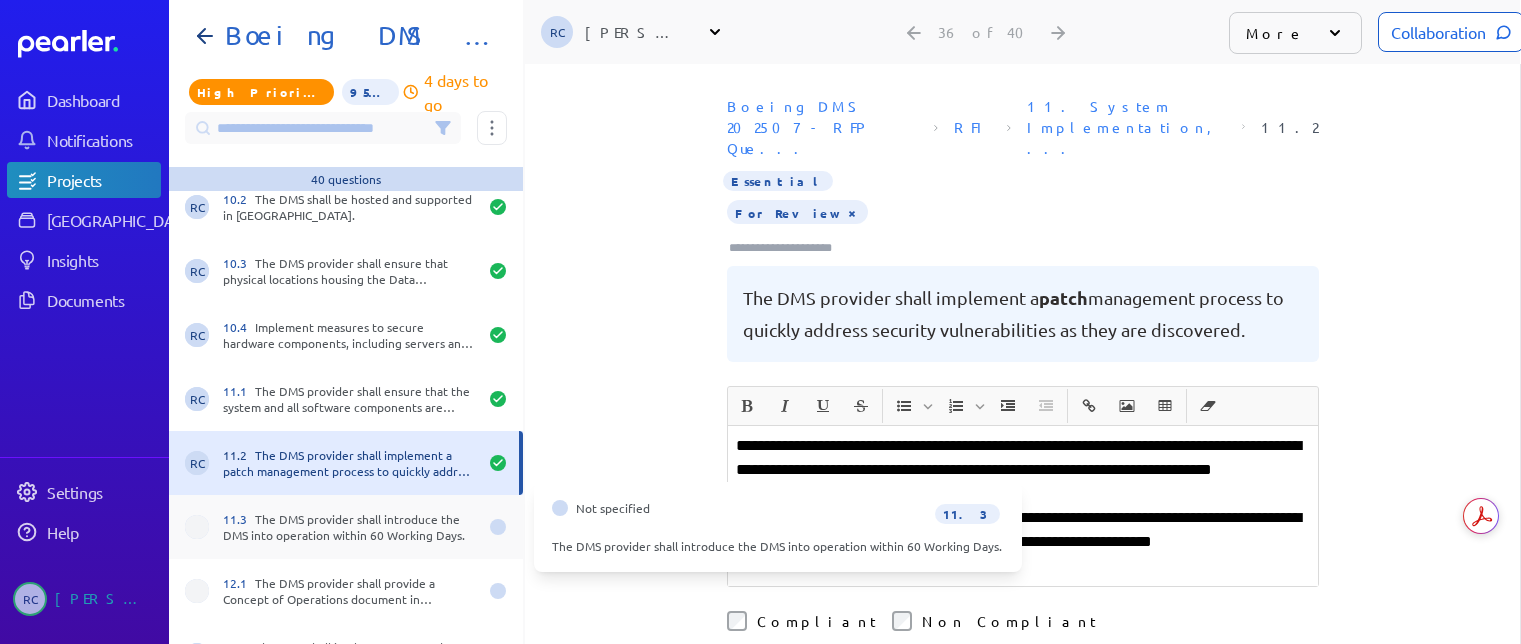drag, startPoint x: 350, startPoint y: 532, endPoint x: 411, endPoint y: 508, distance: 65.551506 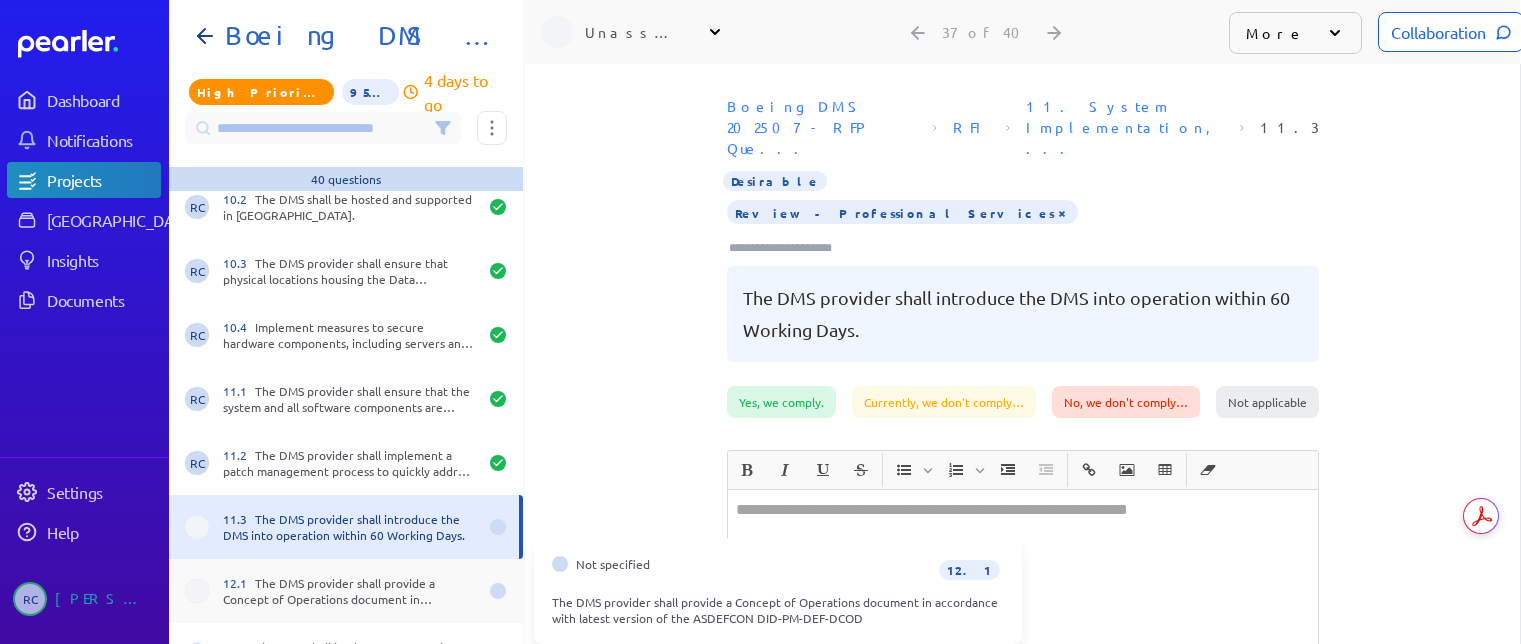 click on "12.1 The DMS provider shall provide a Concept of Operations document in accordance with latest version of the ASDEFCON DID-PM-DEF-DCOD" at bounding box center [350, 591] 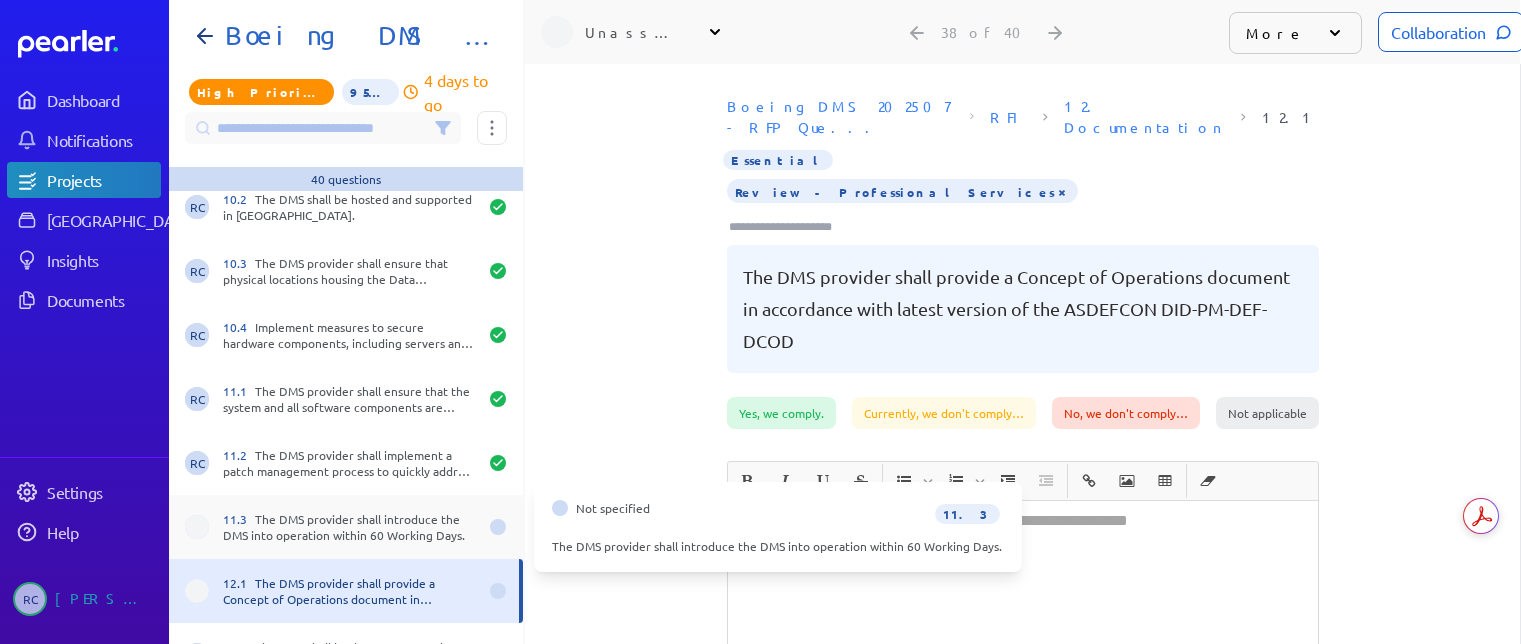 scroll, scrollTop: 2092, scrollLeft: 0, axis: vertical 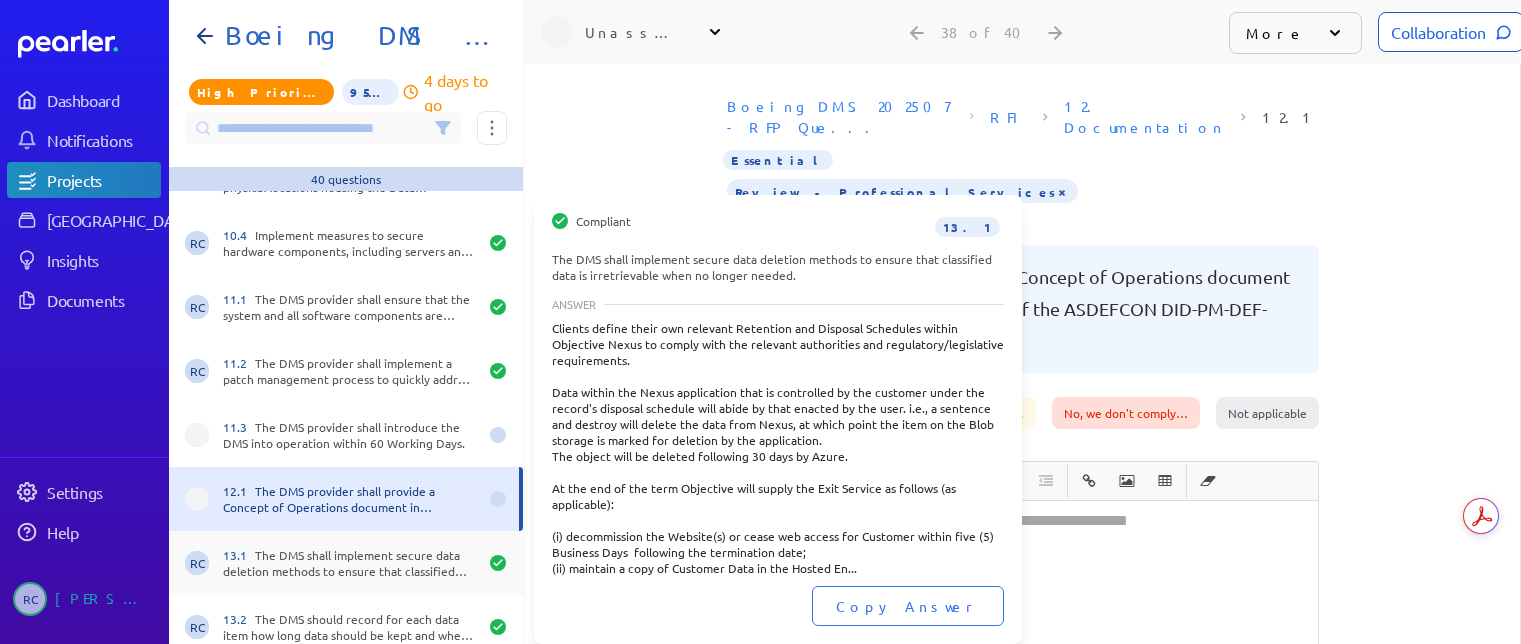 click on "13.1 The DMS shall implement secure data deletion methods to ensure that classified data is irretrievable when no longer needed." at bounding box center (350, 563) 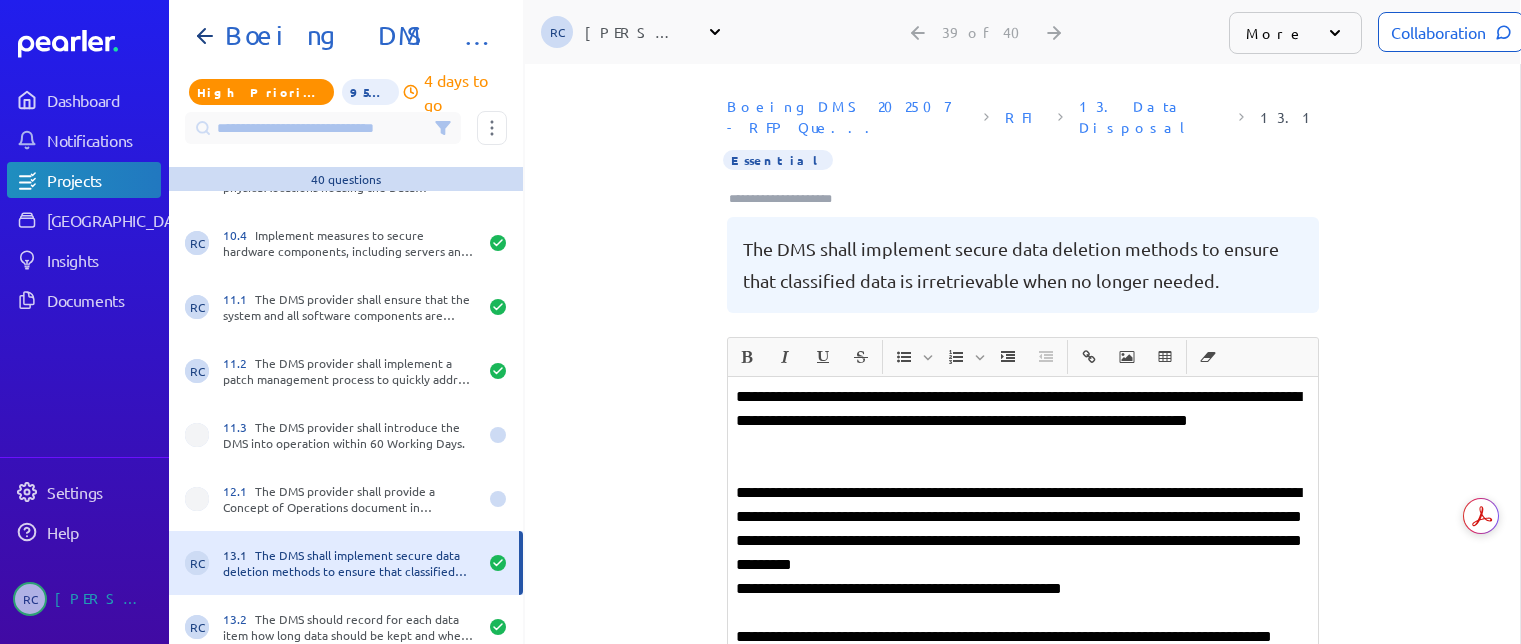 click at bounding box center (789, 199) 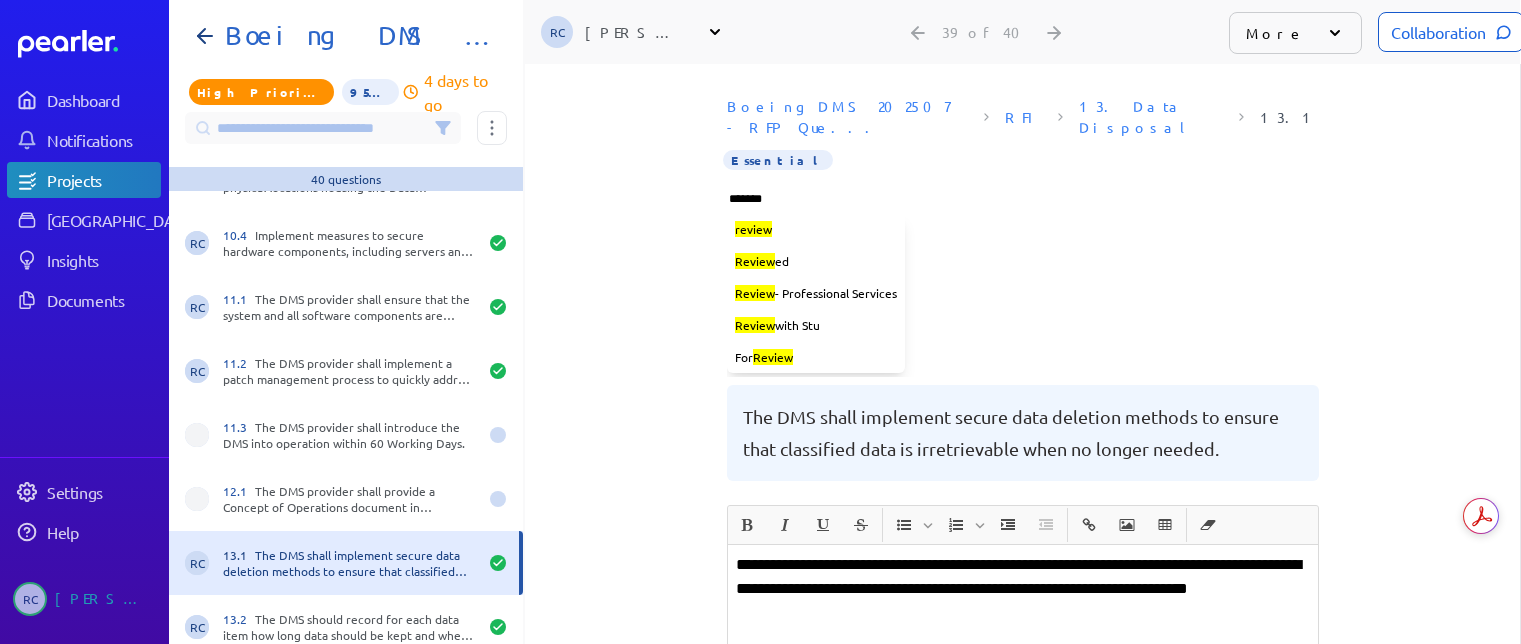 type on "********" 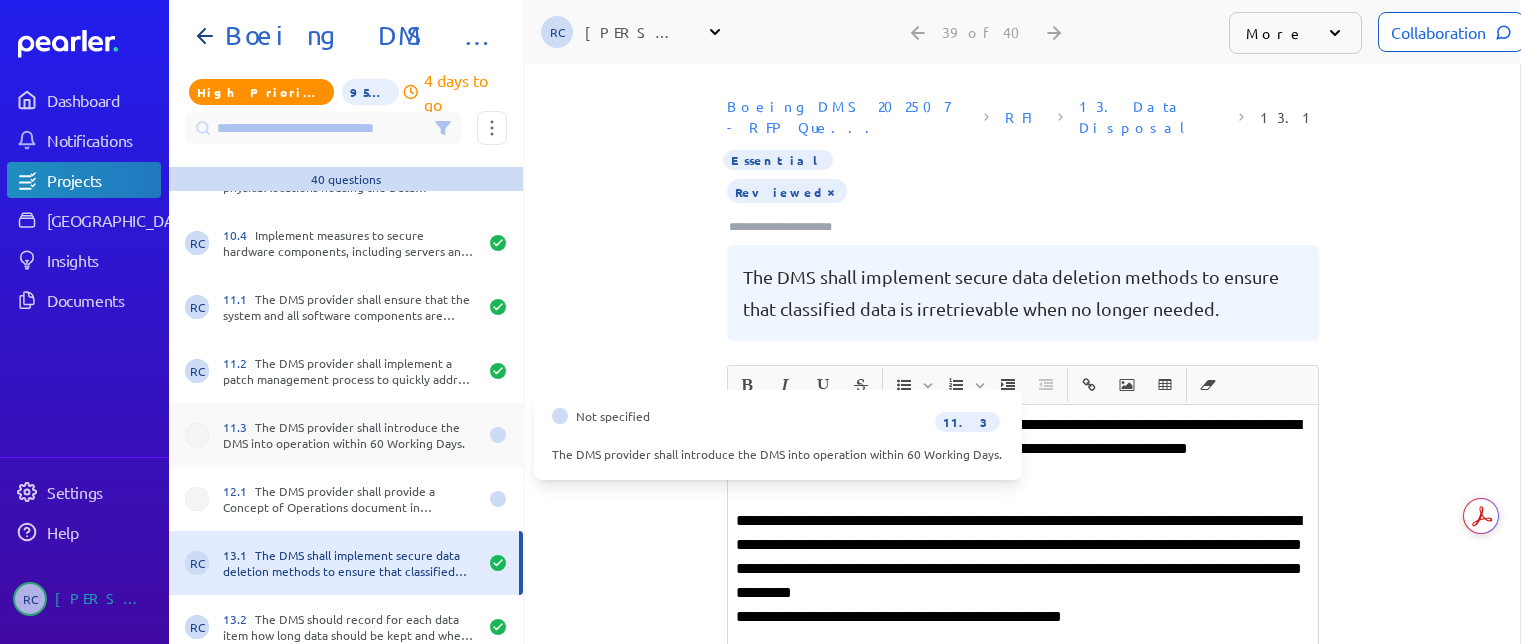 scroll, scrollTop: 15, scrollLeft: 1, axis: both 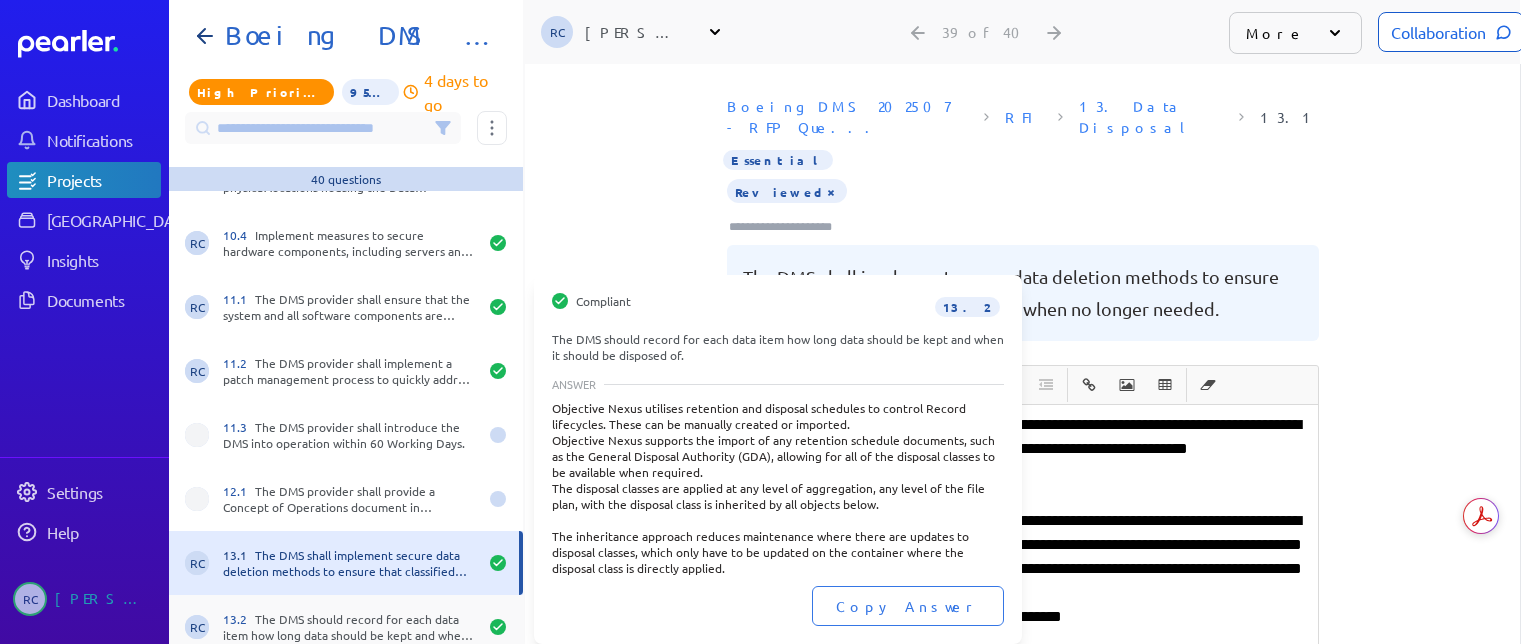 click on "13.2 The DMS should record for each data item how long data should be kept and when it should be disposed of." at bounding box center [350, 627] 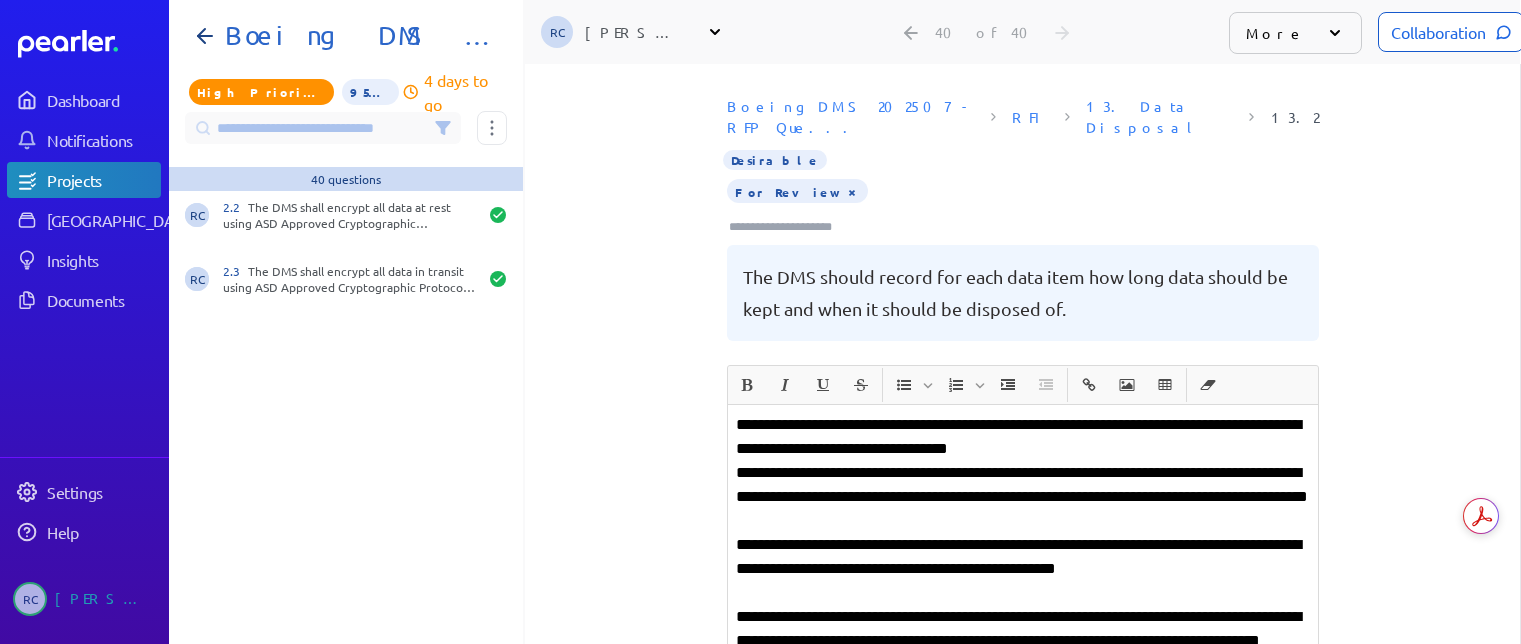 scroll, scrollTop: 0, scrollLeft: 0, axis: both 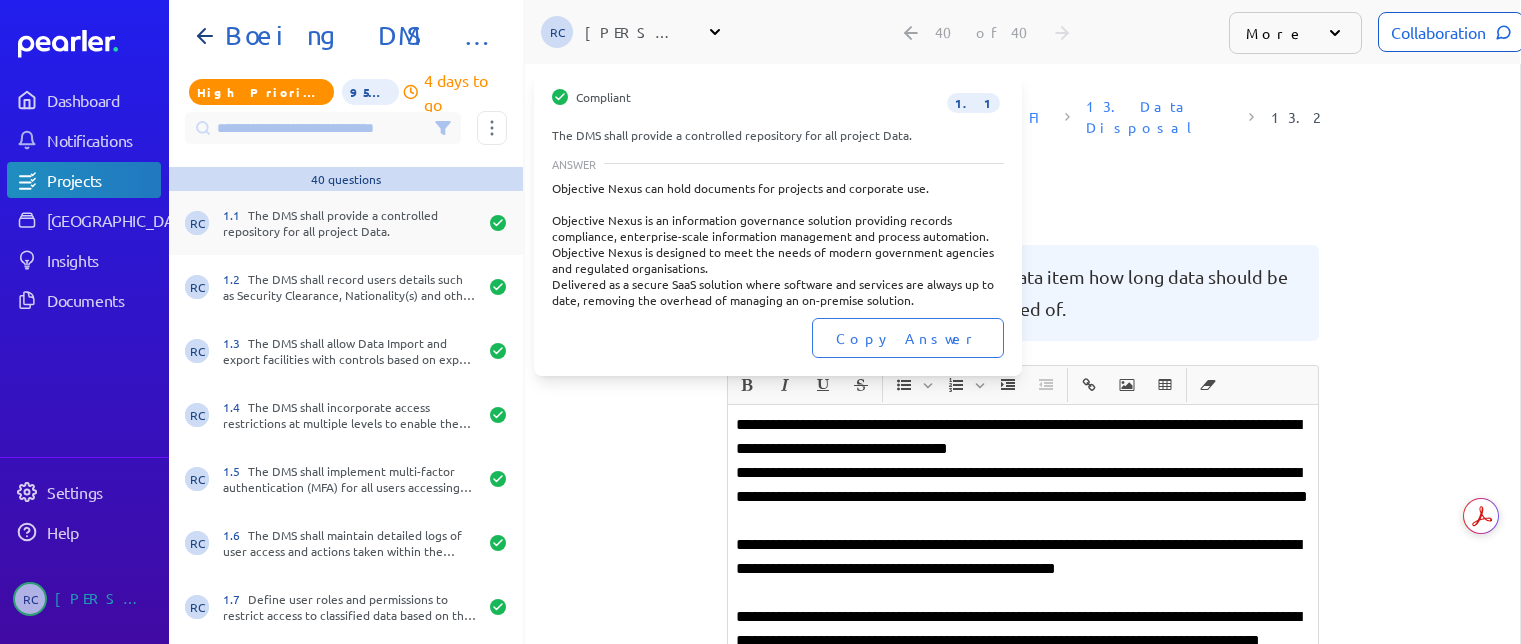 drag, startPoint x: 378, startPoint y: 234, endPoint x: 366, endPoint y: 248, distance: 18.439089 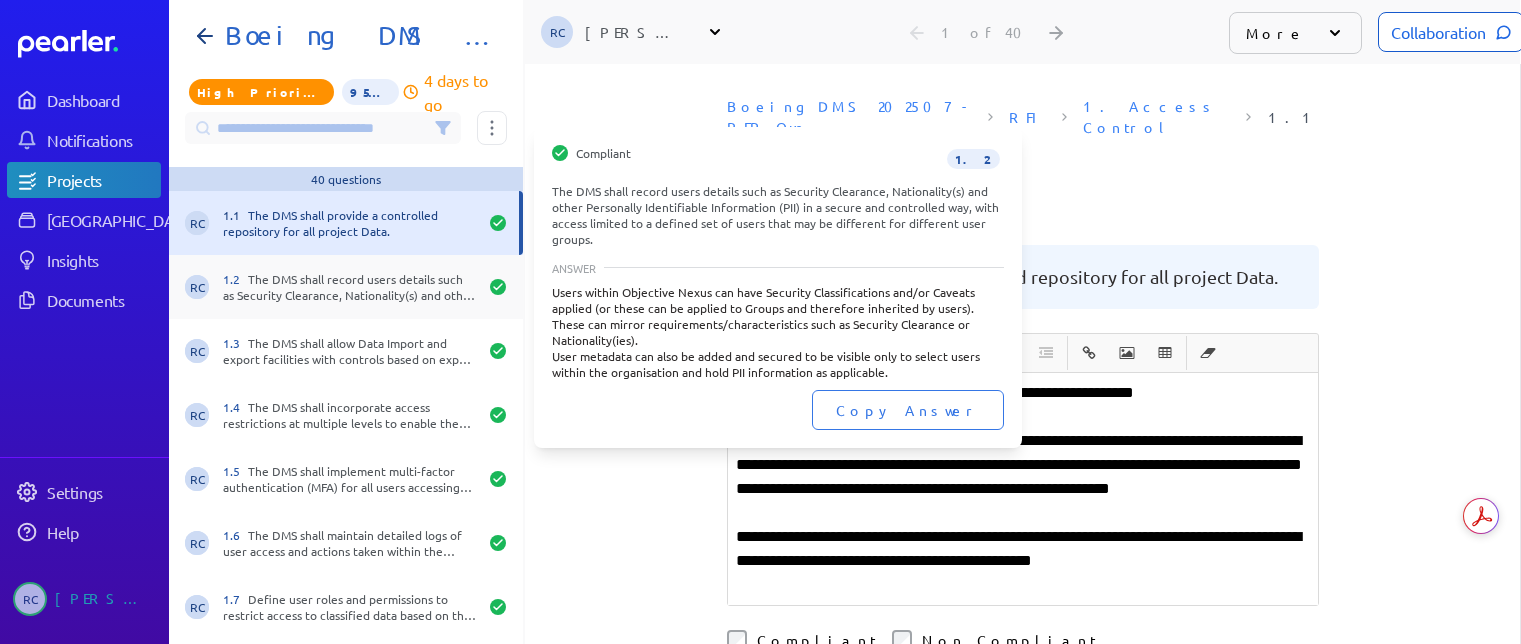 click on "1.2 The DMS shall record users details such as Security Clearance, Nationality(s) and other Personally Identifiable Information (PII) in a secure and controlled way, with access limited to a defined set of users that may be different for different user groups." at bounding box center [350, 287] 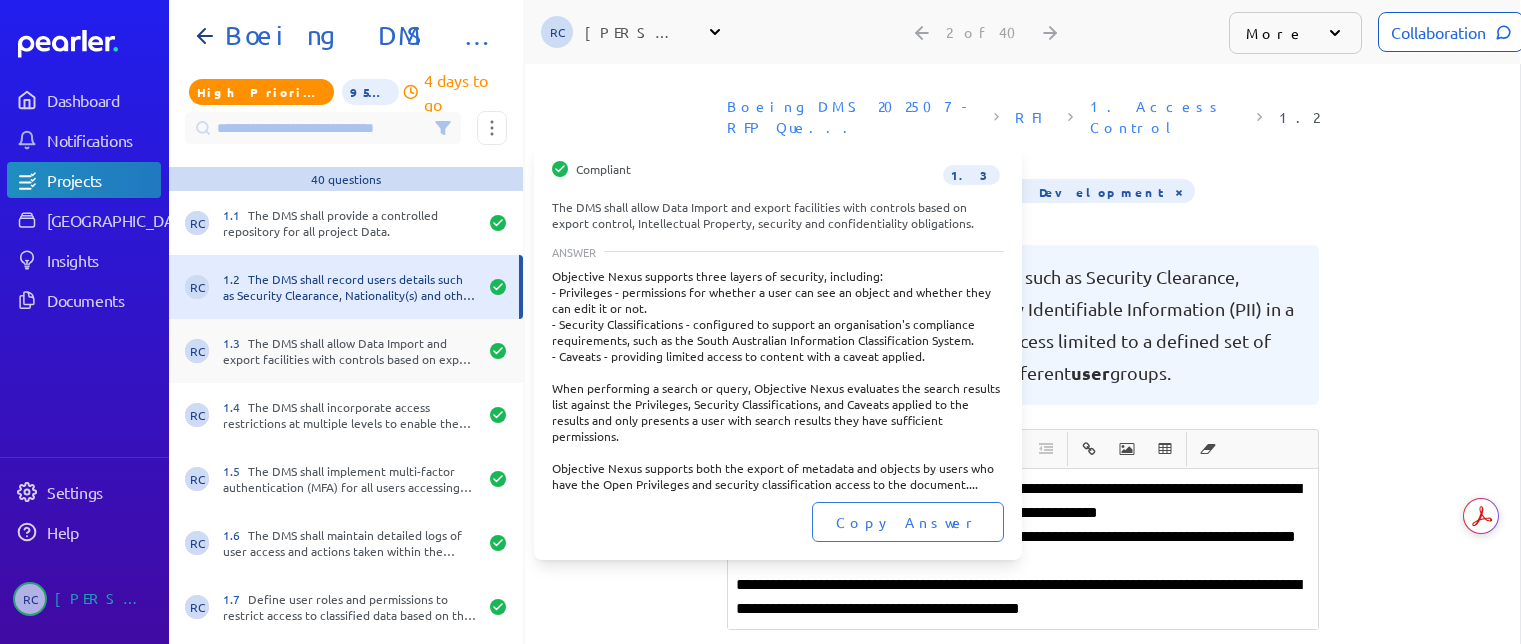 click on "1.3 The DMS shall allow Data Import and export facilities with controls based on export control, Intellectual Property, security and confidentiality obligations." at bounding box center [350, 351] 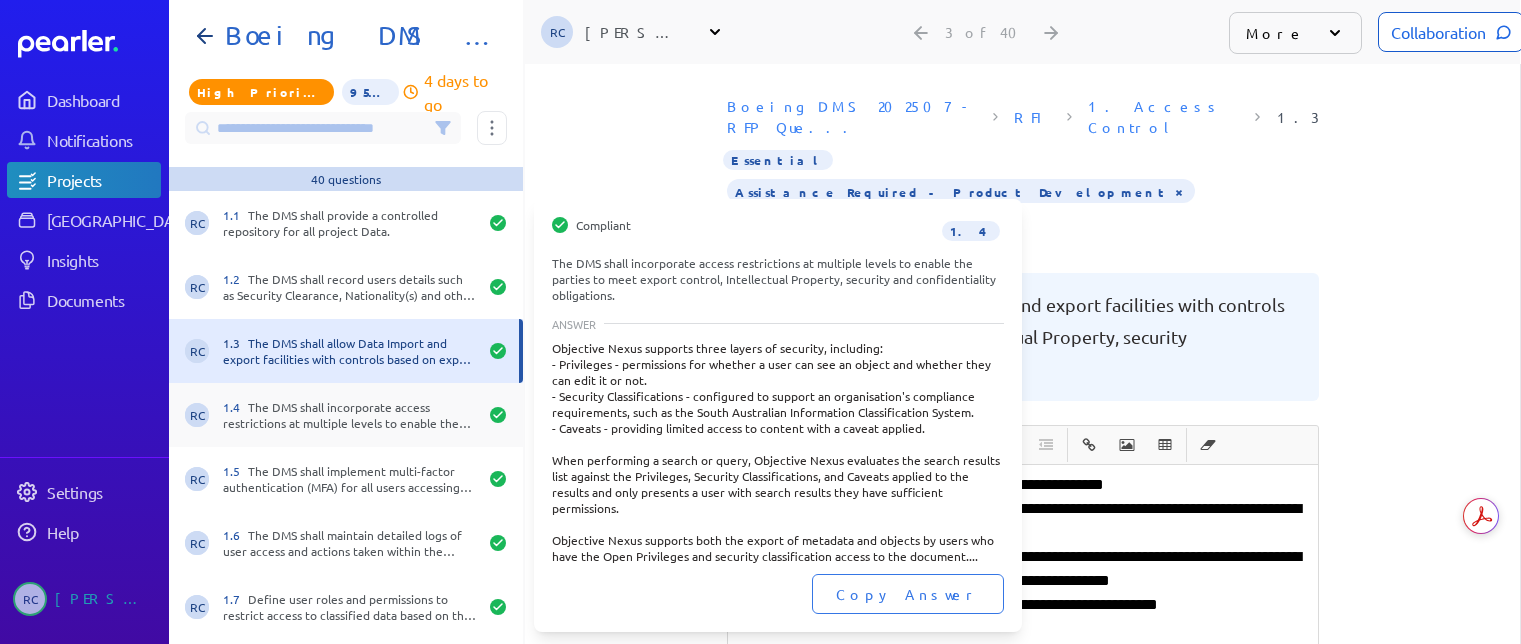 click on "1.4 The DMS shall incorporate access restrictions at multiple levels to enable the parties to meet export control, Intellectual Property, security and confidentiality obligations." at bounding box center [350, 415] 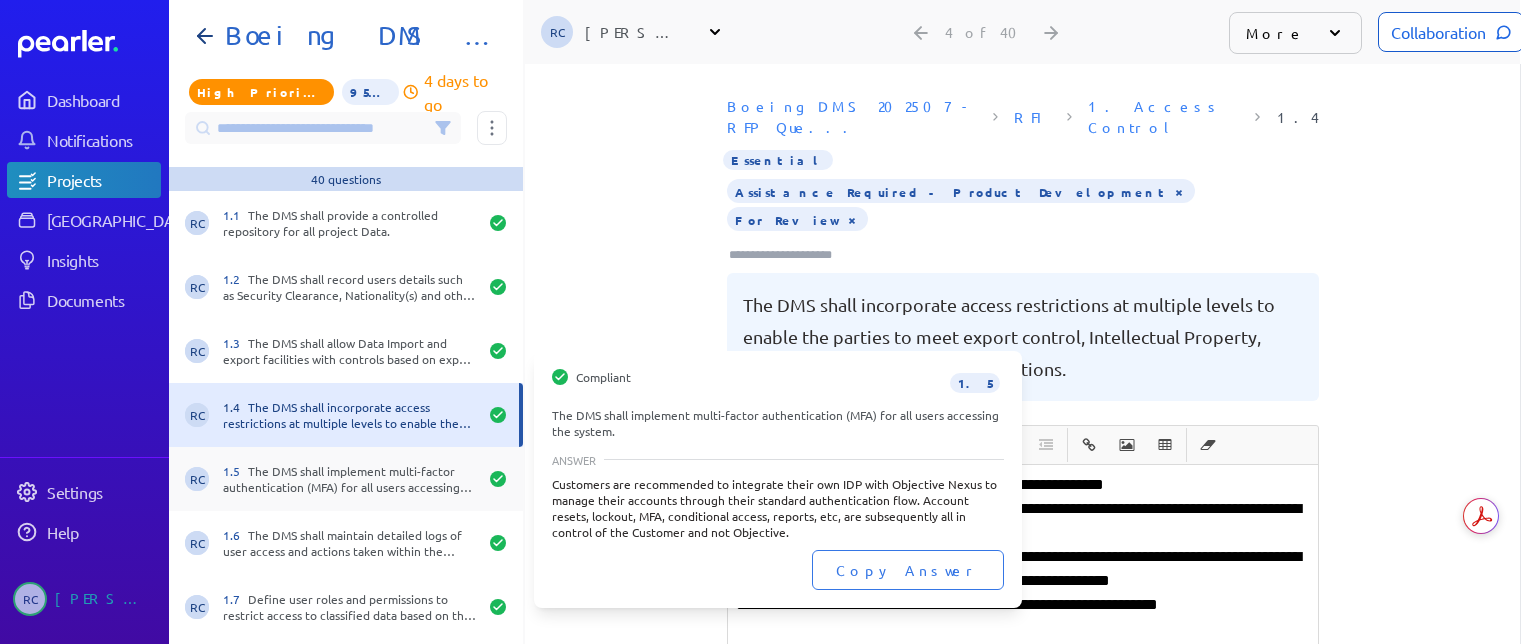 click on "1.5 The DMS shall implement multi-factor authentication (MFA) for all users accessing the system." at bounding box center [350, 479] 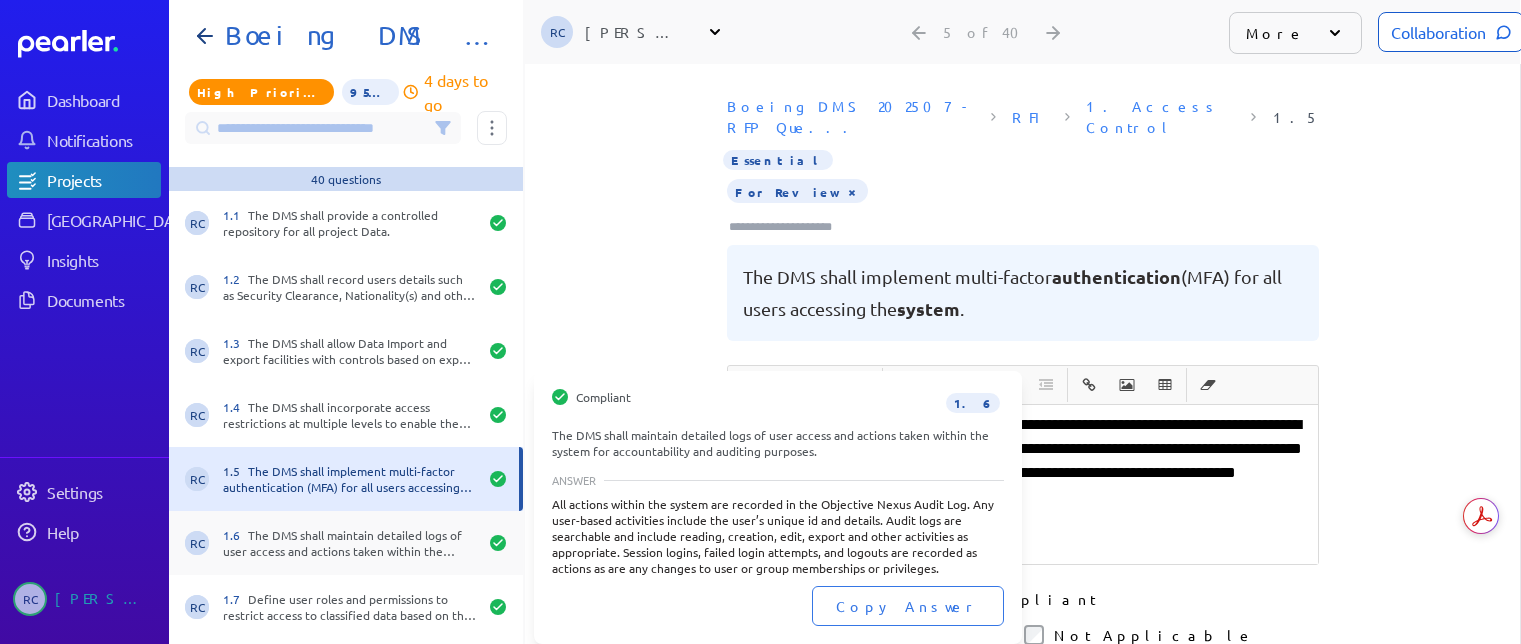 click on "1.6 The DMS shall maintain detailed logs of user access and actions taken within the system for accountability and auditing purposes." at bounding box center [350, 543] 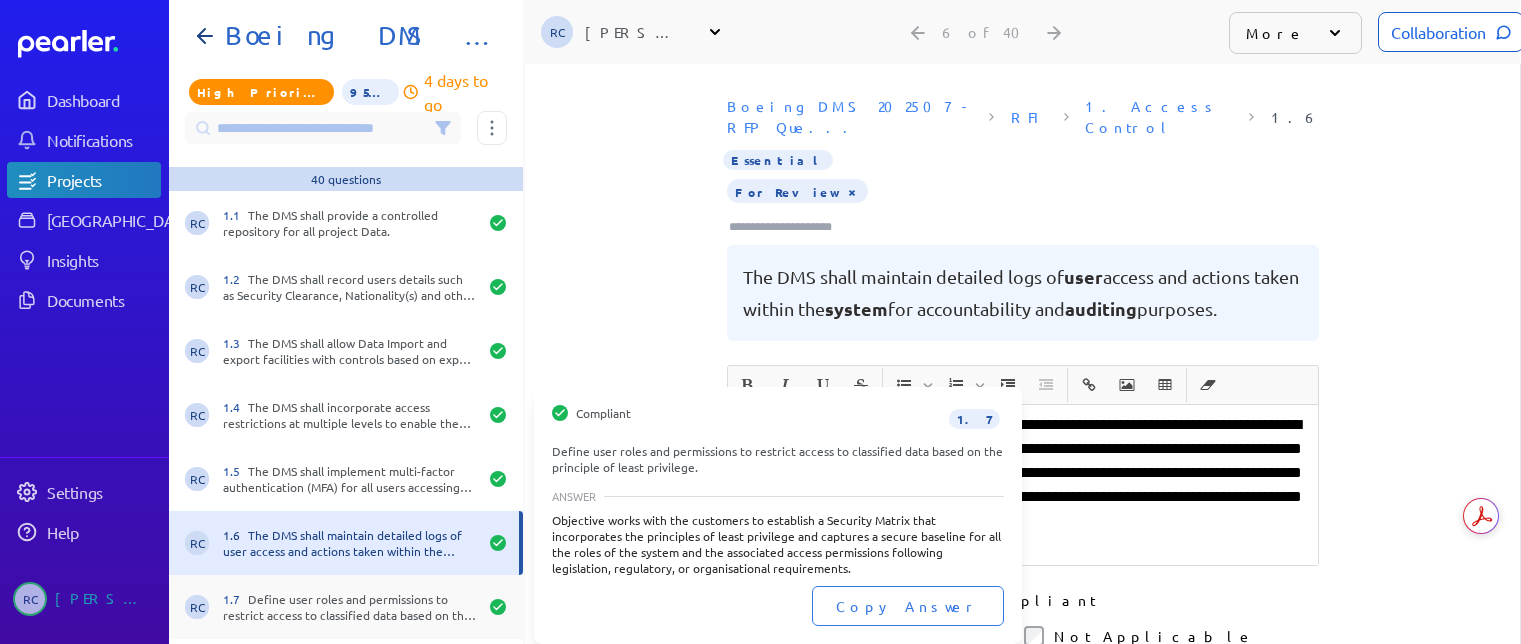click on "RC 1.7 Define user roles and permissions to restrict access to classified data based on the principle of least privilege." at bounding box center [346, 607] 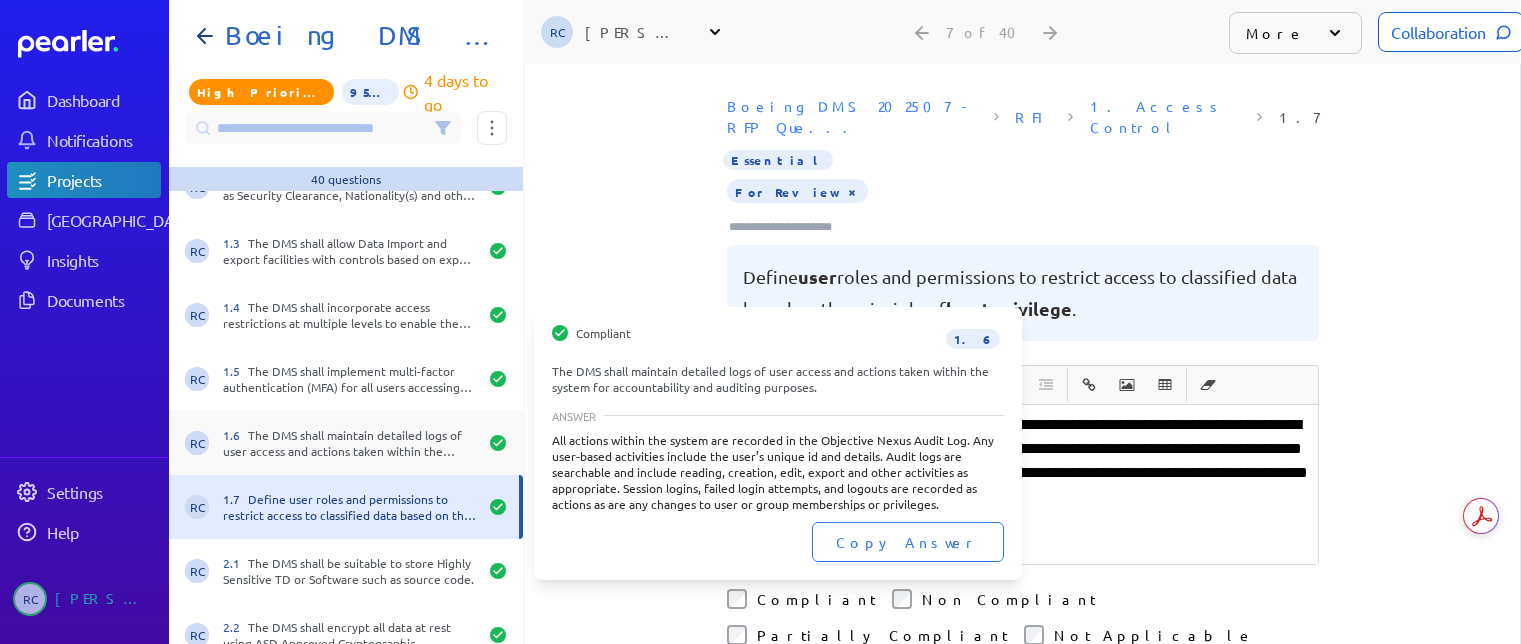 scroll, scrollTop: 300, scrollLeft: 0, axis: vertical 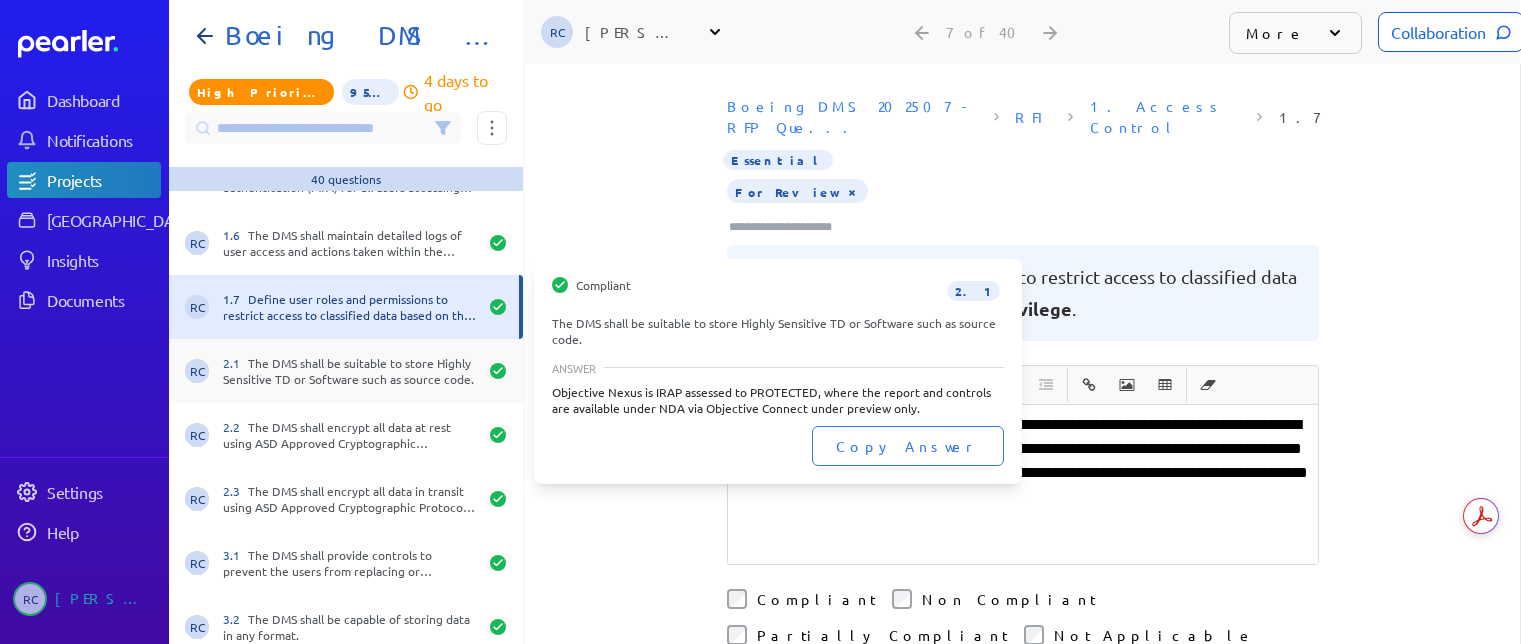 click on "2.1 The DMS shall be suitable to store Highly Sensitive TD or Software such as source code." at bounding box center (350, 371) 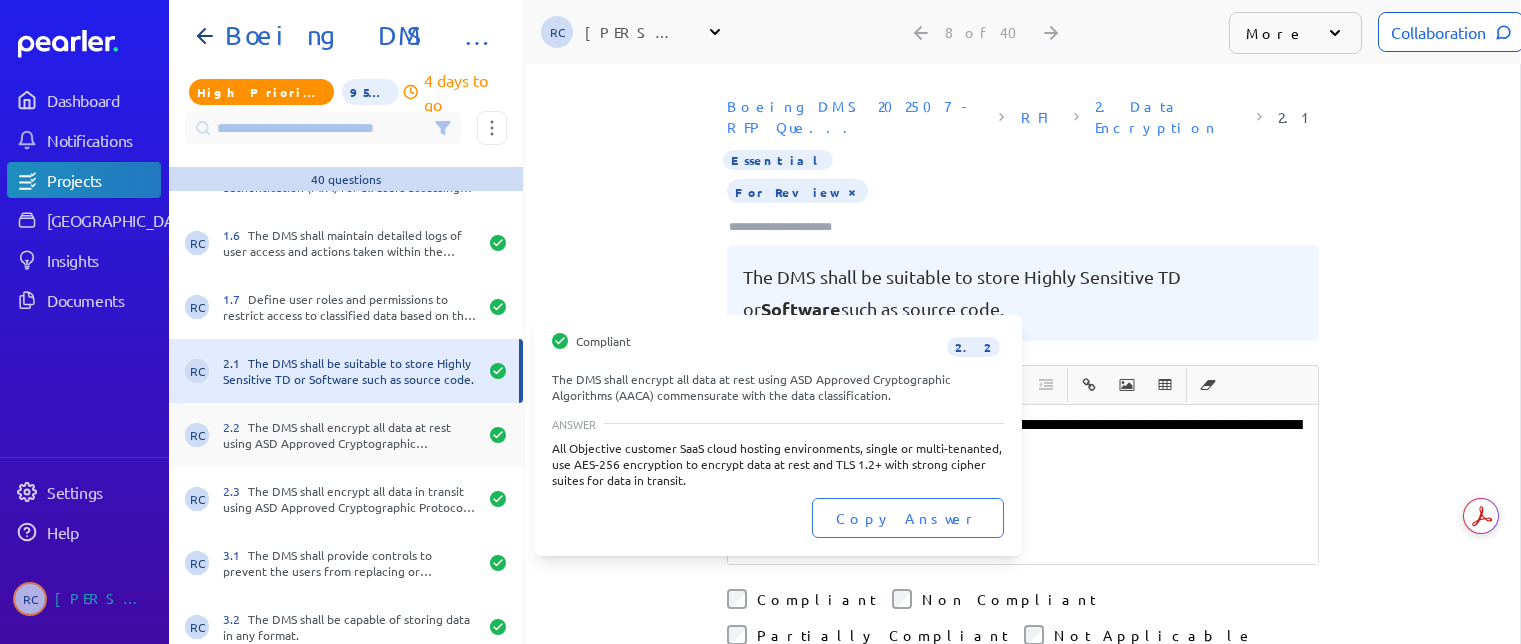 click on "2.2 The DMS shall encrypt all data at rest using ASD Approved Cryptographic Algorithms (AACA) commensurate with the data classification." at bounding box center (350, 435) 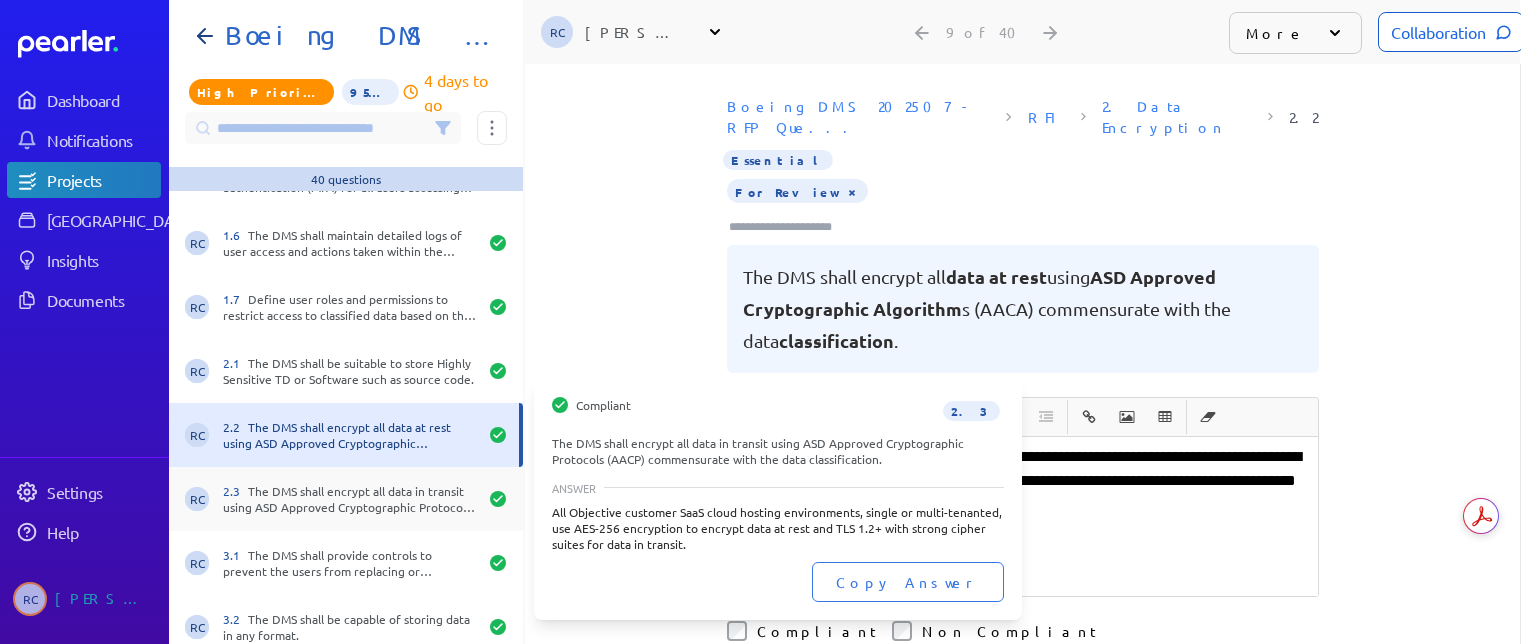 click on "2.3 The DMS shall encrypt all data in transit using ASD Approved Cryptographic Protocols (AACP) commensurate with the data classification." at bounding box center [350, 499] 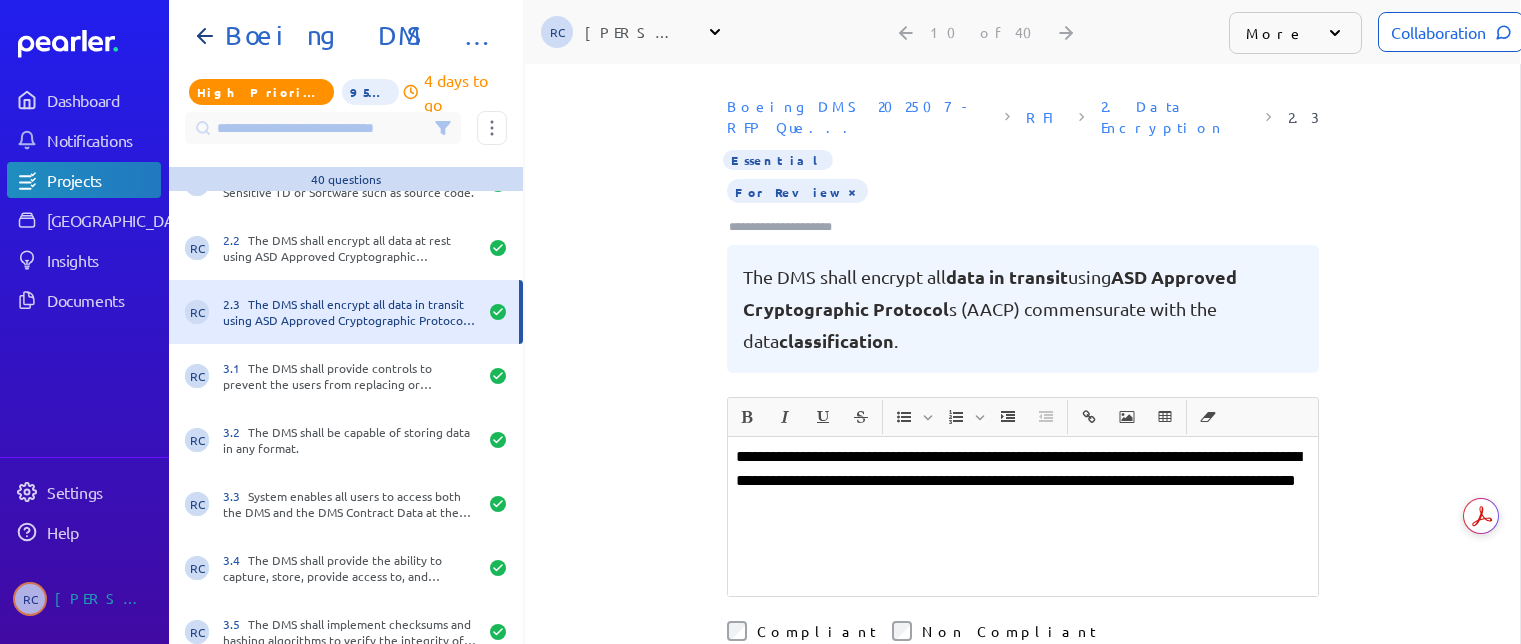 scroll, scrollTop: 500, scrollLeft: 0, axis: vertical 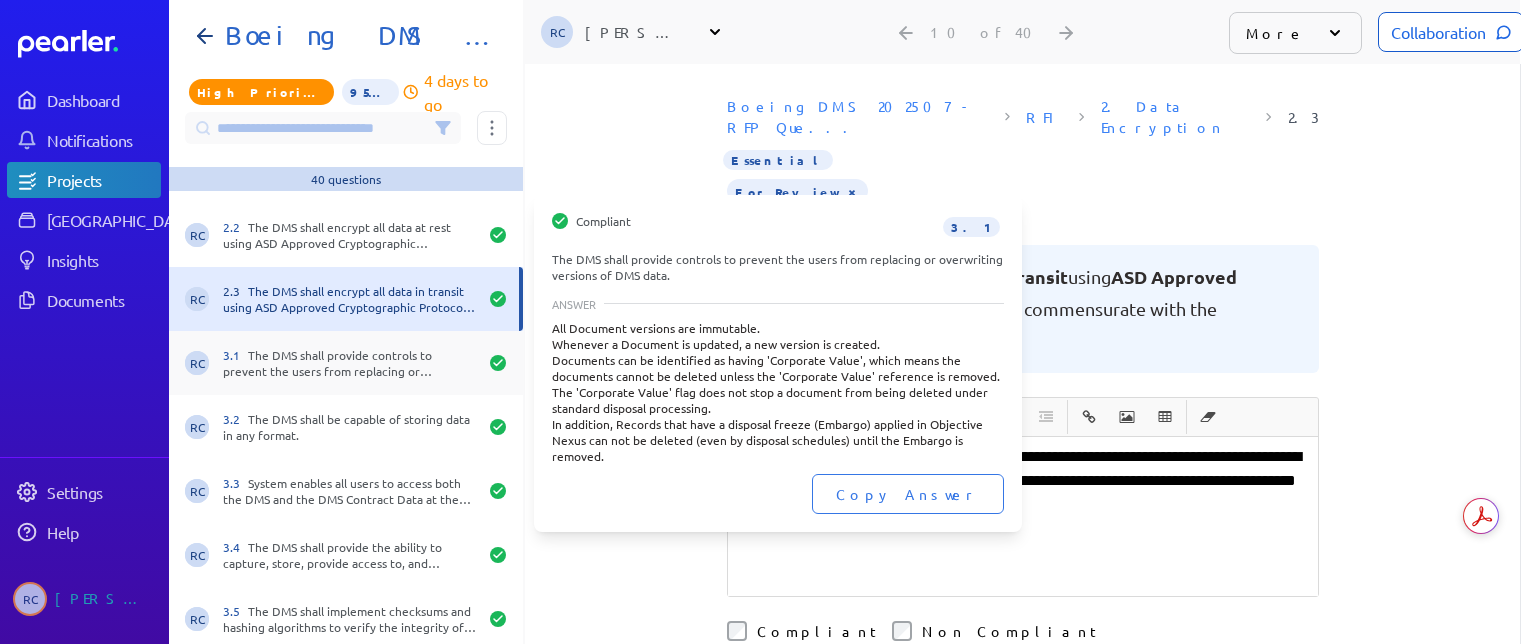 click on "3.1 The DMS shall provide controls to prevent the users from replacing or overwriting versions of DMS data." at bounding box center (350, 363) 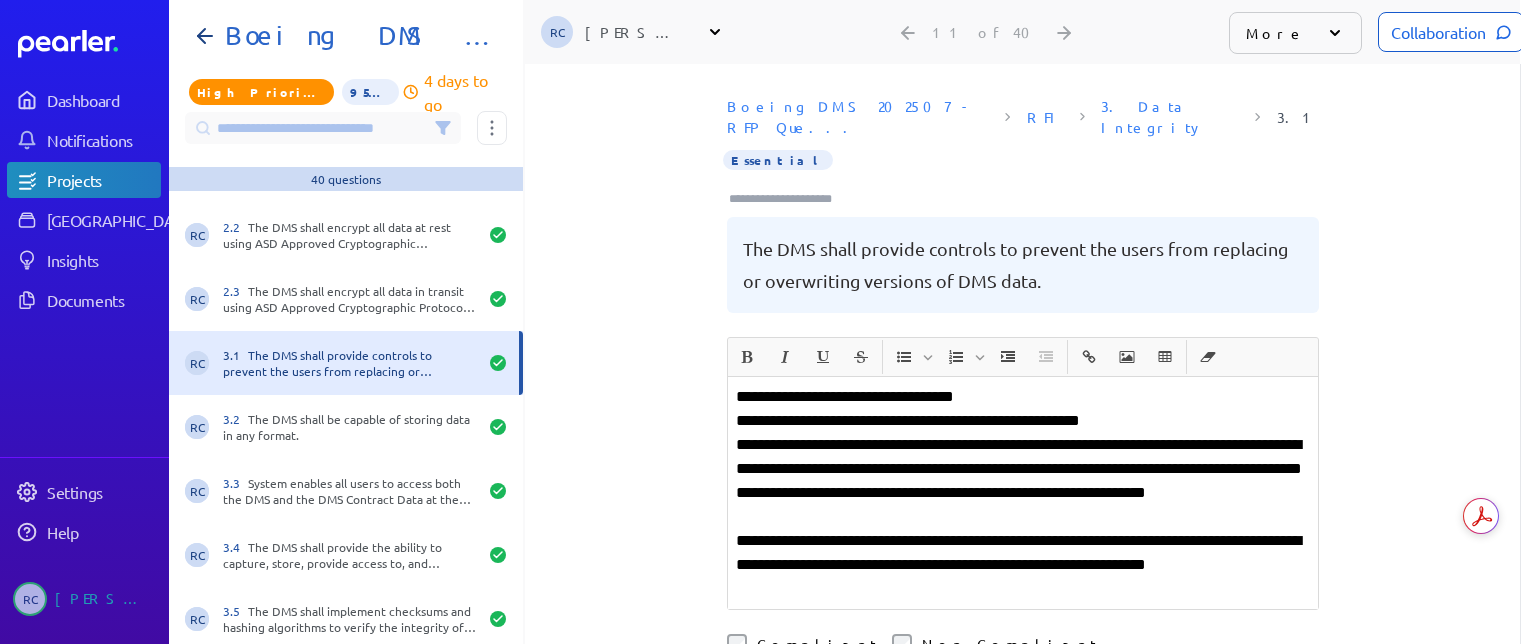 click at bounding box center [789, 199] 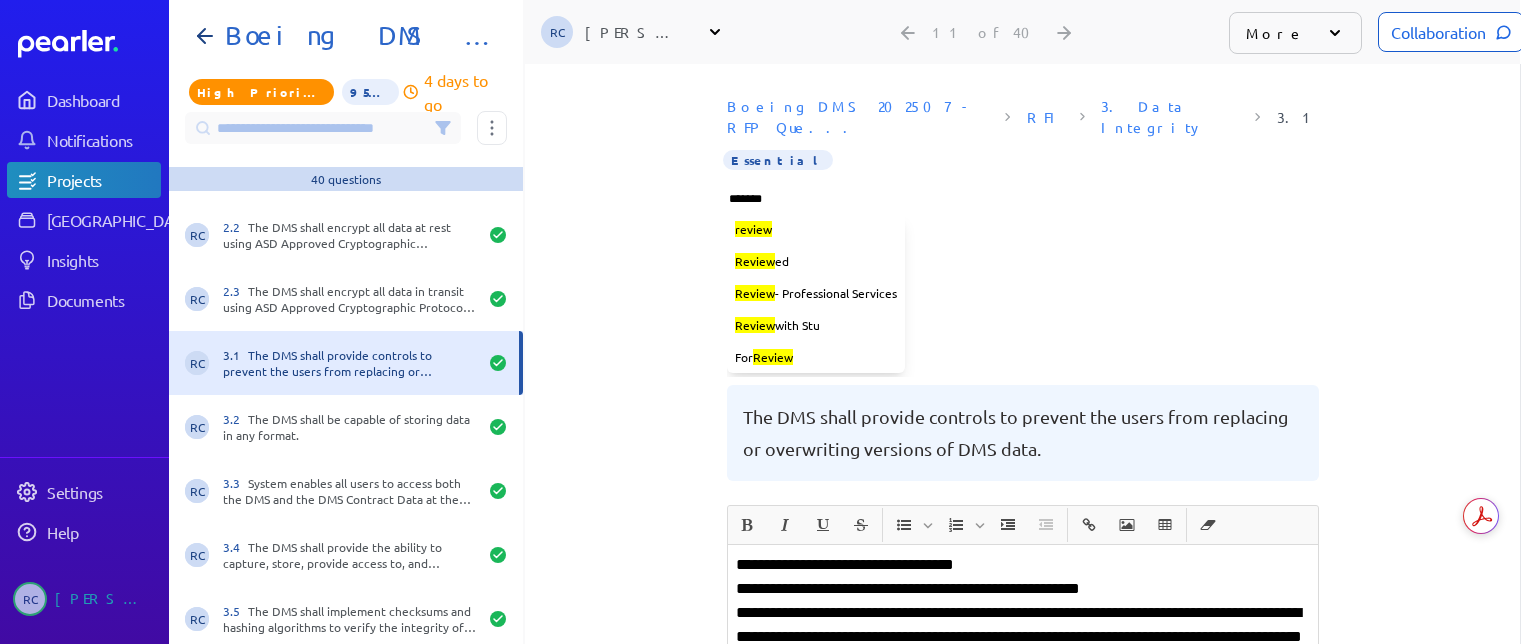 type on "********" 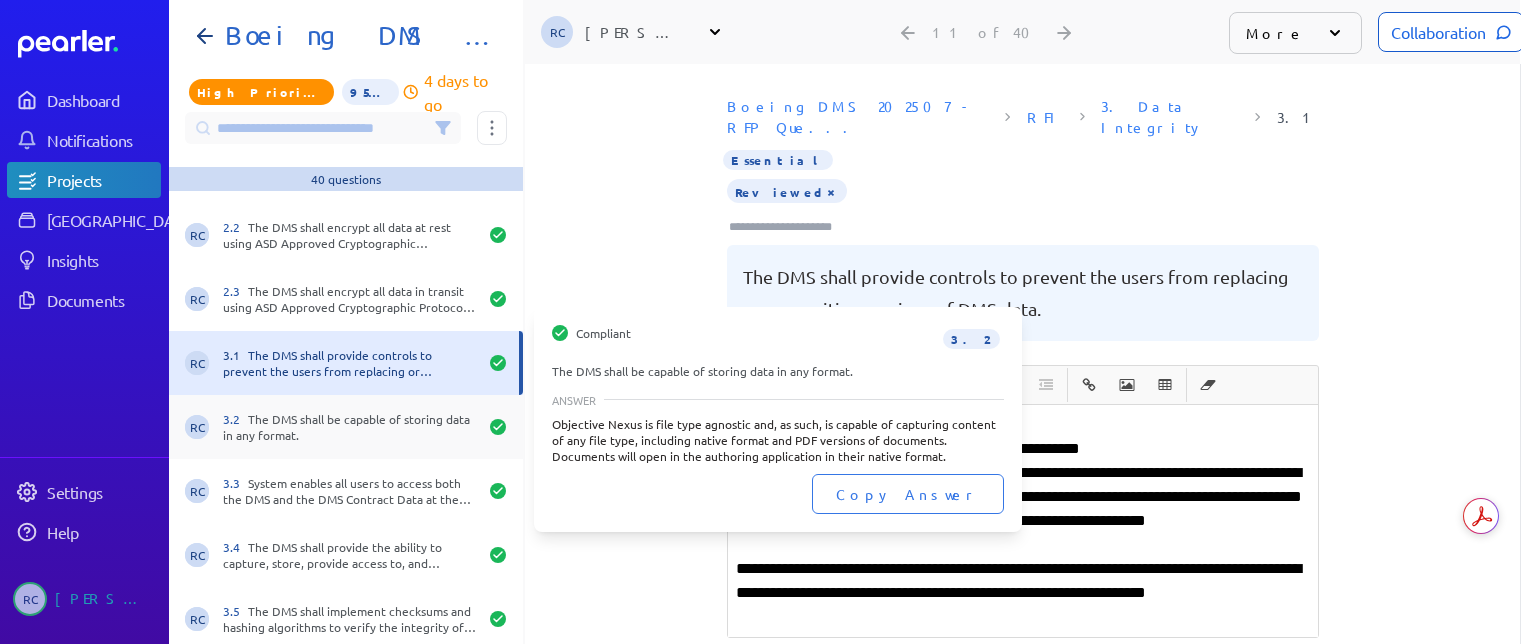 click on "RC 3.2 The DMS shall be capable of storing data in any format." at bounding box center (346, 427) 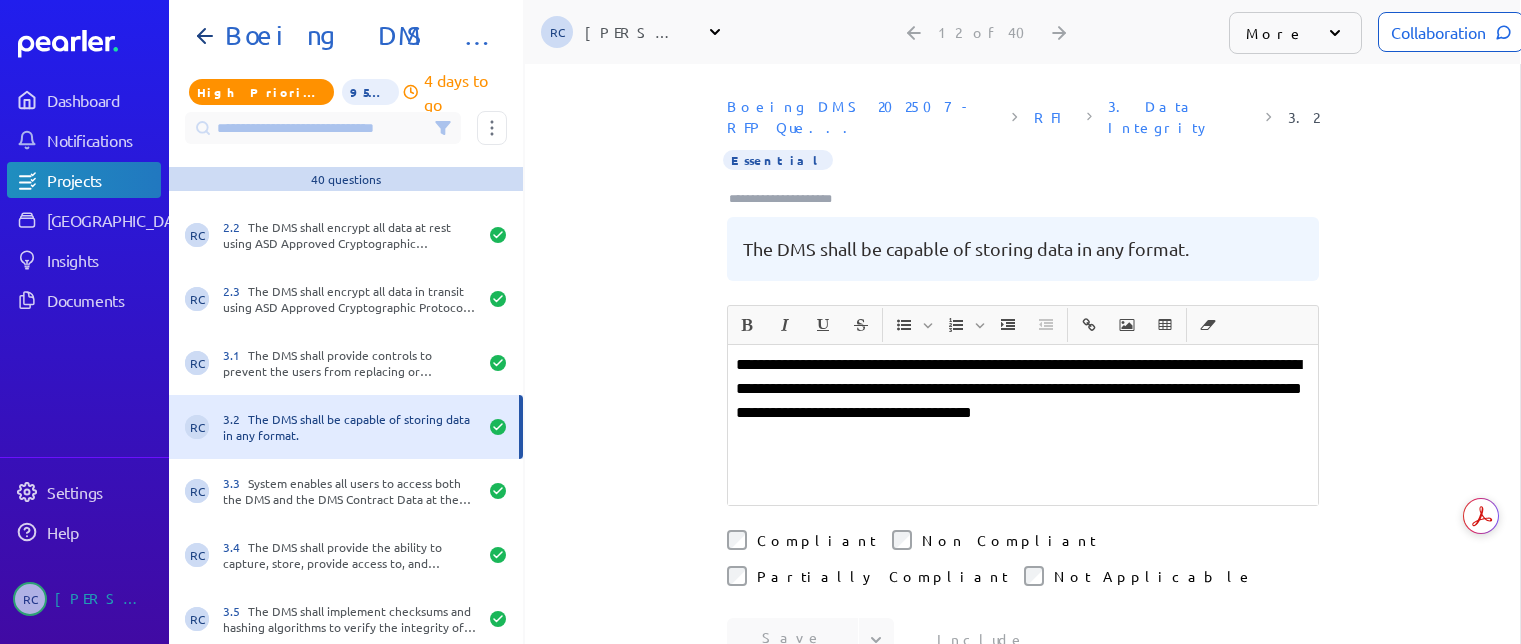 click at bounding box center [789, 199] 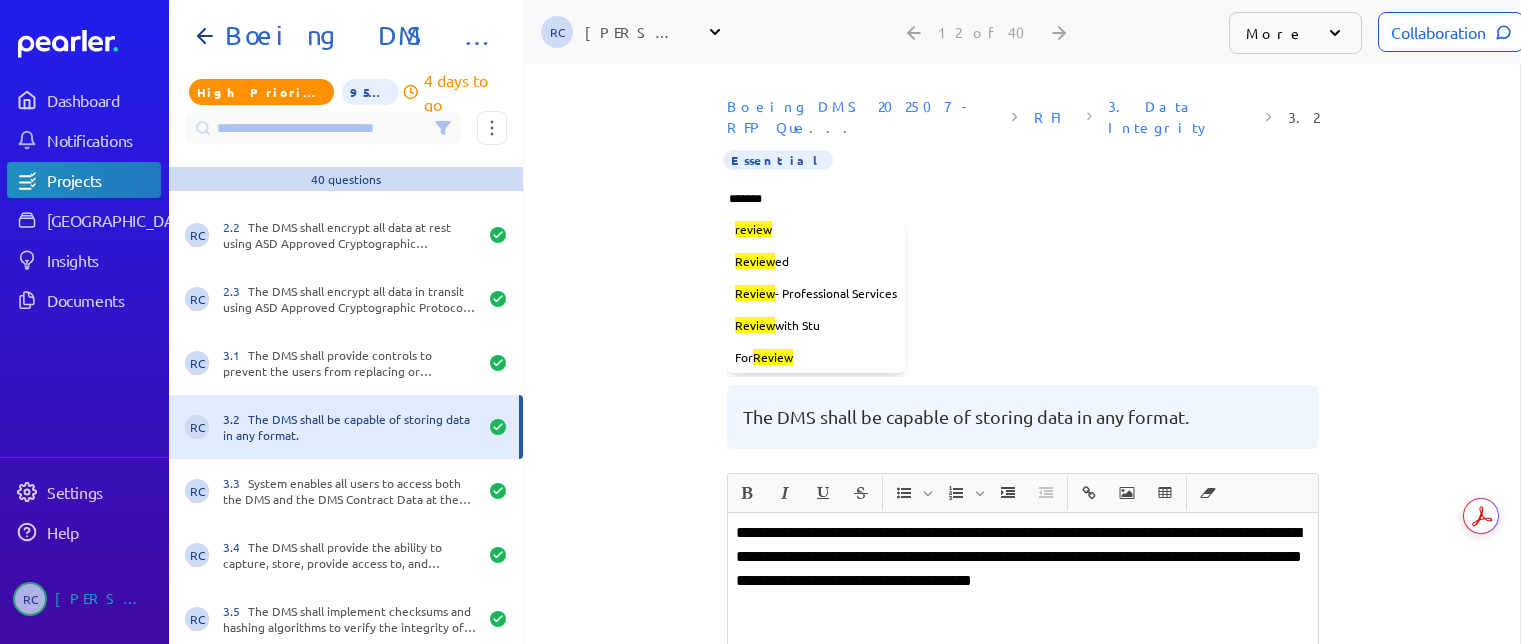 type on "********" 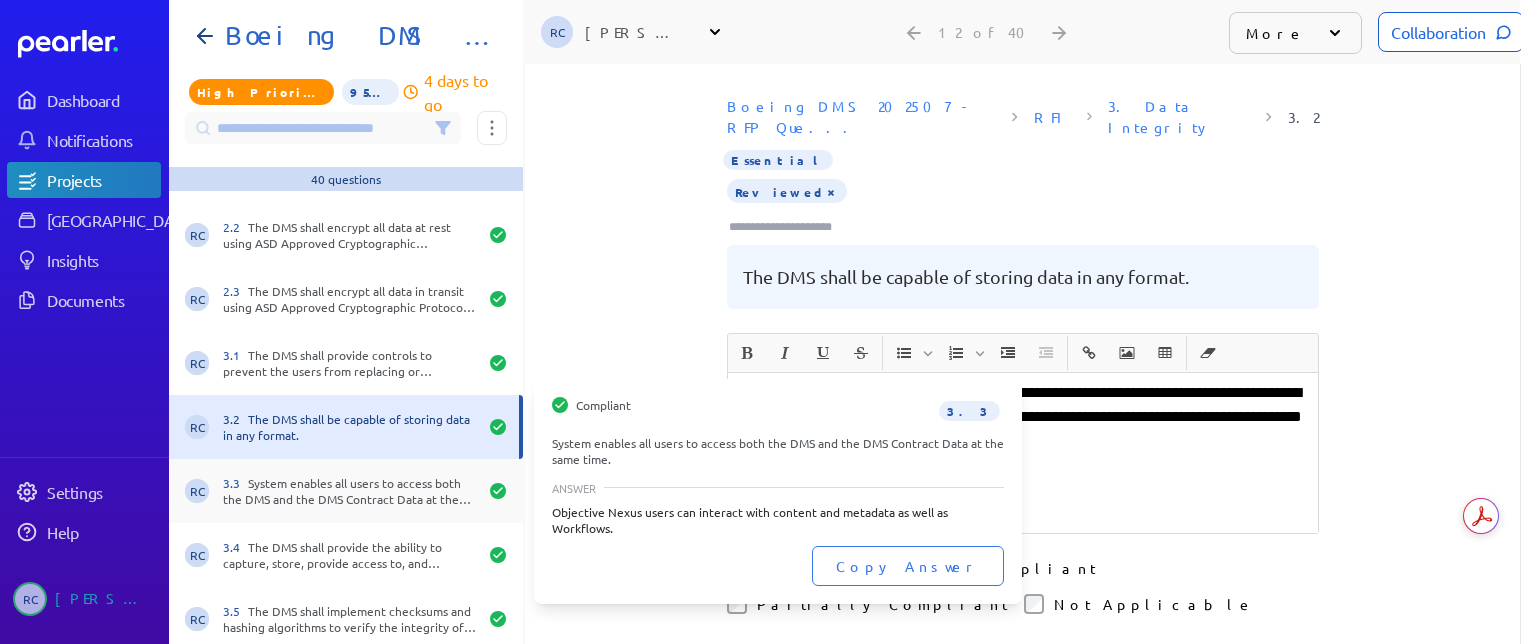 click on "3.3 System enables all users to access both the DMS and the DMS Contract Data at the same time." at bounding box center [350, 491] 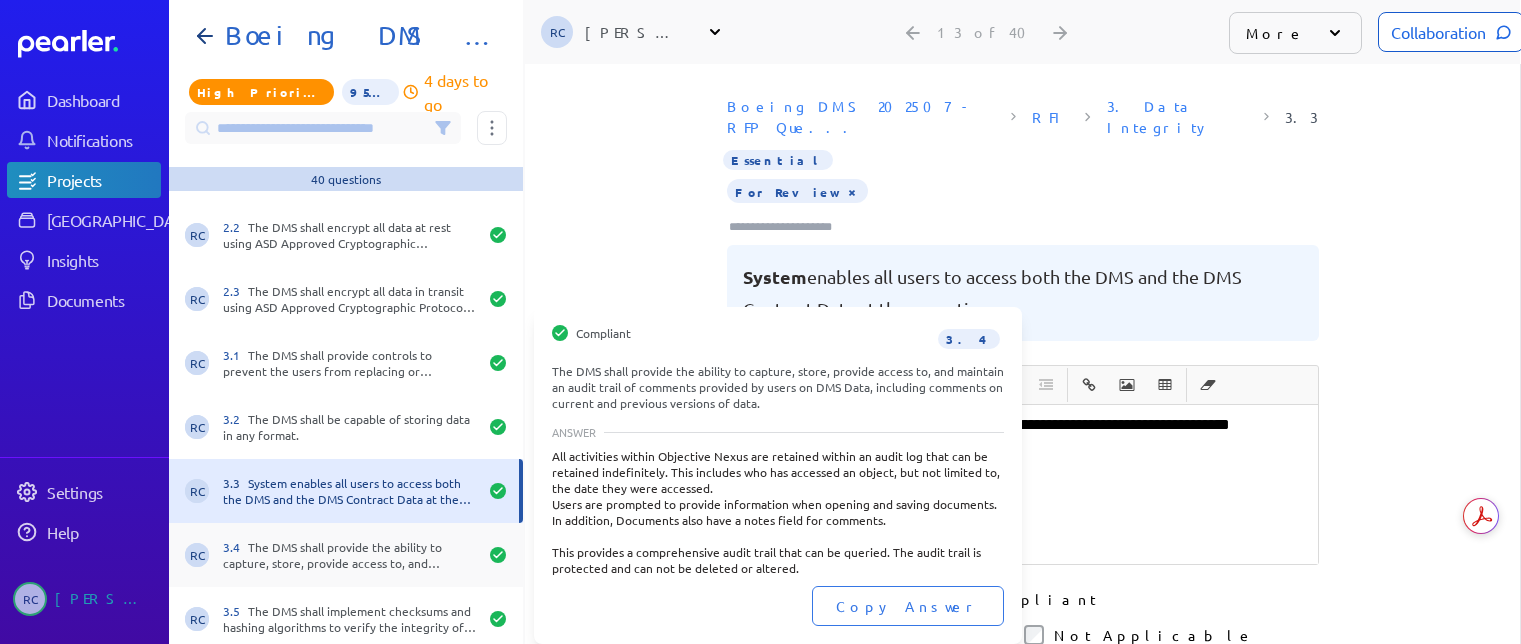 click on "3.4 The DMS shall provide the ability to capture, store, provide access to, and maintain an audit trail of comments provided by users on DMS Data, including comments on current and previous versions of data." at bounding box center [350, 555] 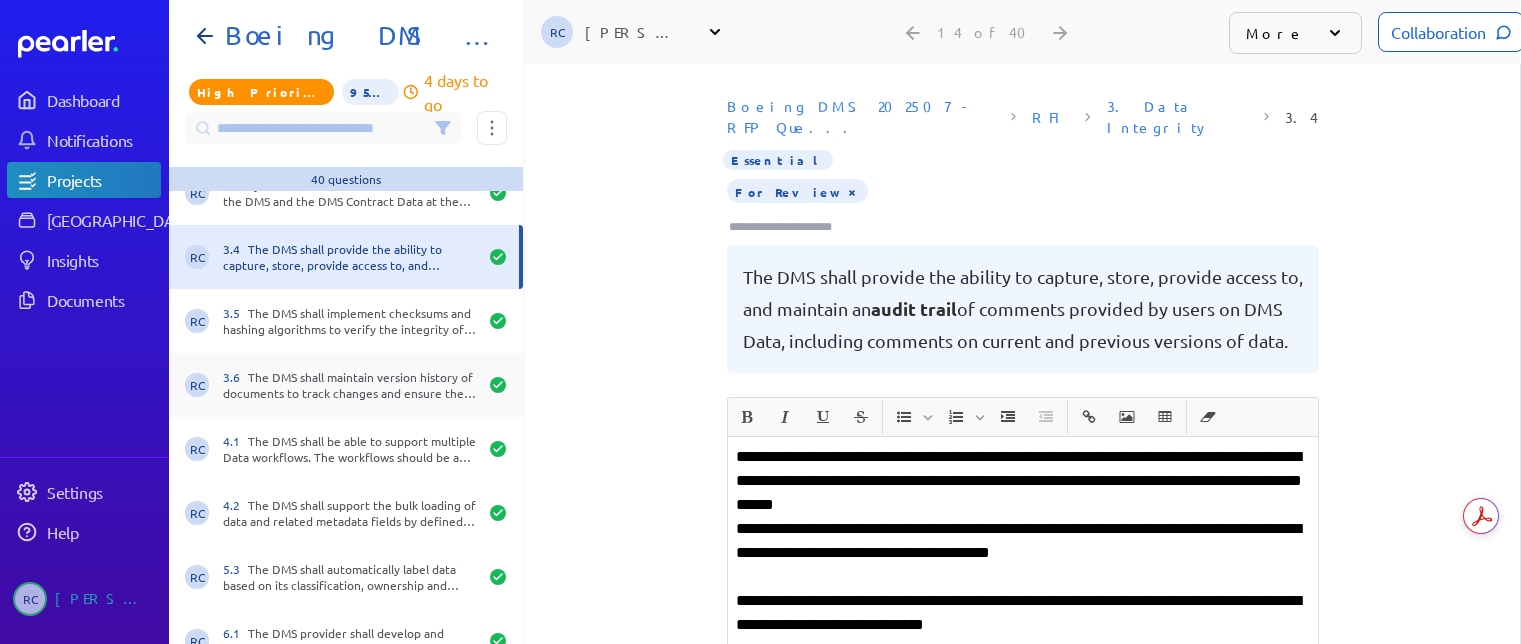 scroll, scrollTop: 800, scrollLeft: 0, axis: vertical 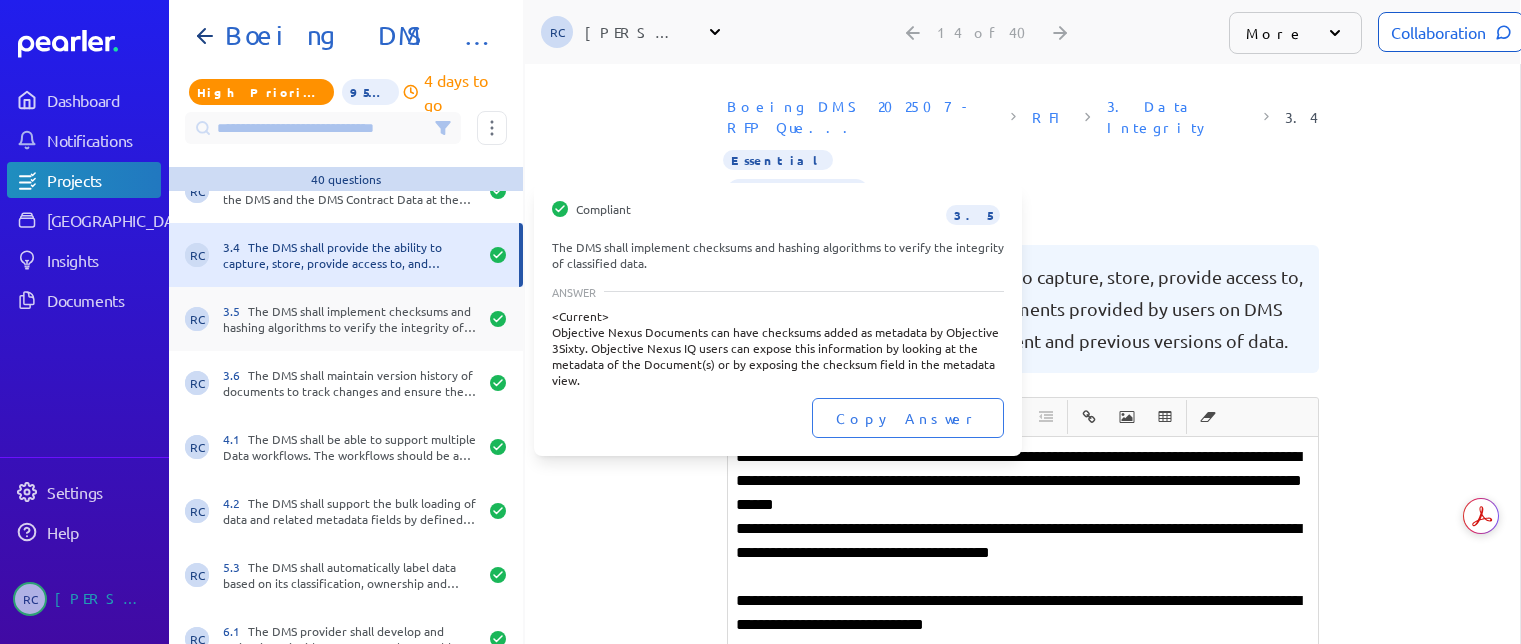 click on "3.5 The DMS shall implement checksums and hashing algorithms to verify the integrity of classified data." at bounding box center (350, 319) 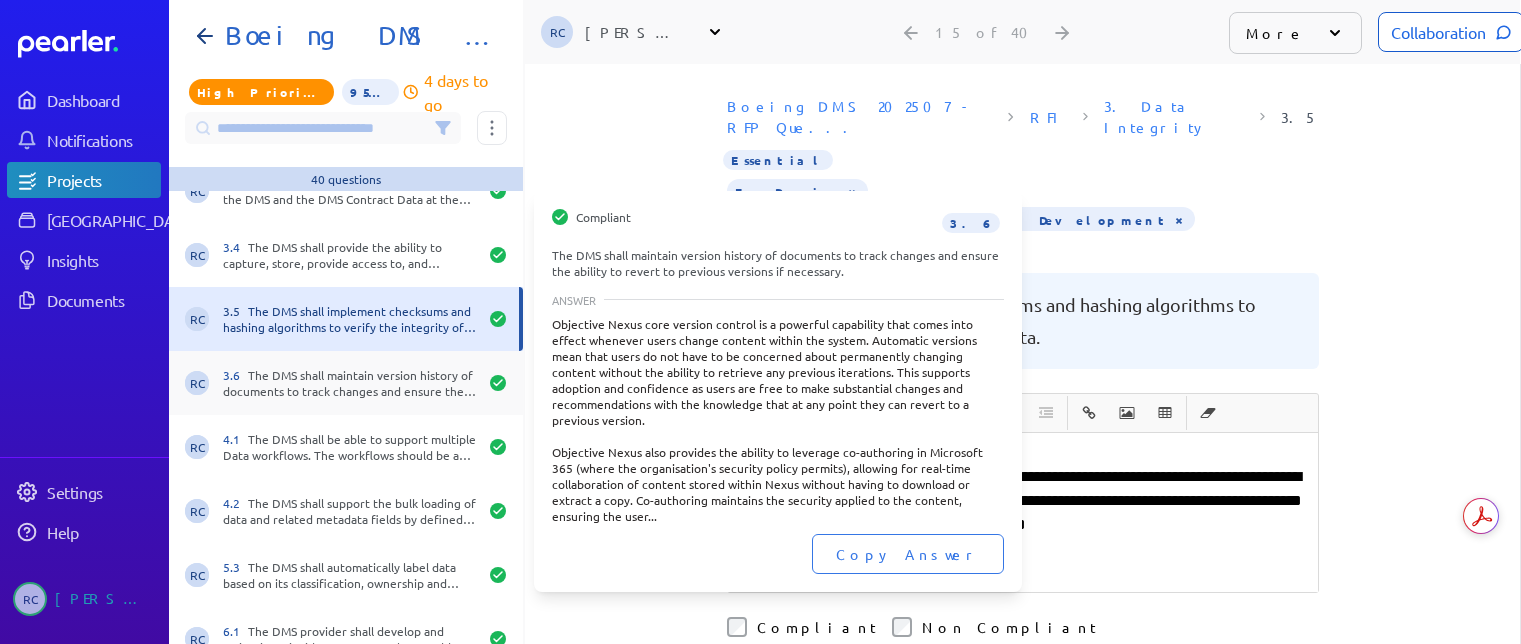 click on "3.6 The DMS shall maintain version history of documents to track changes and ensure the ability to revert to previous versions if necessary." at bounding box center [350, 383] 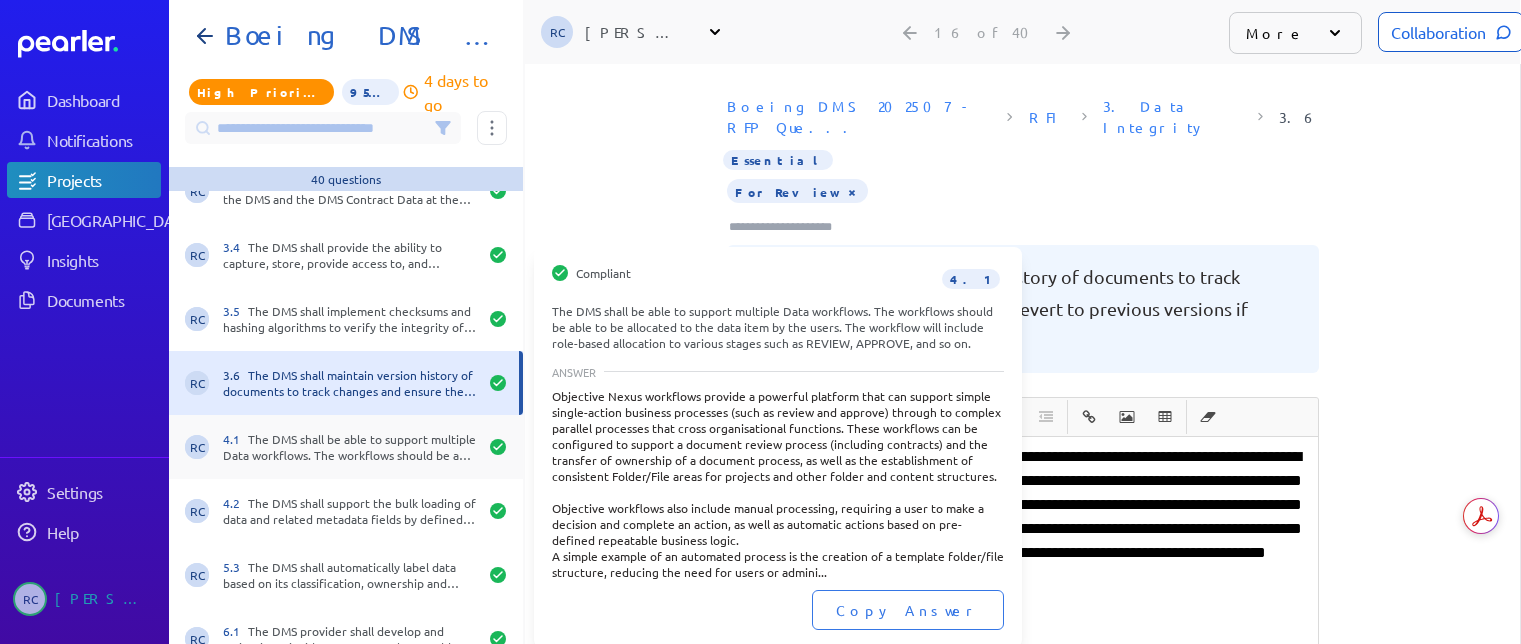 click on "4.1 The DMS shall be able to support multiple Data workflows. The workflows should be able to be allocated to the data item by the users. The workflow will include role-based allocation to various stages such as REVIEW, APPROVE, and so on." at bounding box center (350, 447) 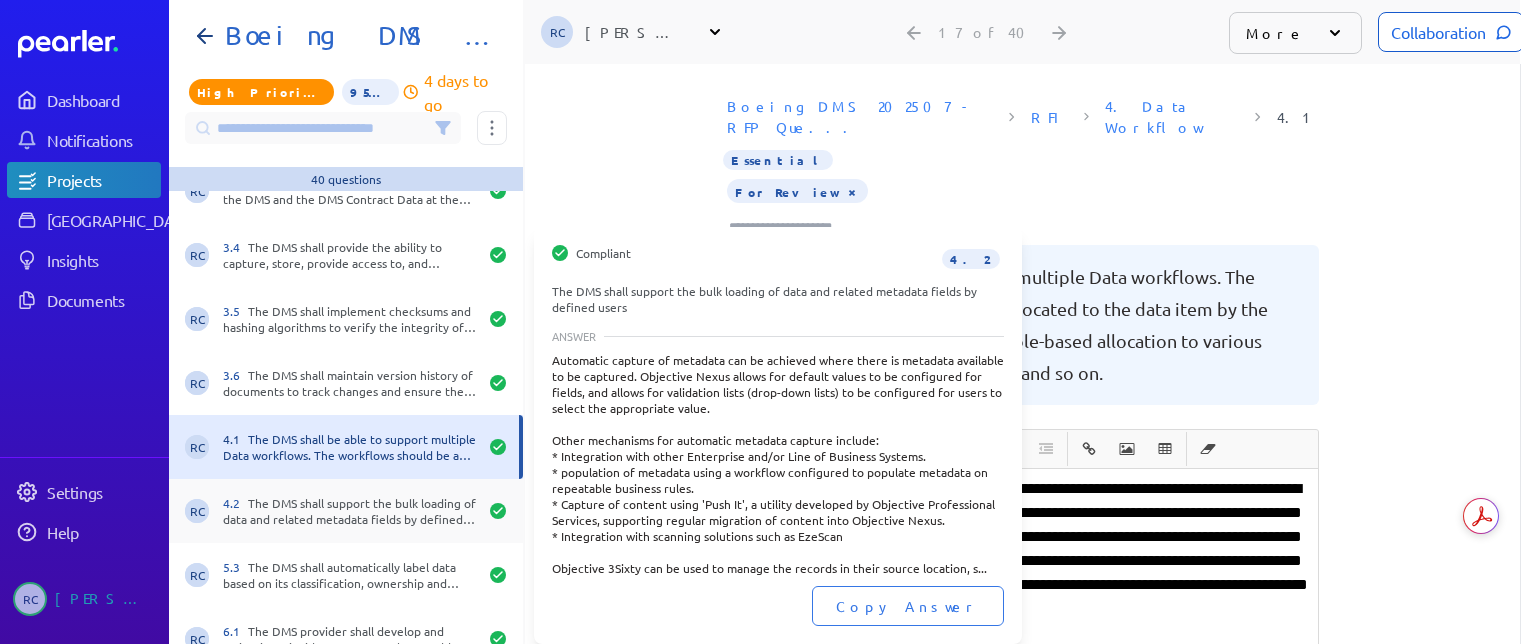 click on "4.2 The DMS shall support the bulk loading of data and related metadata fields by defined users" at bounding box center [350, 511] 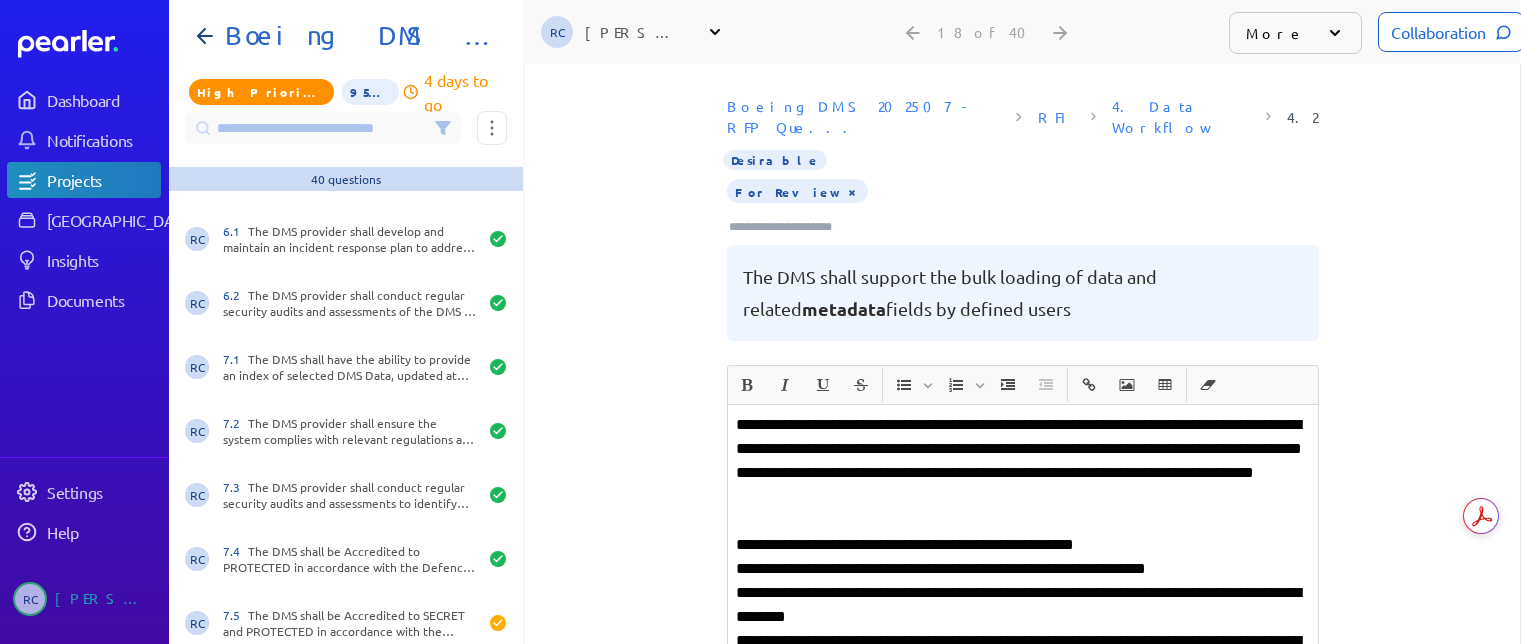 scroll, scrollTop: 1100, scrollLeft: 0, axis: vertical 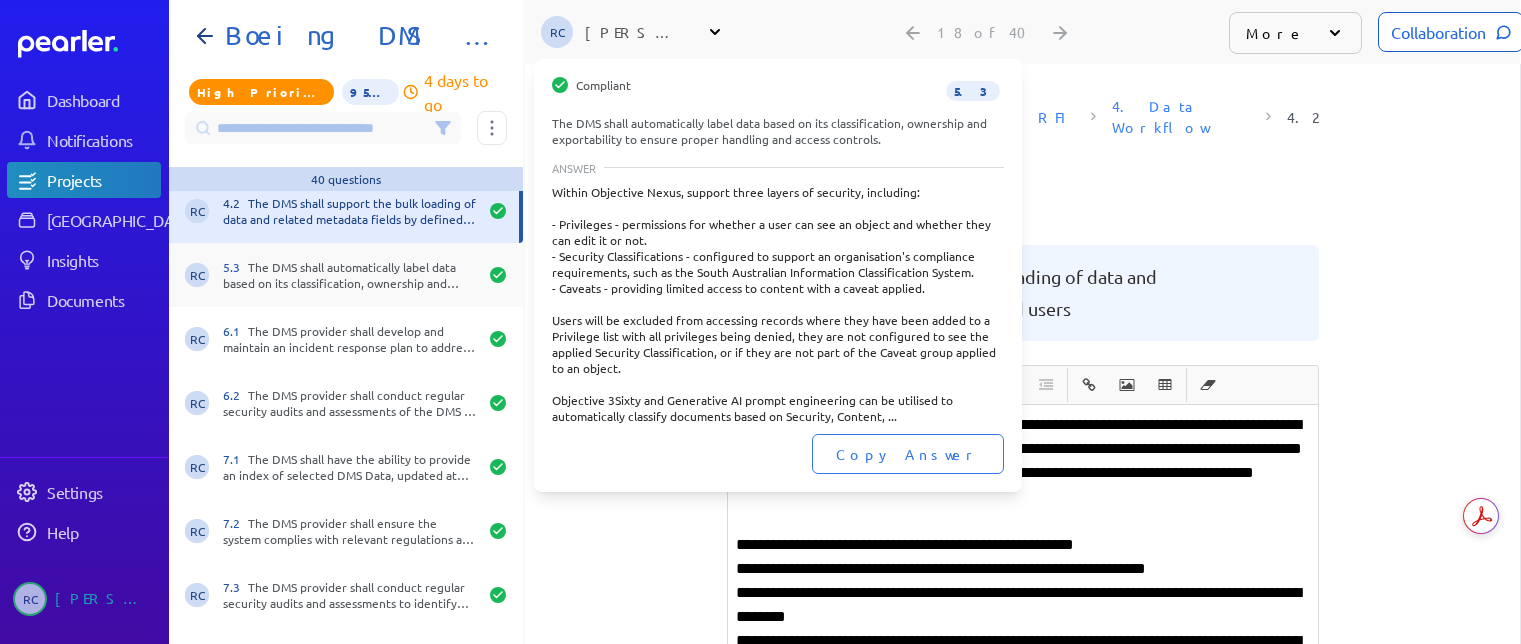 drag, startPoint x: 389, startPoint y: 258, endPoint x: 414, endPoint y: 270, distance: 27.730848 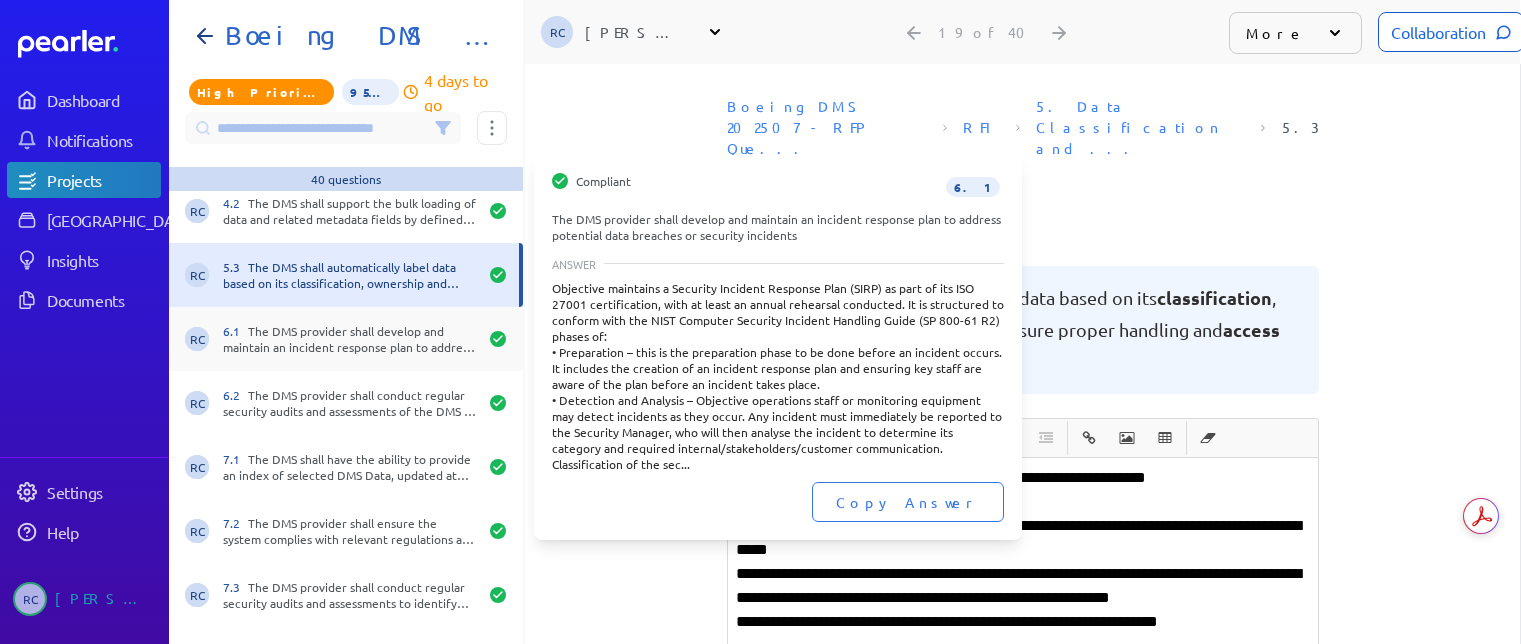 click on "6.1 The DMS provider shall develop and maintain an incident response plan to address potential data breaches or security incidents" at bounding box center (350, 339) 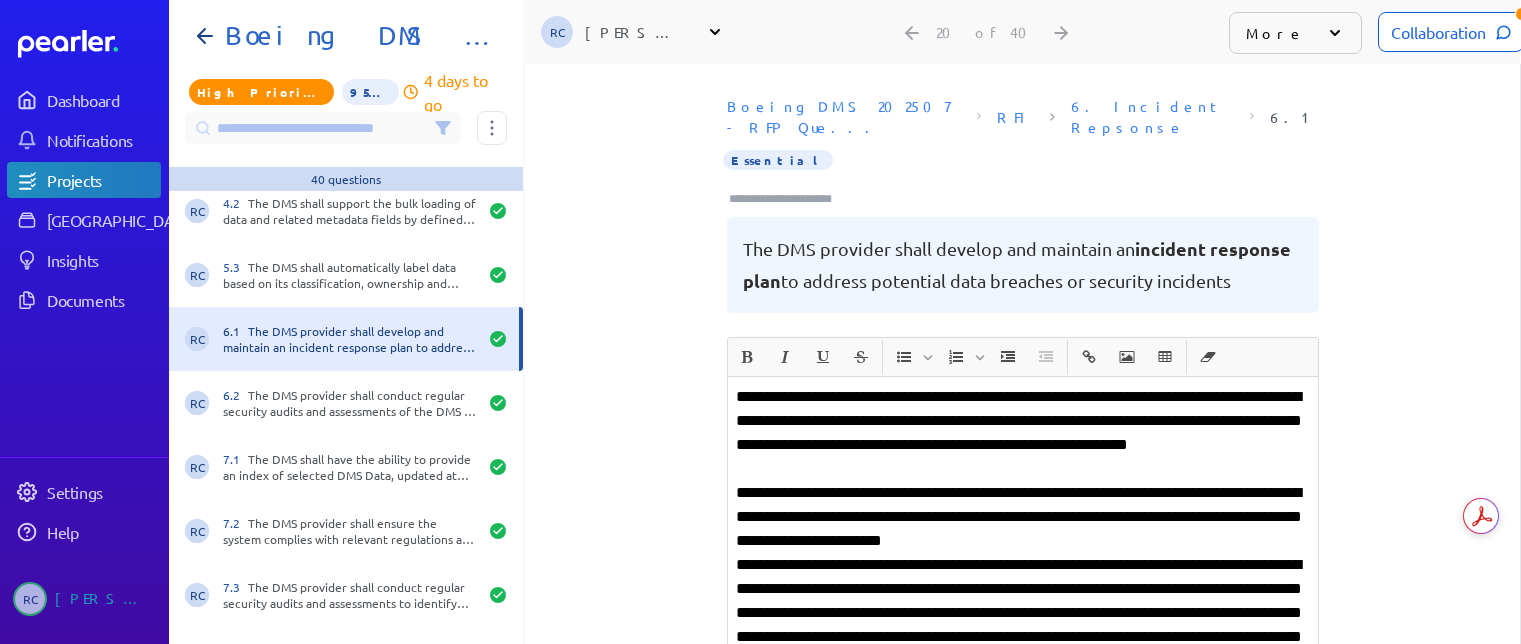click at bounding box center [789, 199] 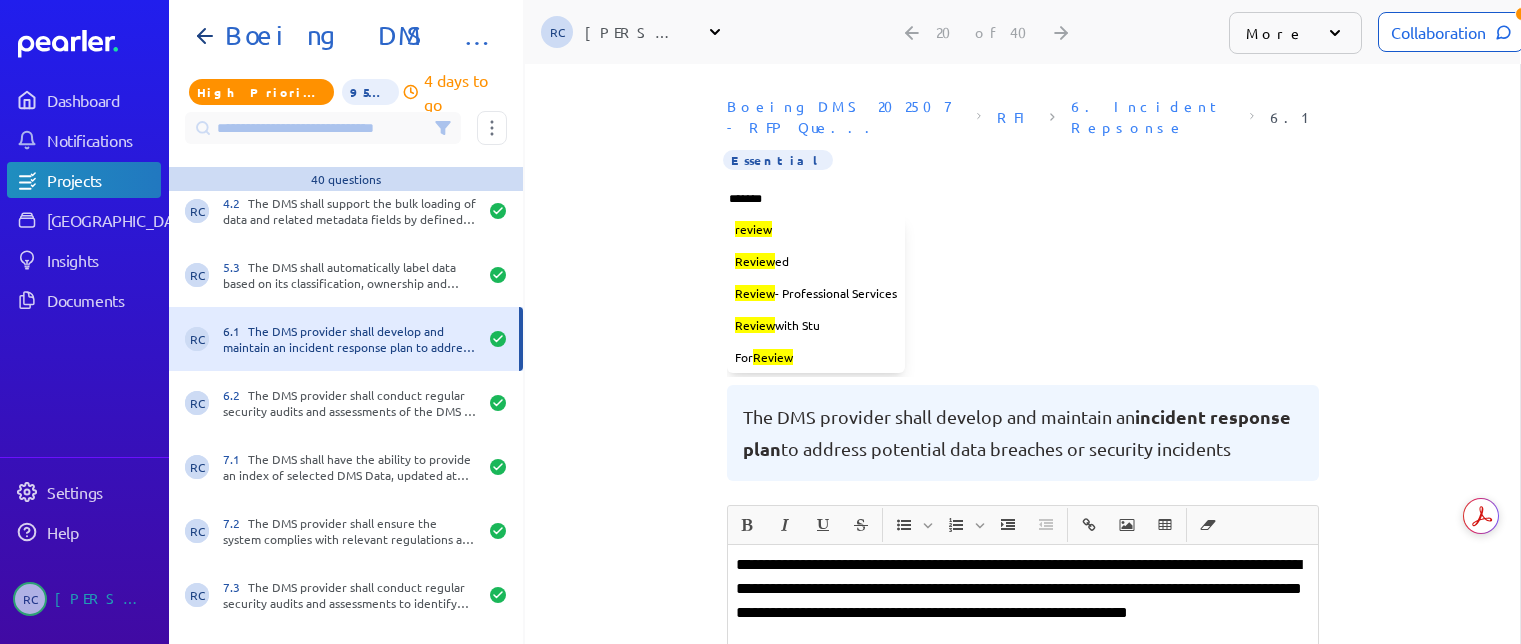 type on "********" 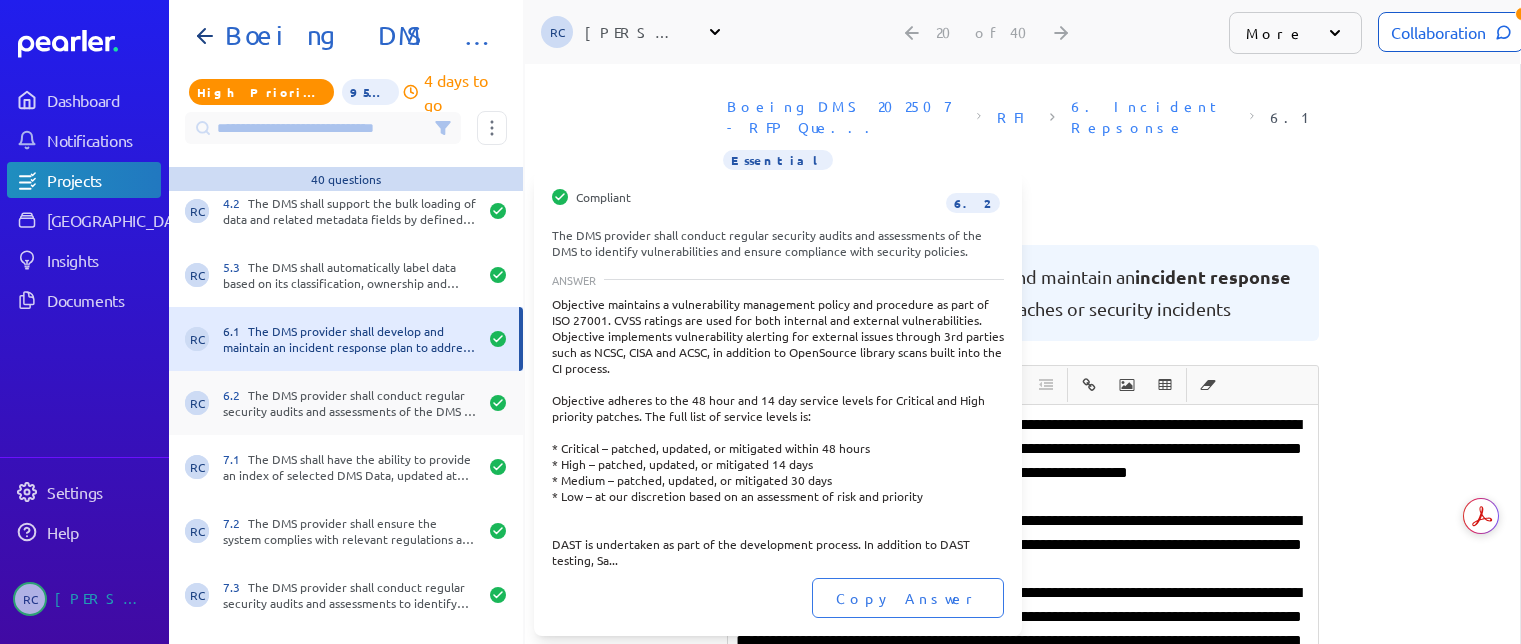 click on "6.2 The DMS provider shall conduct regular security audits and assessments of the DMS to identify vulnerabilities and ensure compliance with security policies." at bounding box center [350, 403] 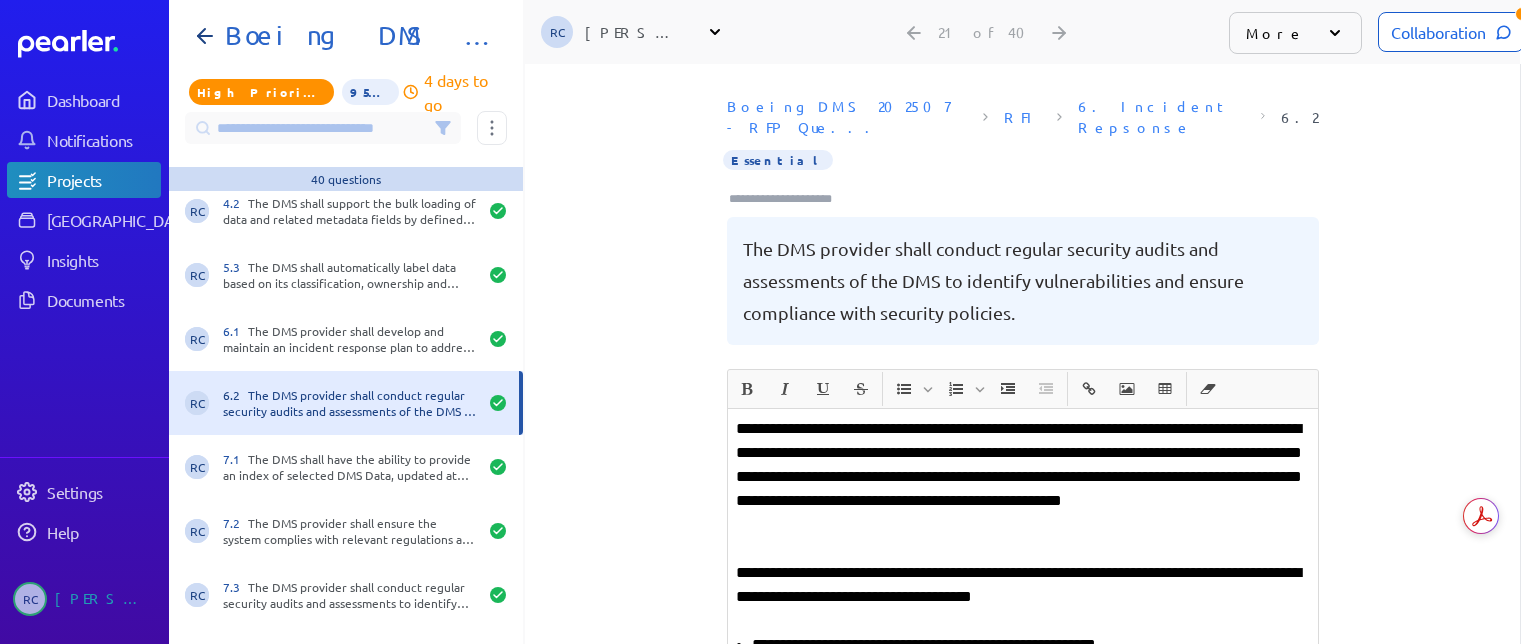 click at bounding box center (789, 199) 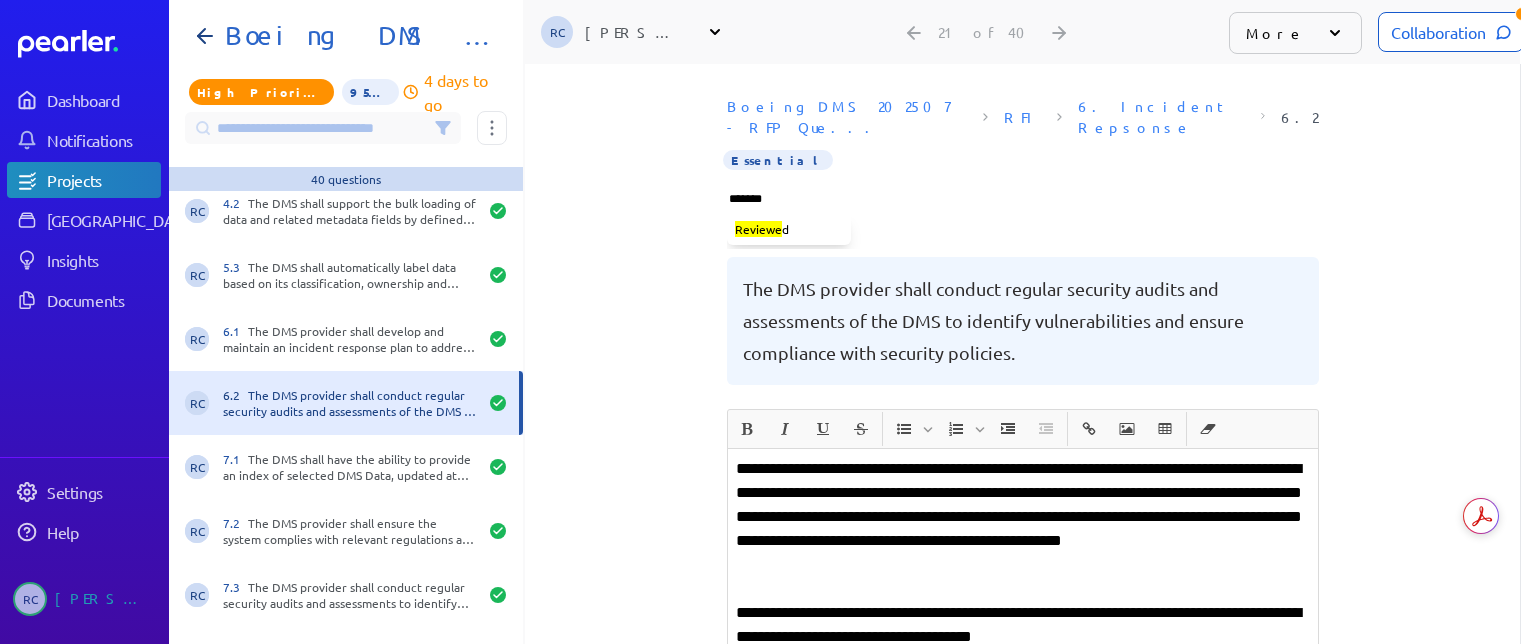 type on "********" 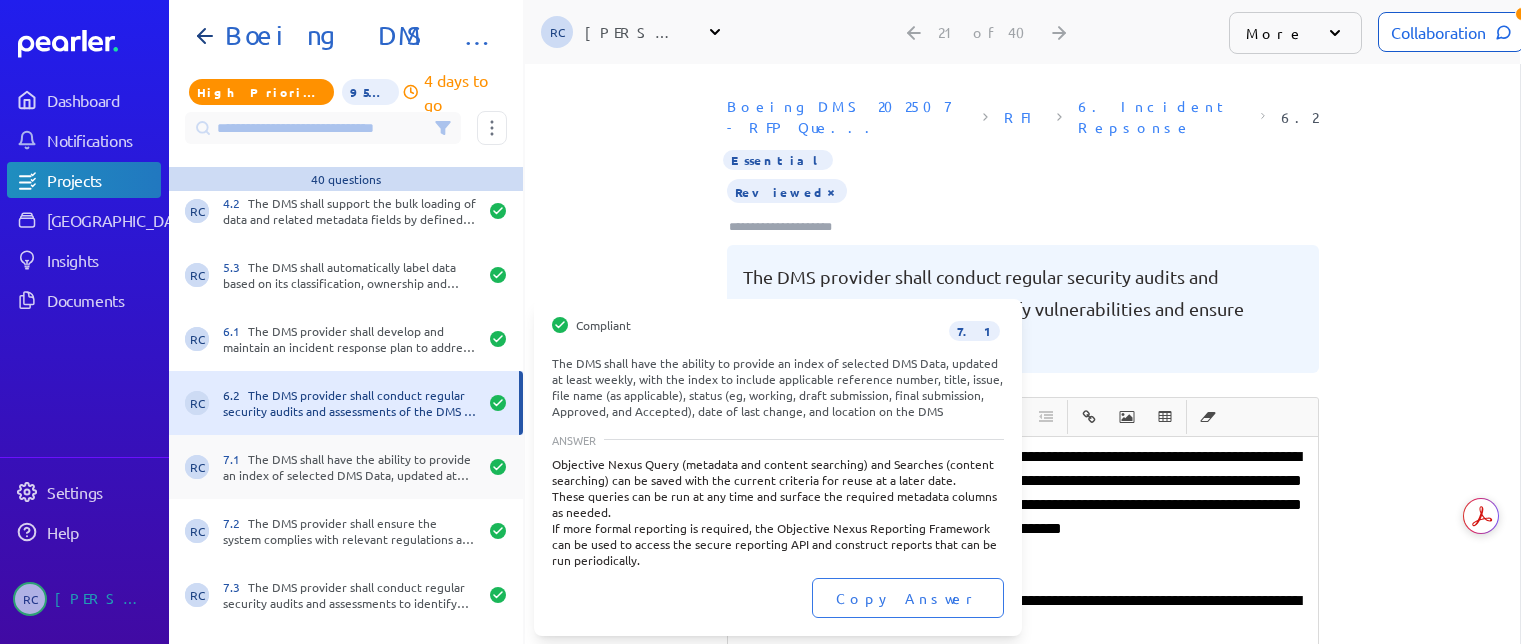 click on "RC 7.1 The DMS shall have the ability to provide an index of selected DMS Data, updated at least weekly, with the index to include applicable reference number, title, issue, file name (as applicable), status (eg, working, draft submission, final submission, Approved, and Accepted), date of last change, and location on the DMS" at bounding box center [346, 467] 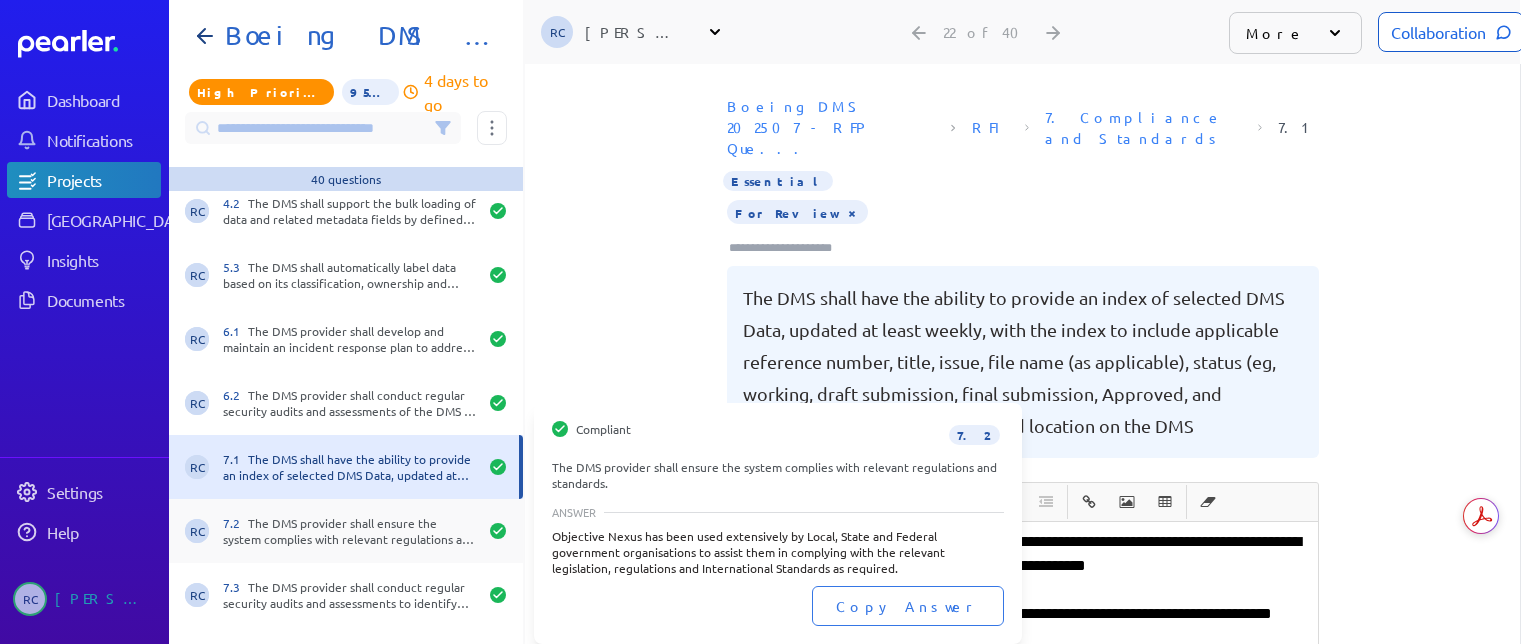 click on "7.2 The DMS provider shall ensure the system complies with relevant regulations and standards." at bounding box center [350, 531] 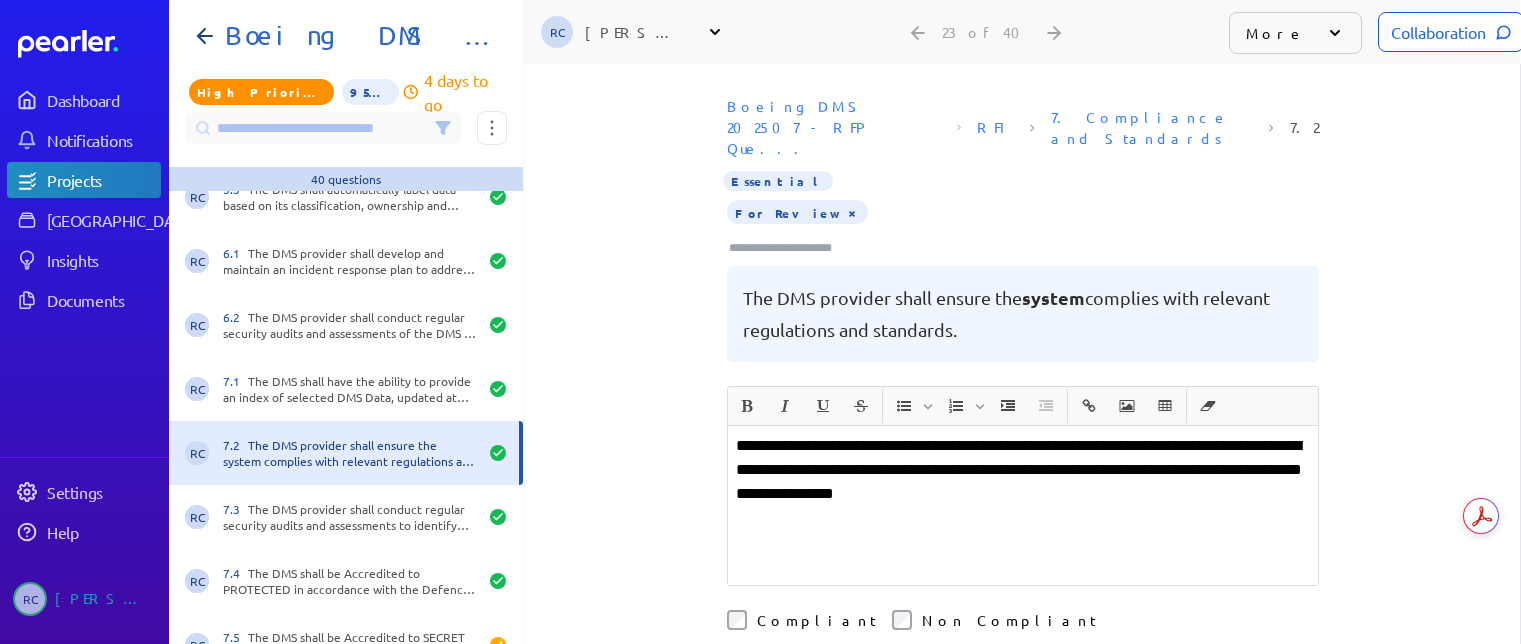 scroll, scrollTop: 1400, scrollLeft: 0, axis: vertical 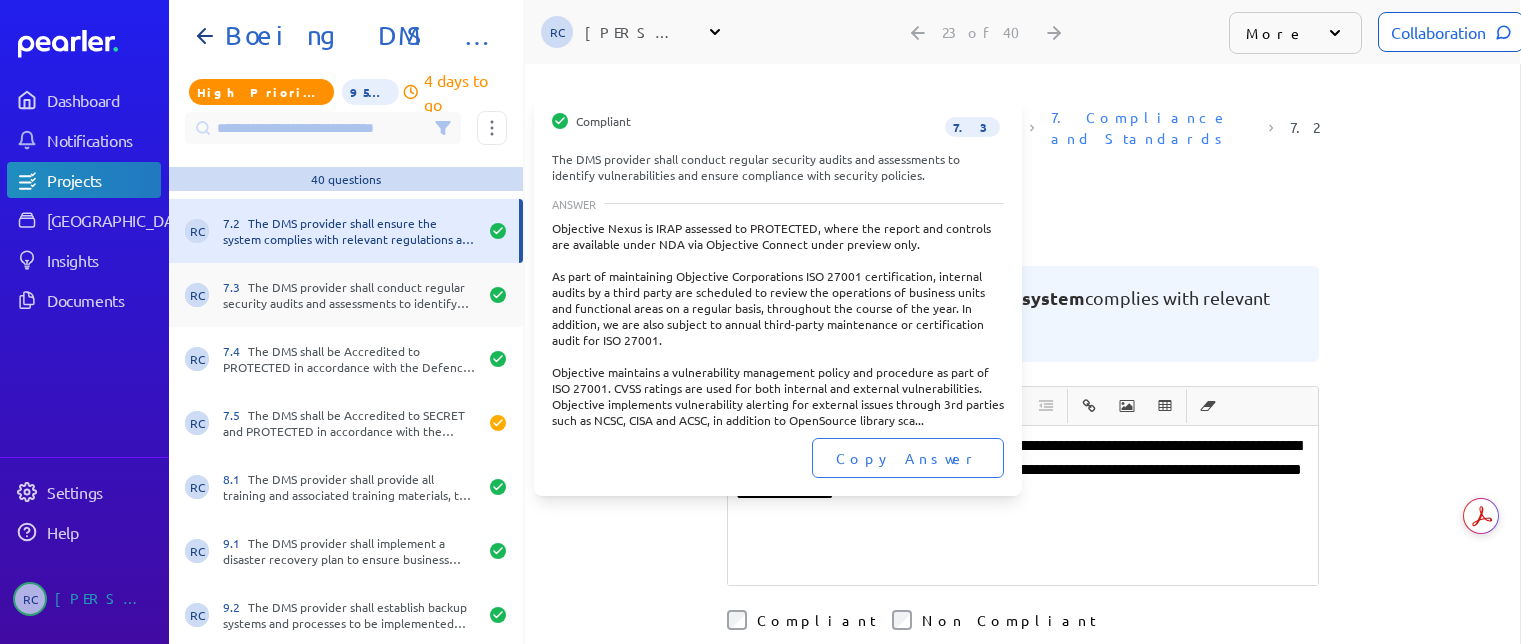 click on "7.3 The DMS provider shall conduct regular security audits and assessments to identify vulnerabilities and ensure compliance with security policies." at bounding box center (350, 295) 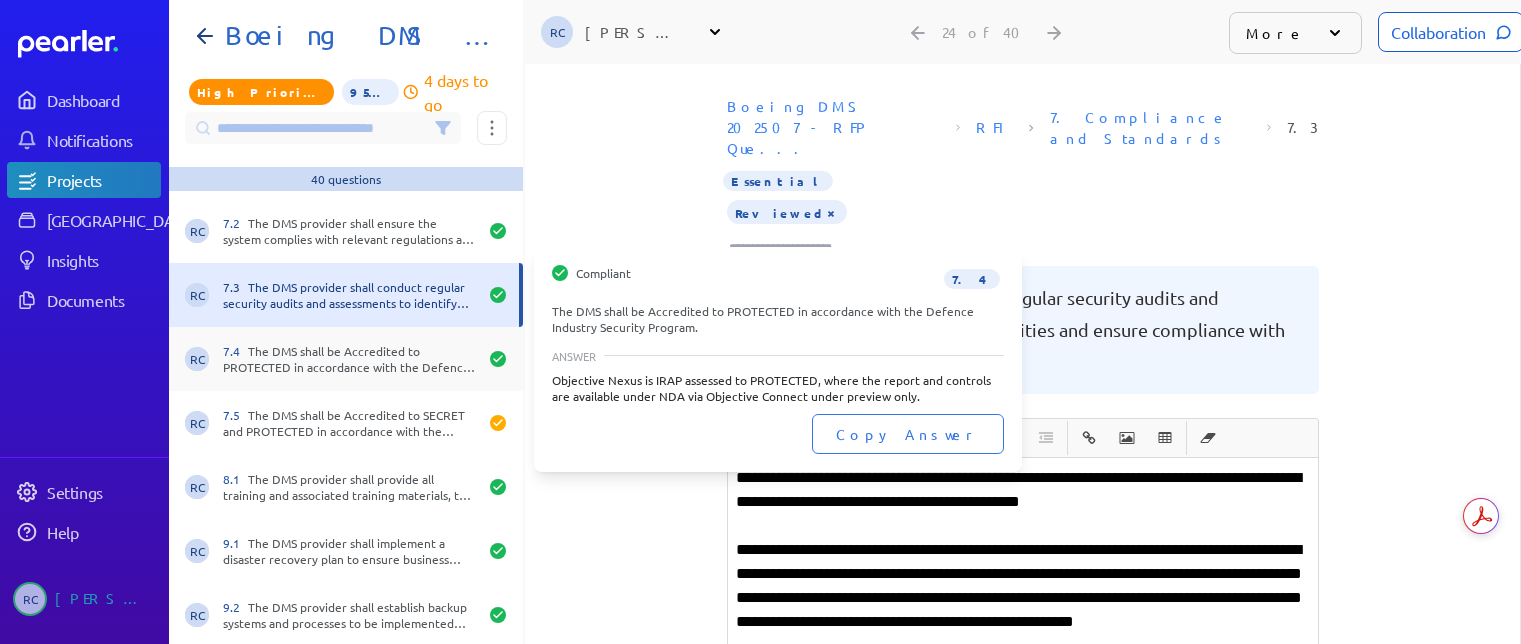 click on "7.4 The DMS shall be Accredited to PROTECTED in accordance with the Defence Industry Security Program." at bounding box center (350, 359) 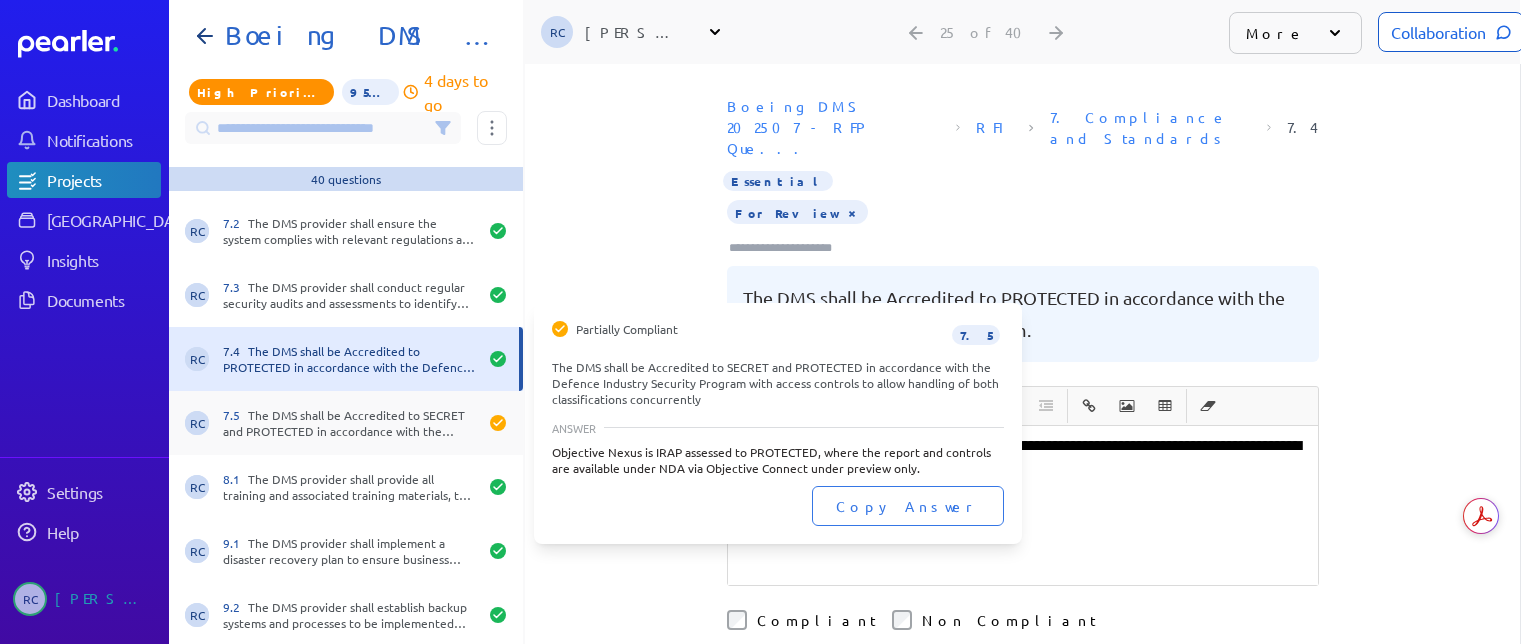 drag, startPoint x: 380, startPoint y: 422, endPoint x: 504, endPoint y: 405, distance: 125.1599 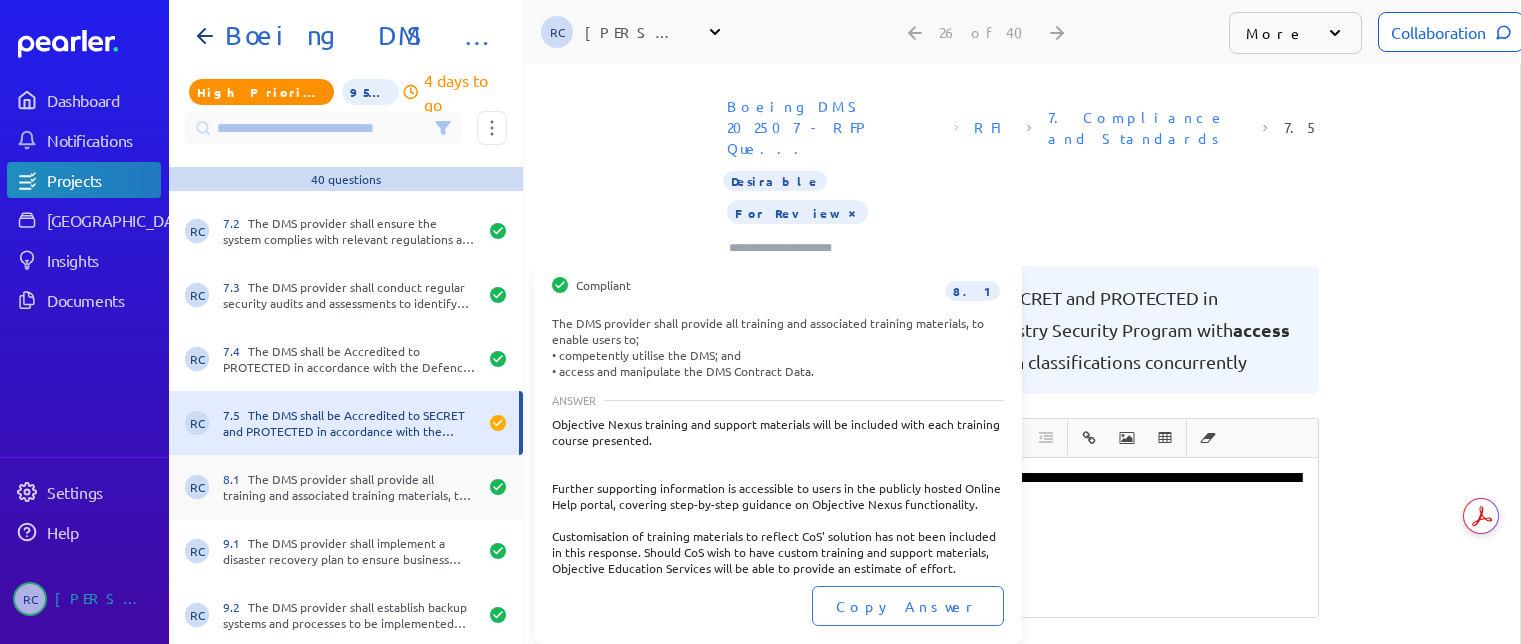 click on "8.1 The DMS provider shall provide all training and associated training materials, to enable users to;
• competently utilise the DMS; and
• access and manipulate the DMS Contract Data." at bounding box center (350, 487) 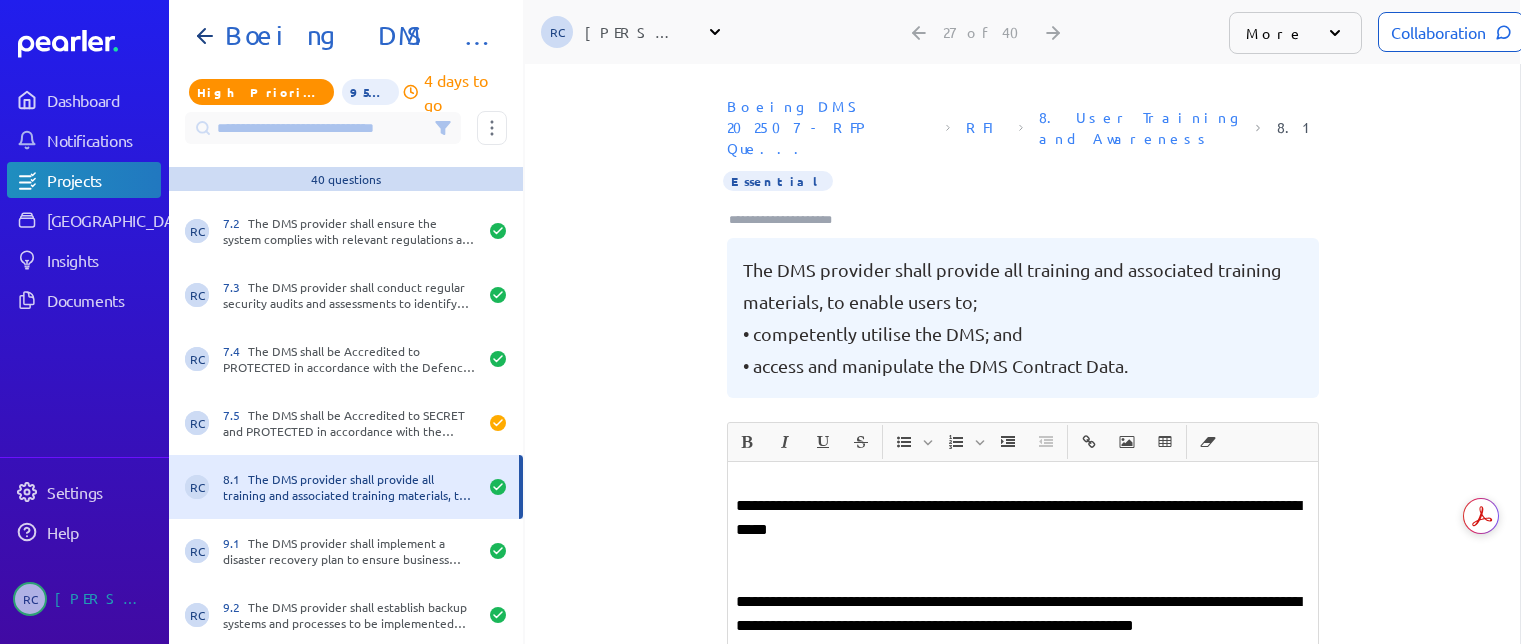 click at bounding box center [789, 220] 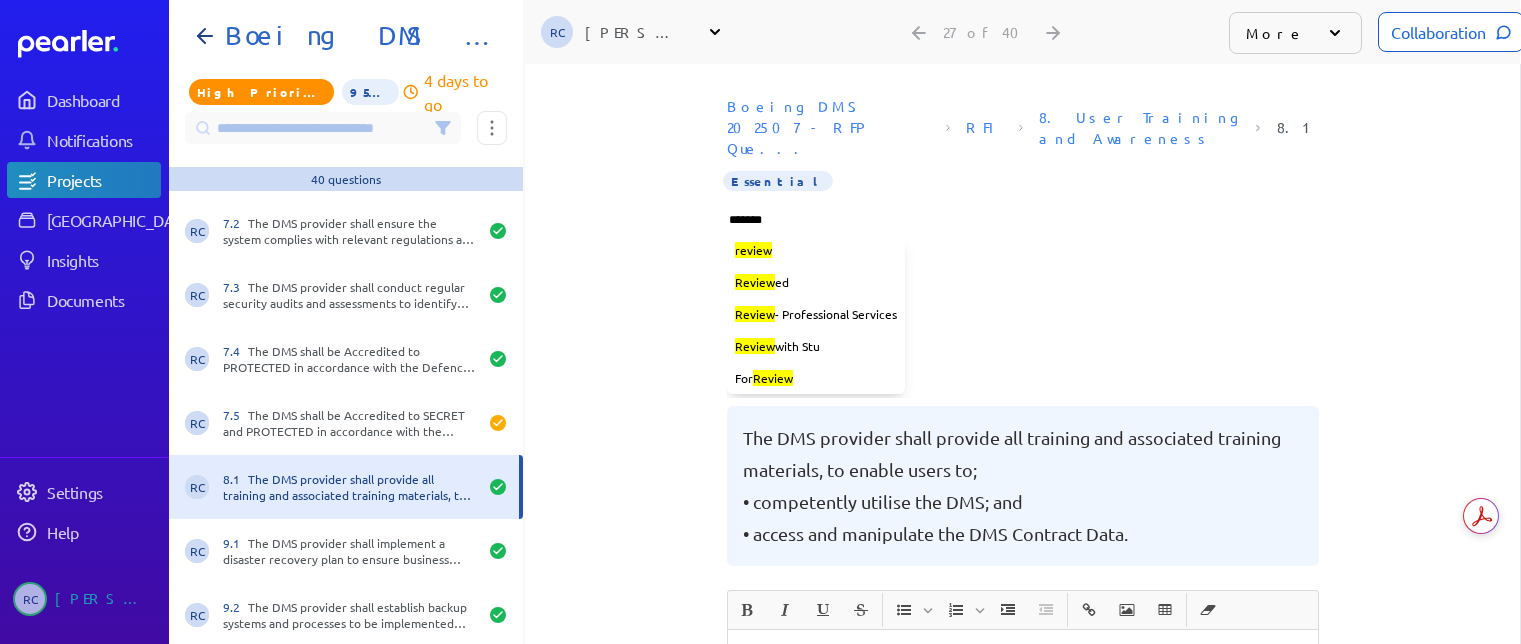 type on "********" 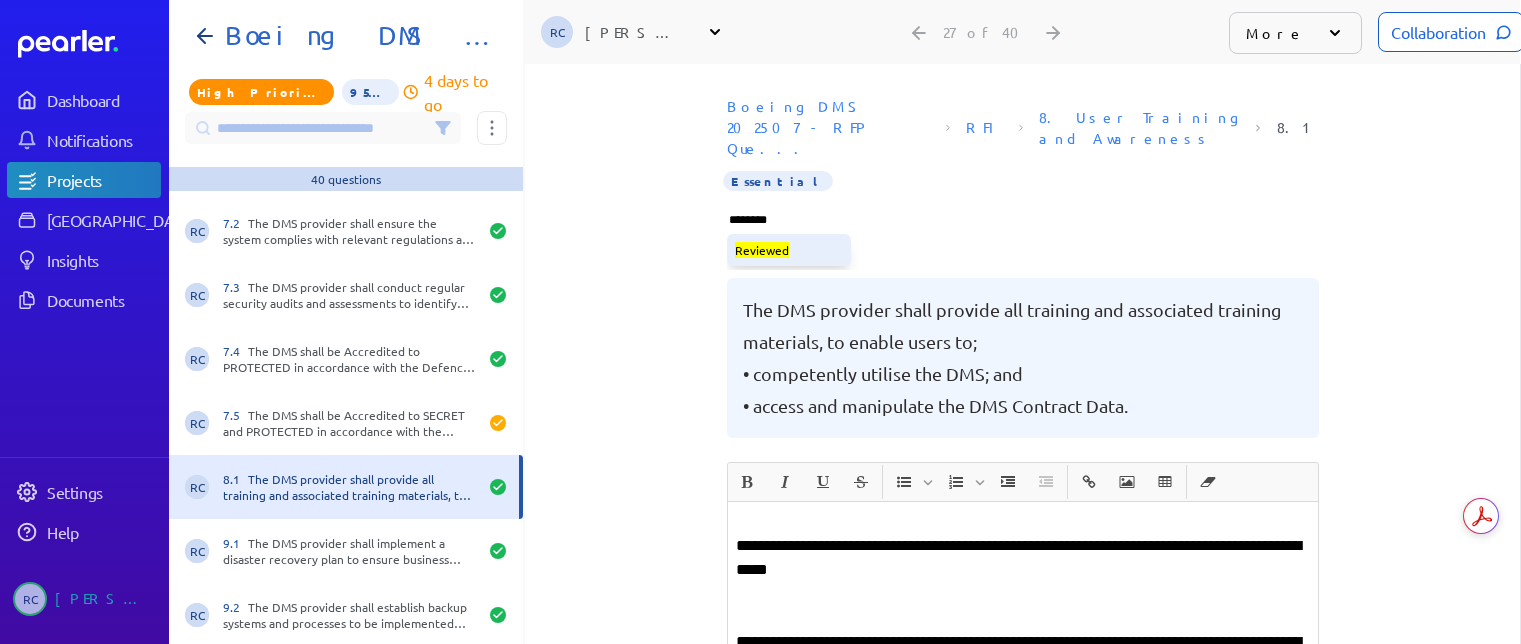 type 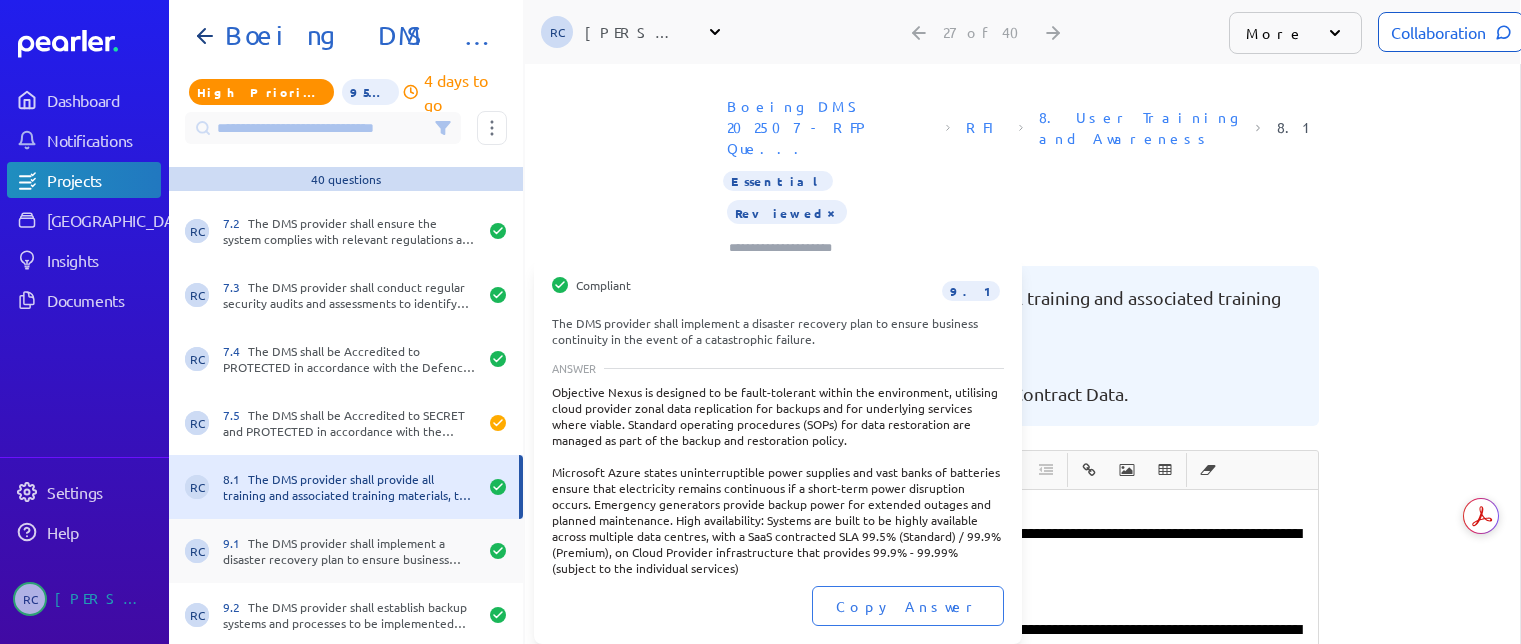 click on "9.1 The DMS provider shall implement a disaster recovery plan to ensure business continuity in the event of a catastrophic failure." at bounding box center (350, 551) 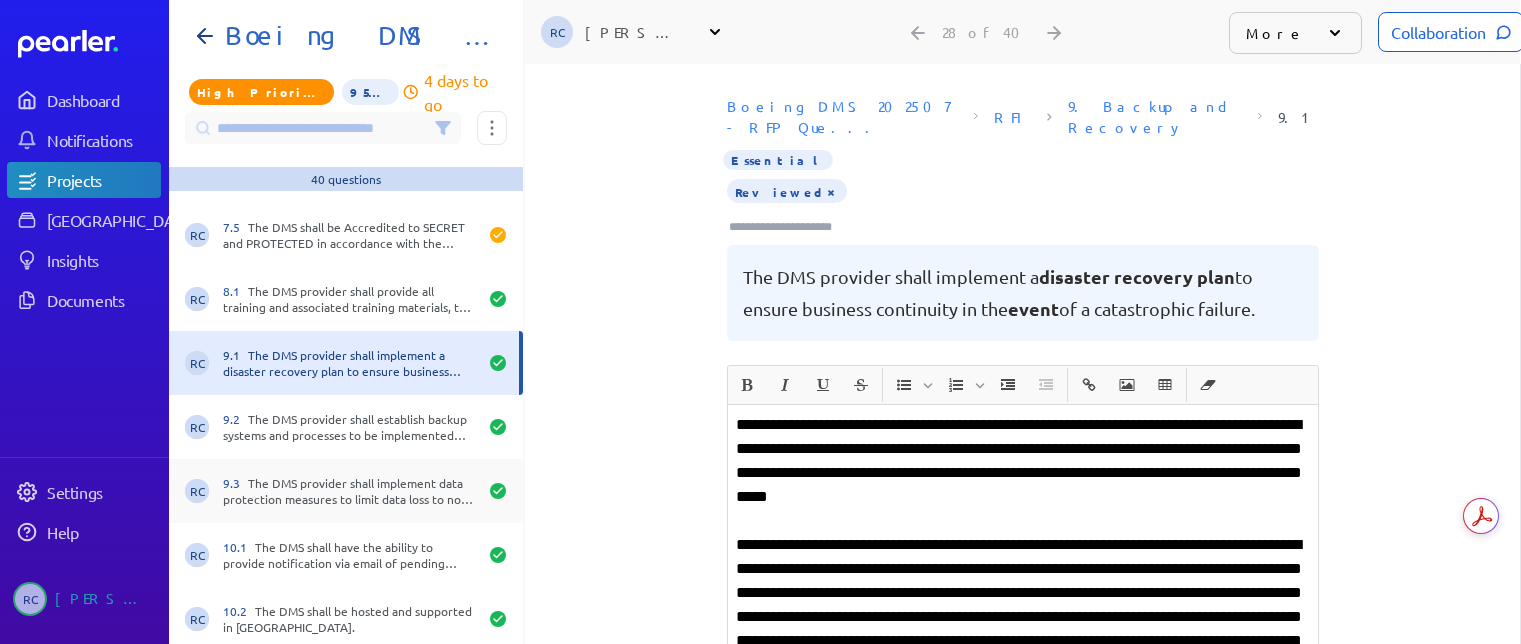 scroll, scrollTop: 1600, scrollLeft: 0, axis: vertical 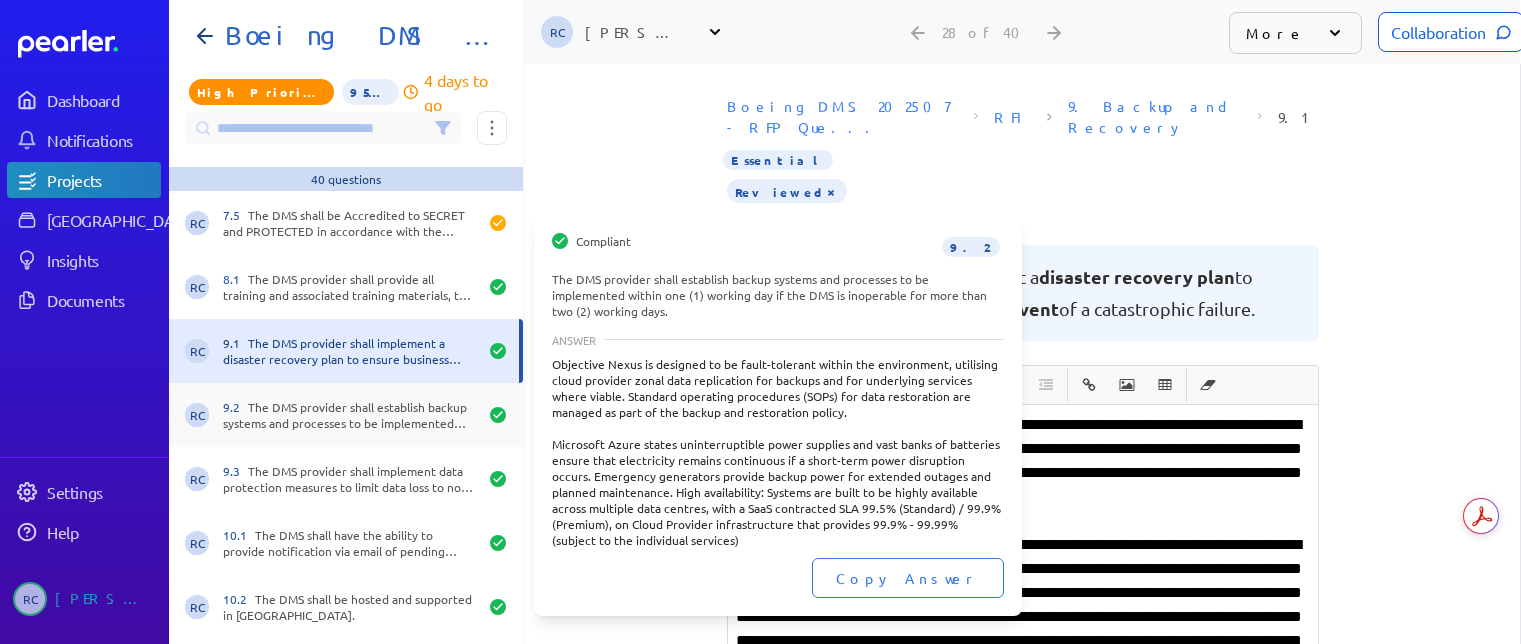 click on "9.2 The DMS provider shall establish backup systems and processes to be implemented within one (1) working day if the DMS is inoperable for more than two (2) working days." at bounding box center (350, 415) 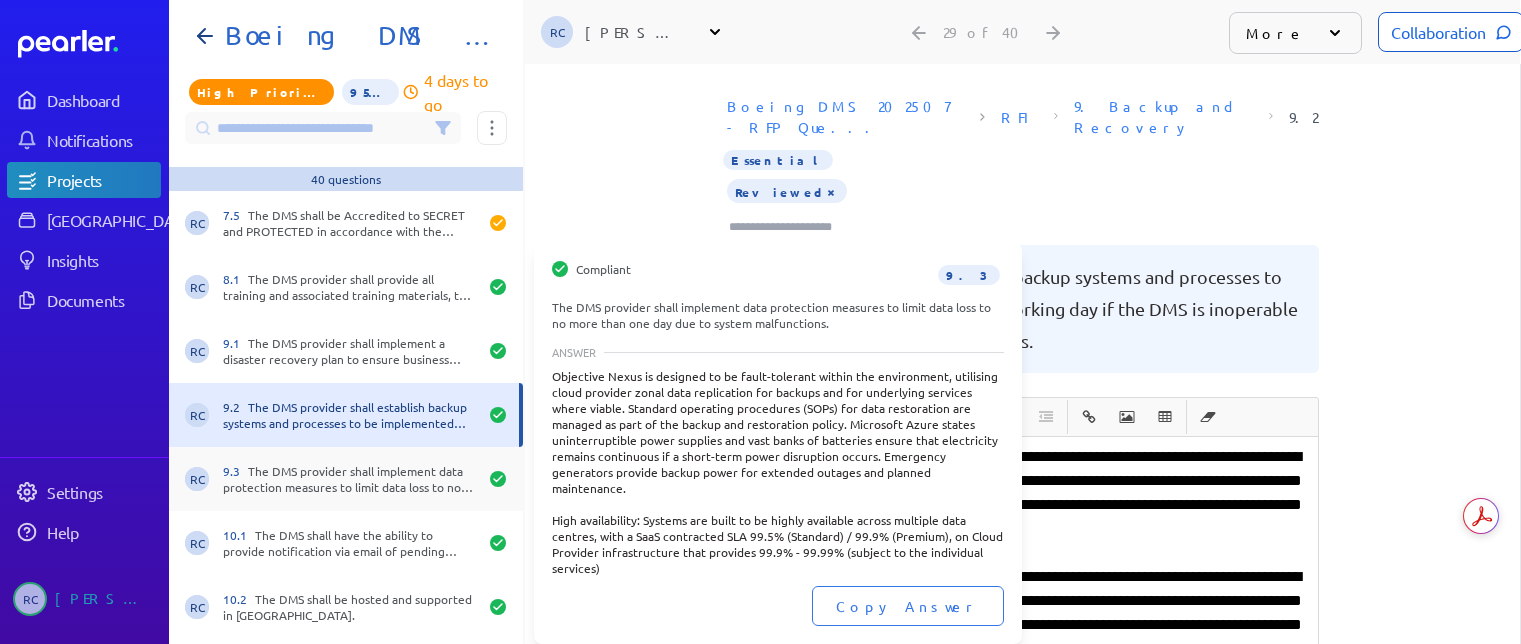 click on "9.3 The DMS provider shall implement data protection measures to limit data loss to no more than one day due to system malfunctions." at bounding box center [350, 479] 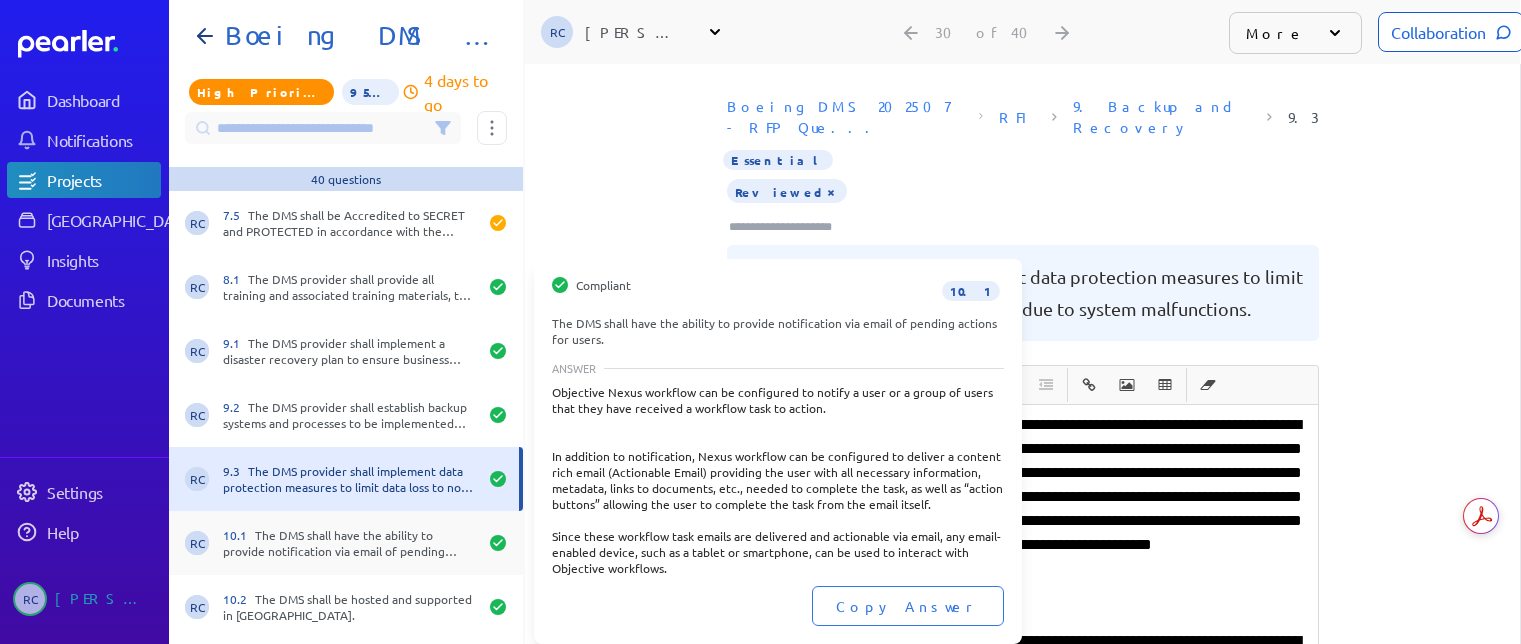 drag, startPoint x: 366, startPoint y: 539, endPoint x: 398, endPoint y: 495, distance: 54.405884 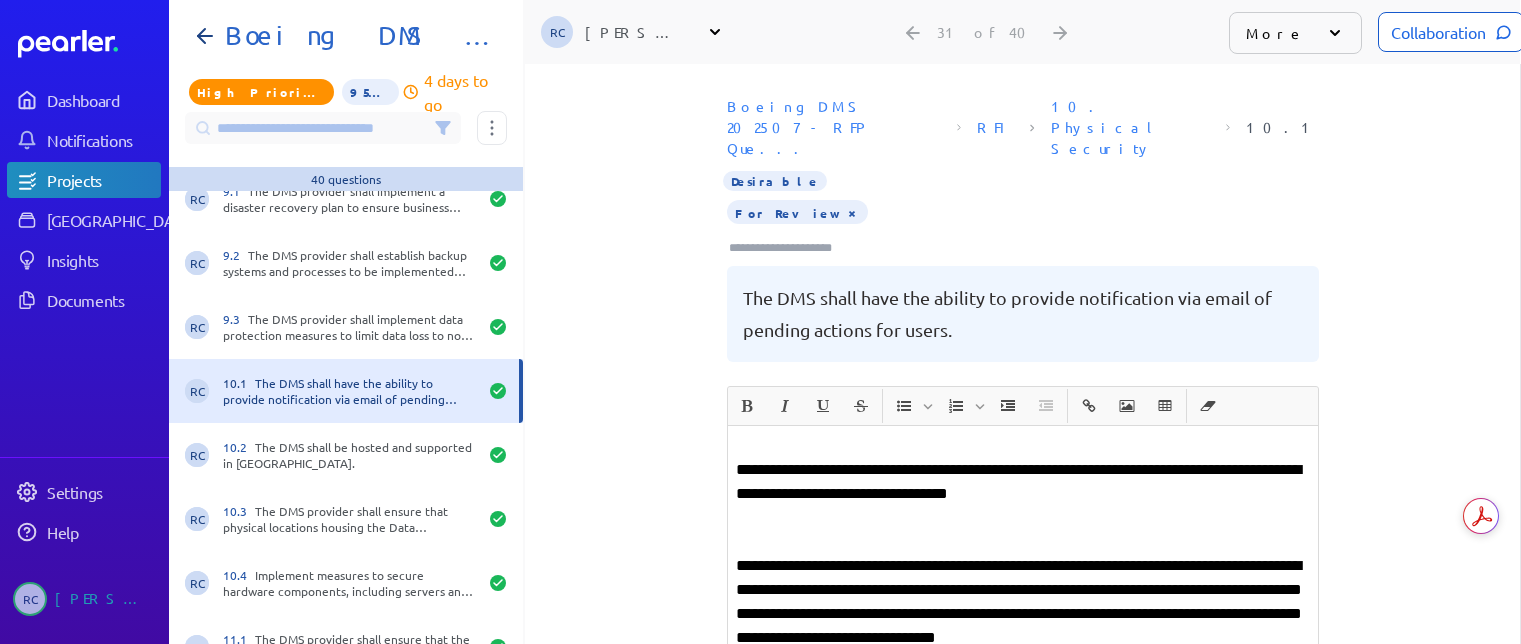 scroll, scrollTop: 1800, scrollLeft: 0, axis: vertical 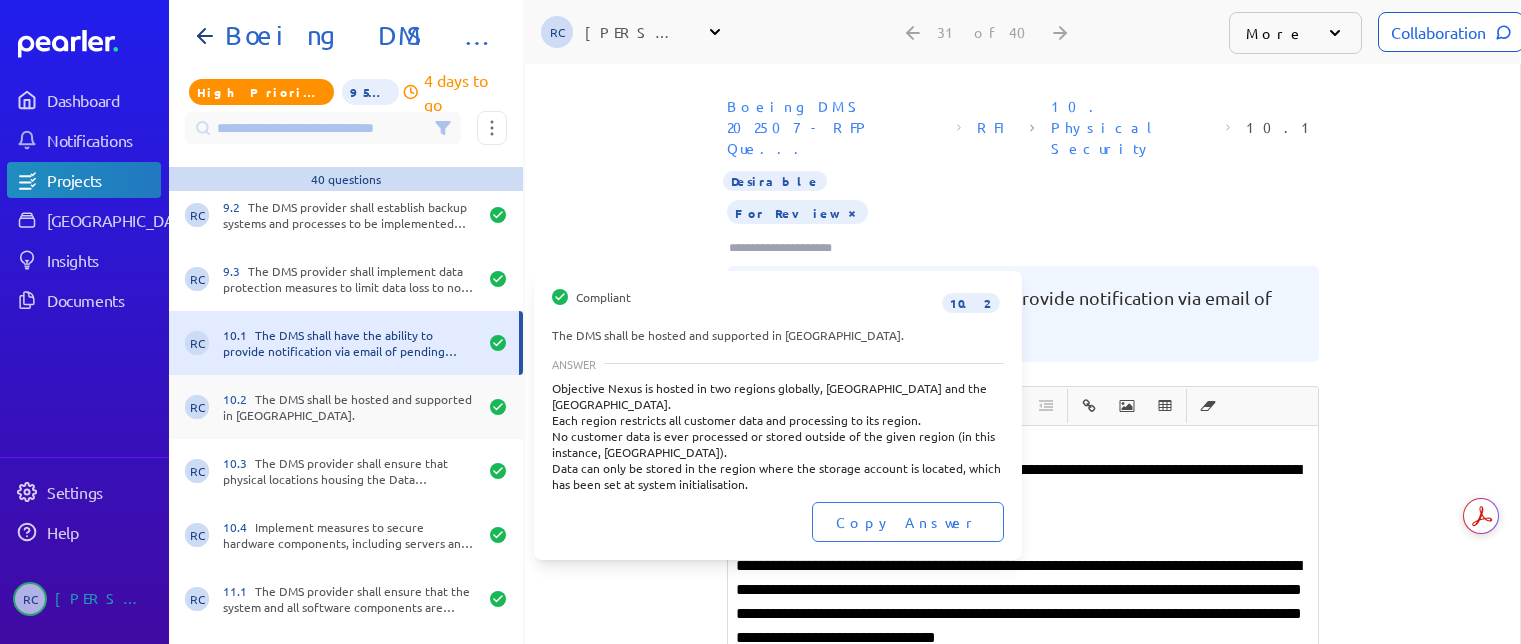 click on "10.2 The DMS shall be hosted and supported in [GEOGRAPHIC_DATA]." at bounding box center [350, 407] 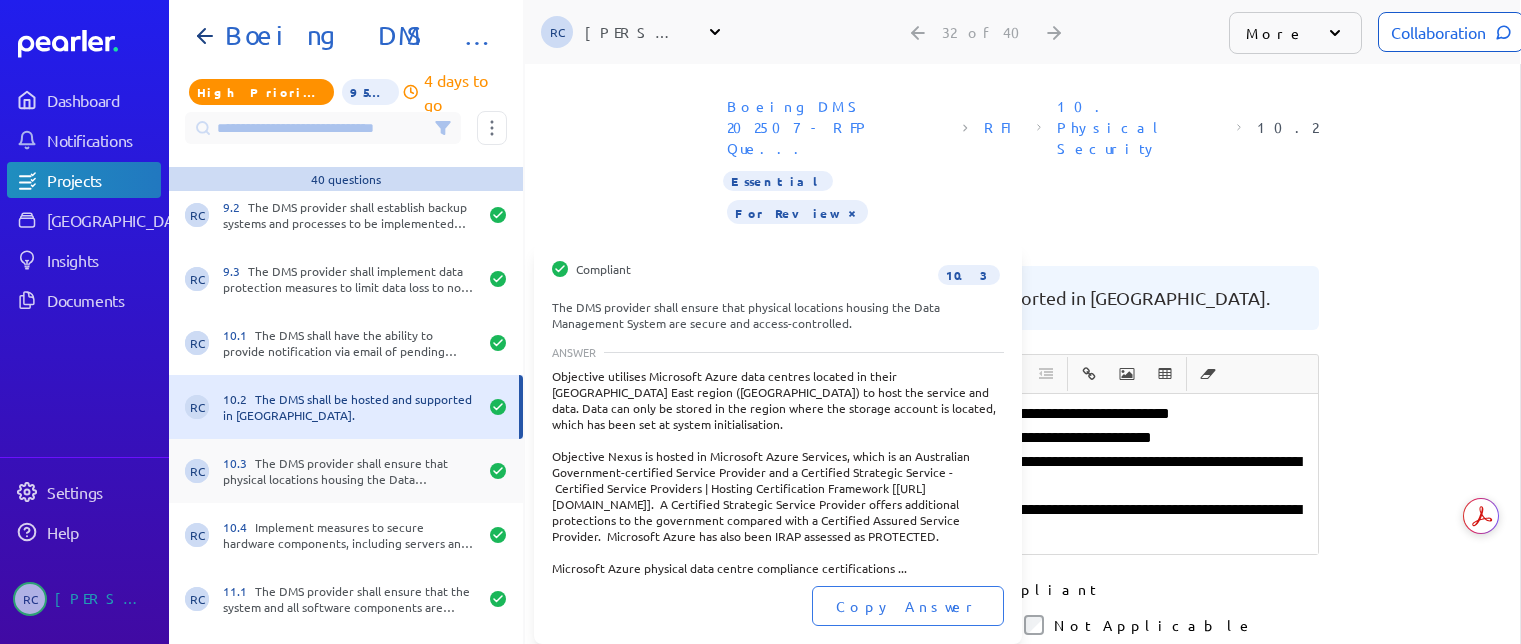 click on "10.3 The DMS provider shall ensure that physical locations housing the Data Management System are secure and access-controlled." at bounding box center [350, 471] 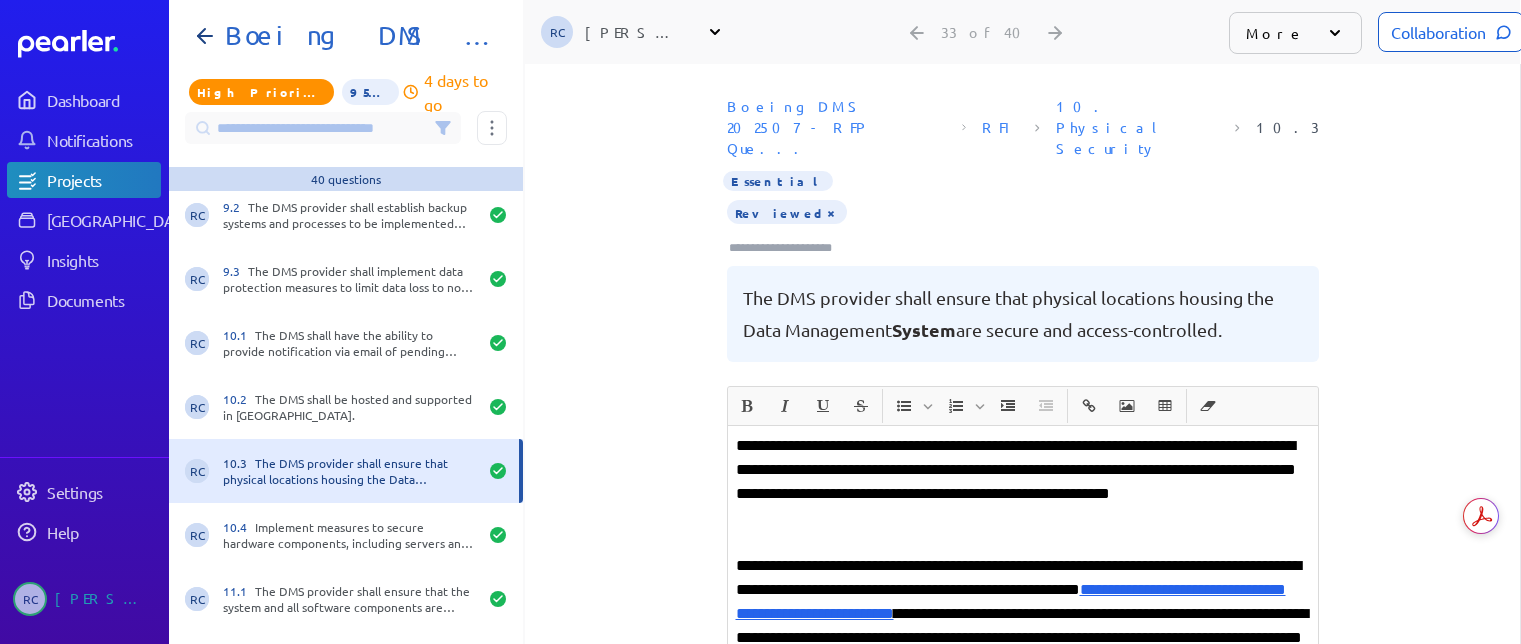 scroll, scrollTop: 1900, scrollLeft: 0, axis: vertical 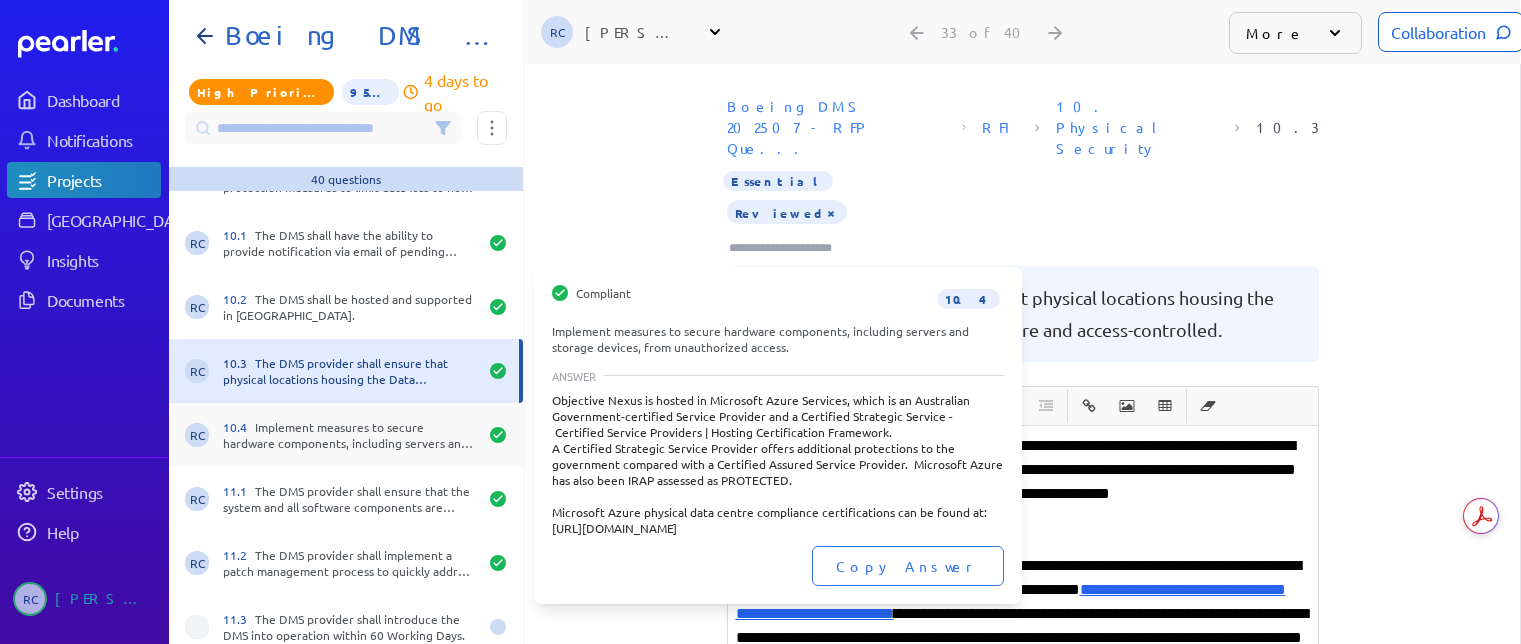 click on "10.4 Implement measures to secure hardware components, including servers and storage devices, from unauthorized access." at bounding box center [350, 435] 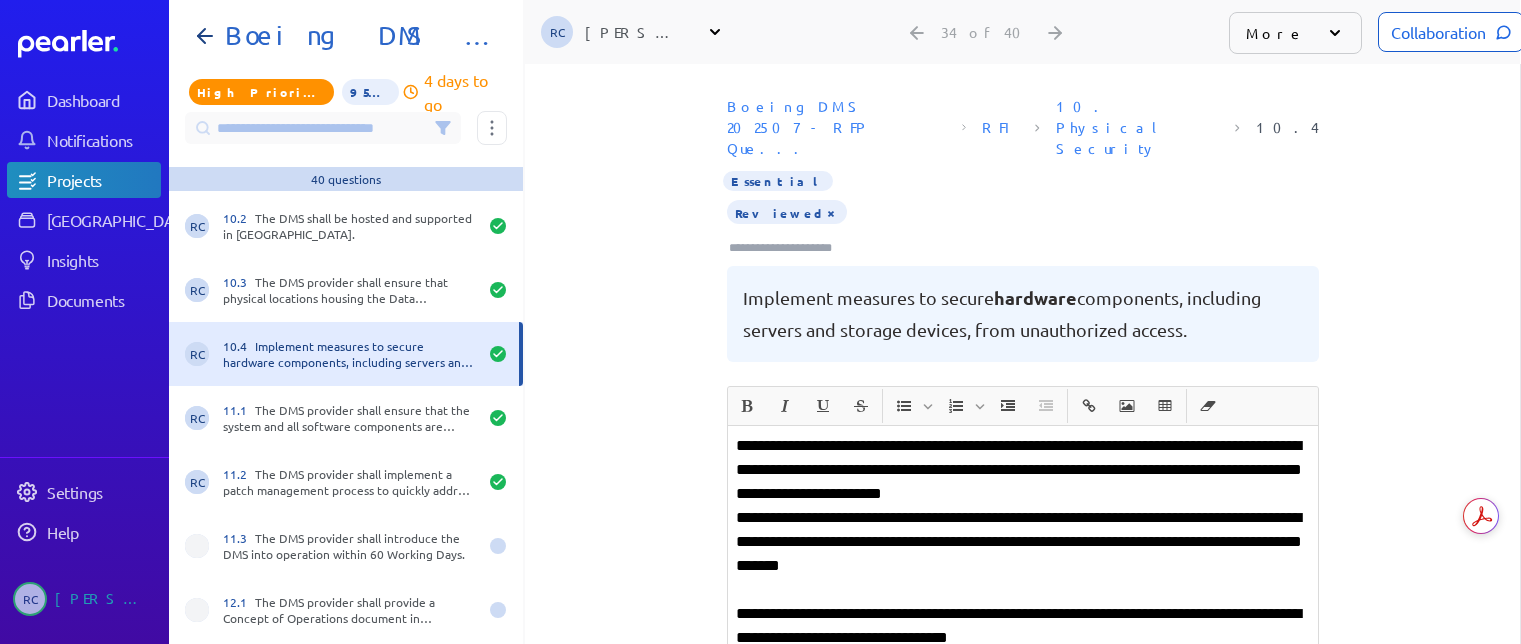 scroll, scrollTop: 2092, scrollLeft: 0, axis: vertical 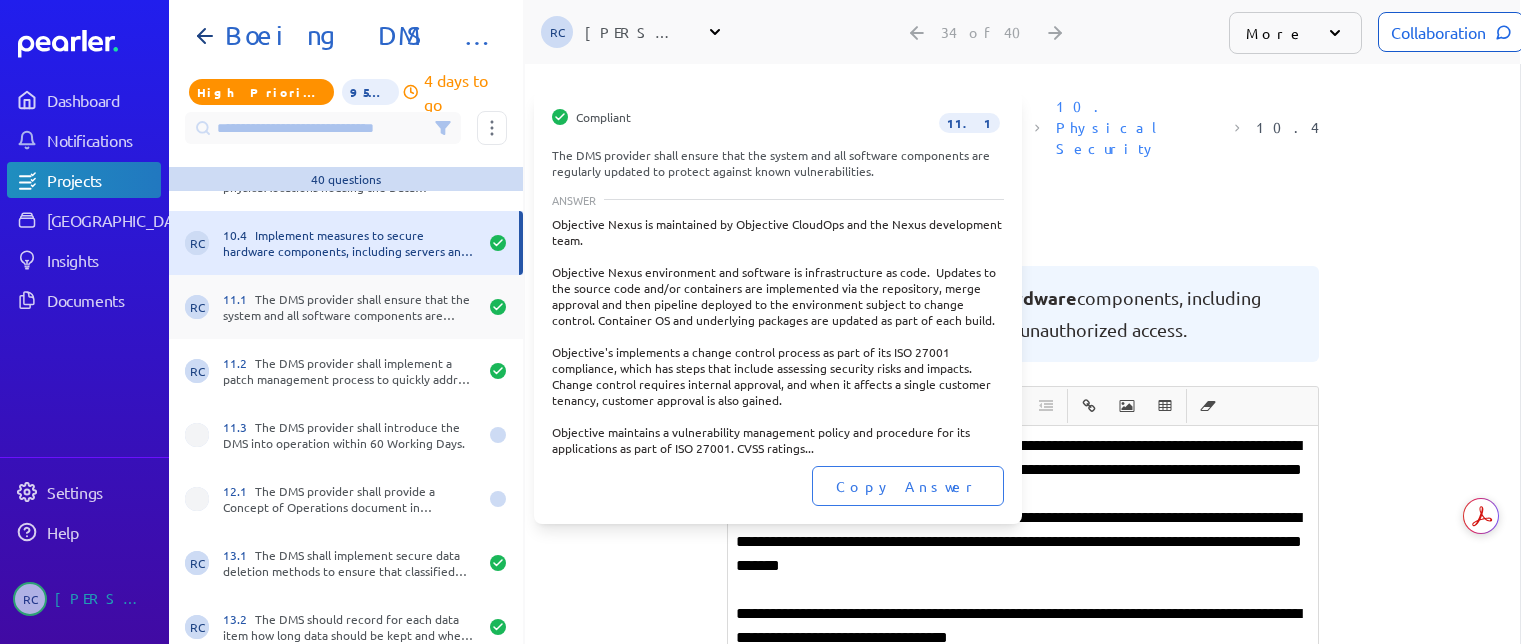 click on "11.1 The DMS provider shall ensure that the system and all software components are regularly updated to protect against known vulnerabilities." at bounding box center (350, 307) 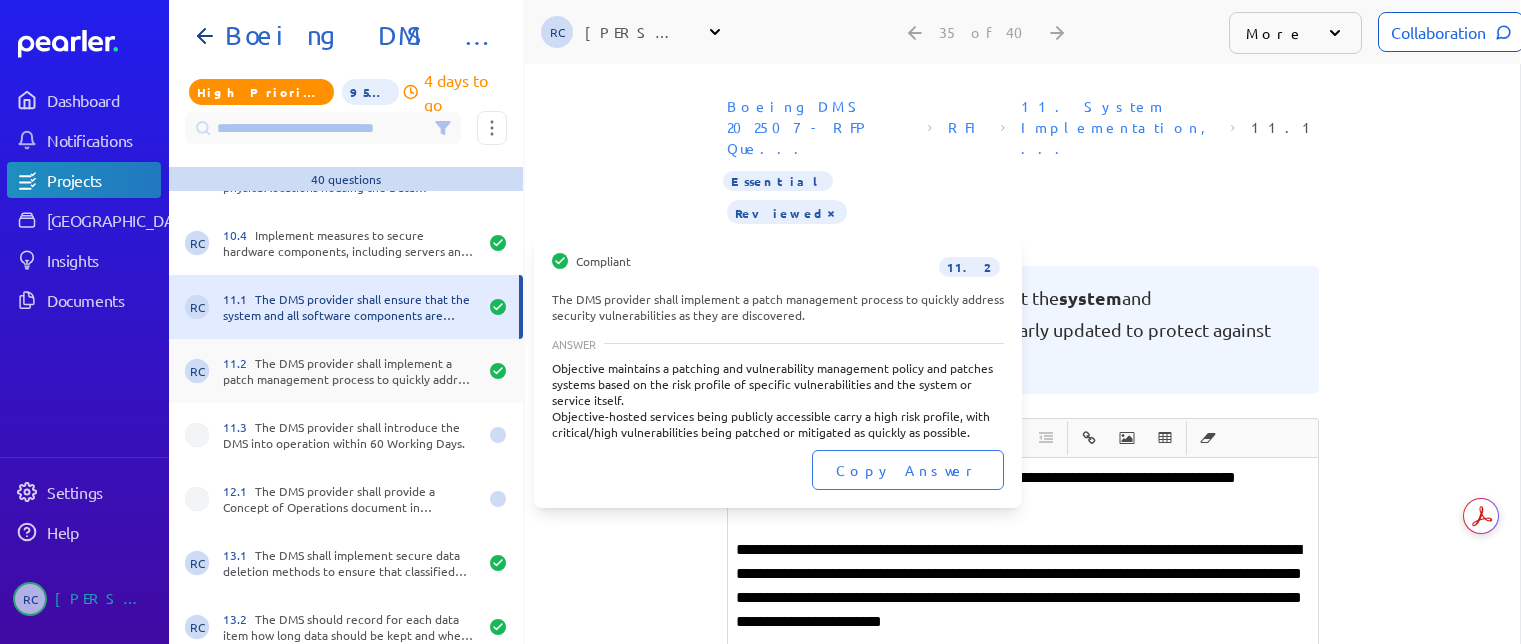 click on "11.2 The DMS provider shall implement a patch management process to quickly address security vulnerabilities as they are discovered." at bounding box center [350, 371] 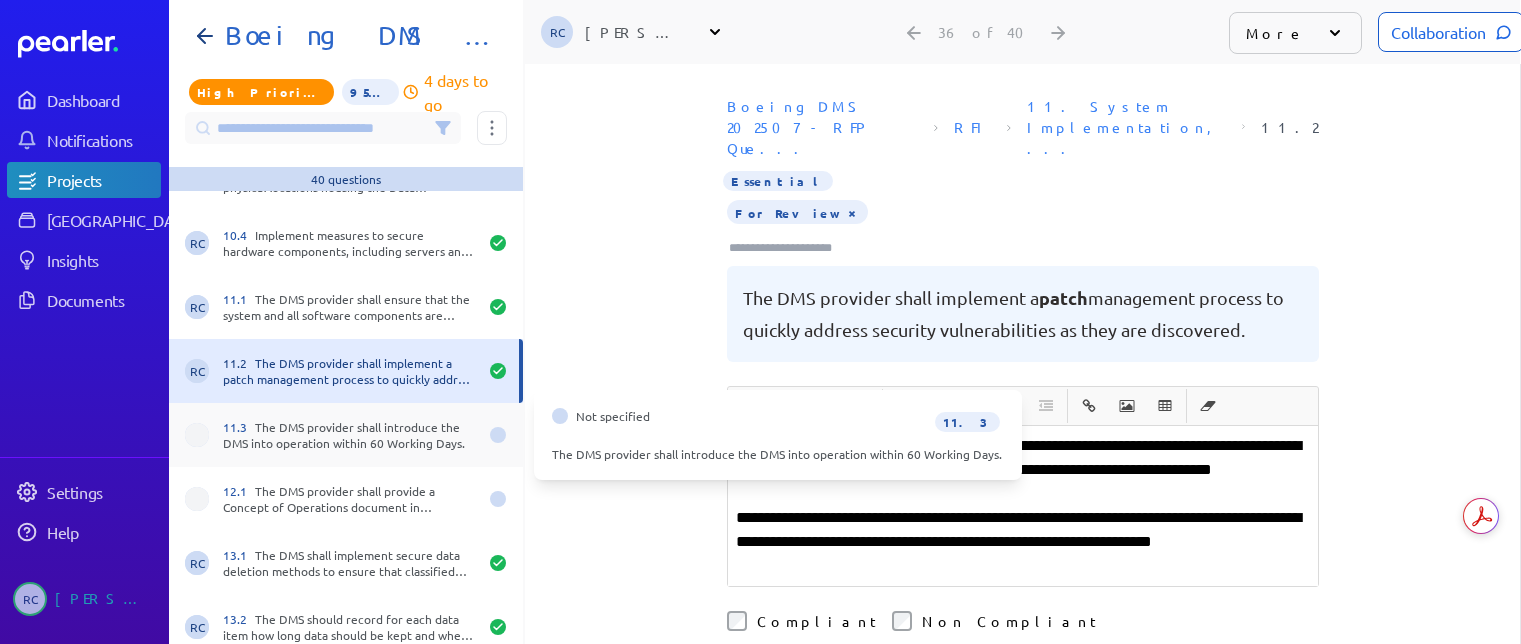 click on "11.3 The DMS provider shall introduce the DMS into operation within 60 Working Days." at bounding box center [350, 435] 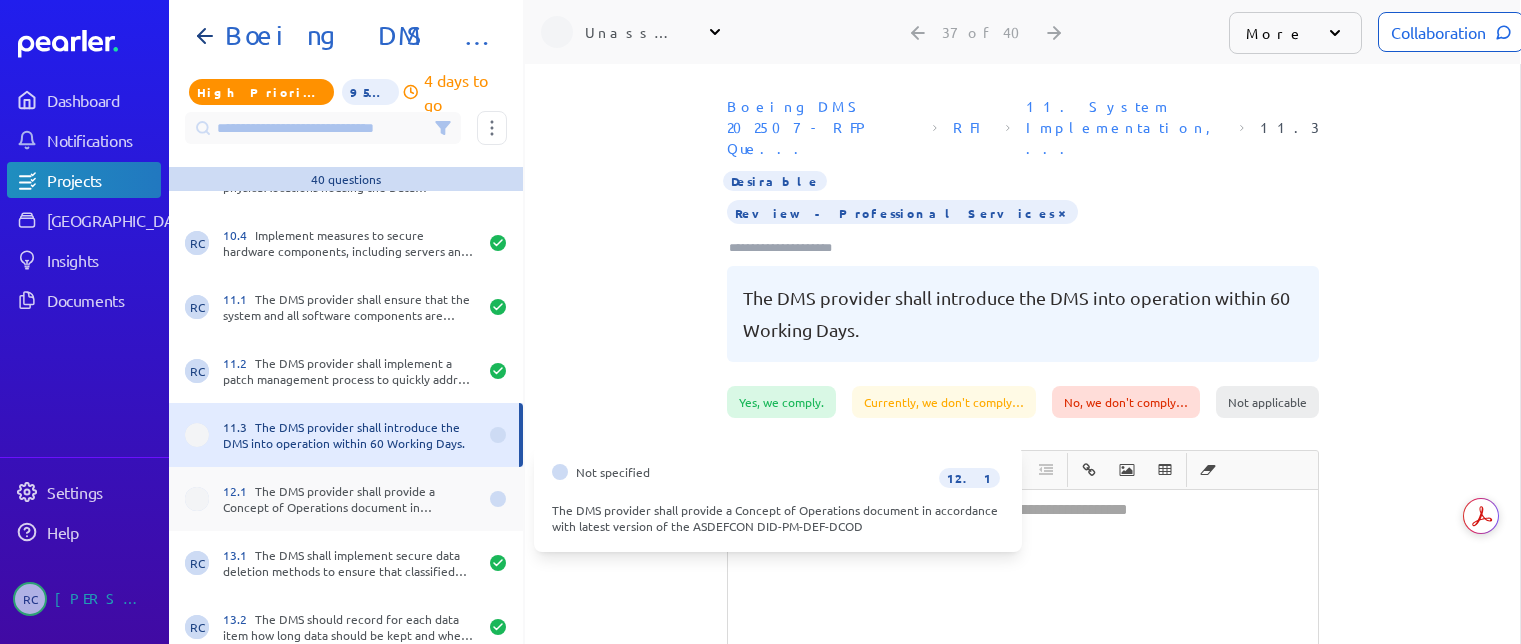 click on "12.1 The DMS provider shall provide a Concept of Operations document in accordance with latest version of the ASDEFCON DID-PM-DEF-DCOD" at bounding box center (350, 499) 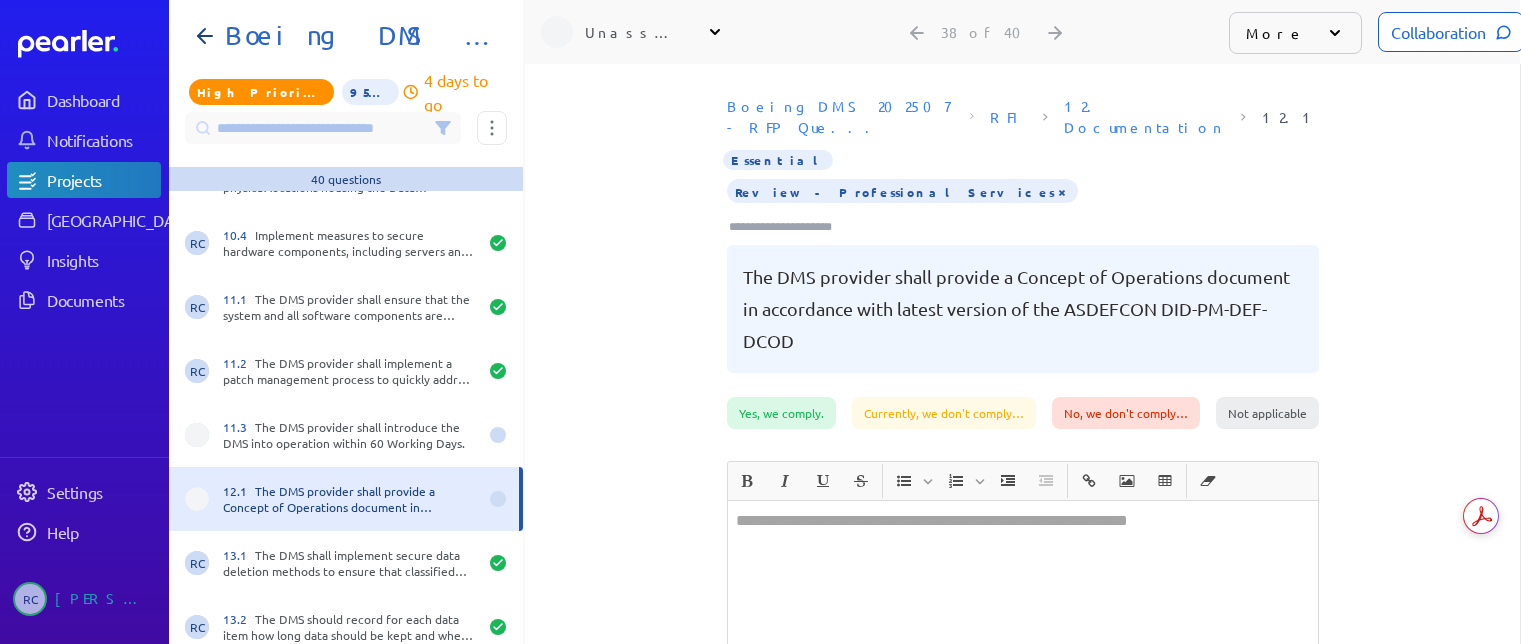 scroll, scrollTop: 15, scrollLeft: 1, axis: both 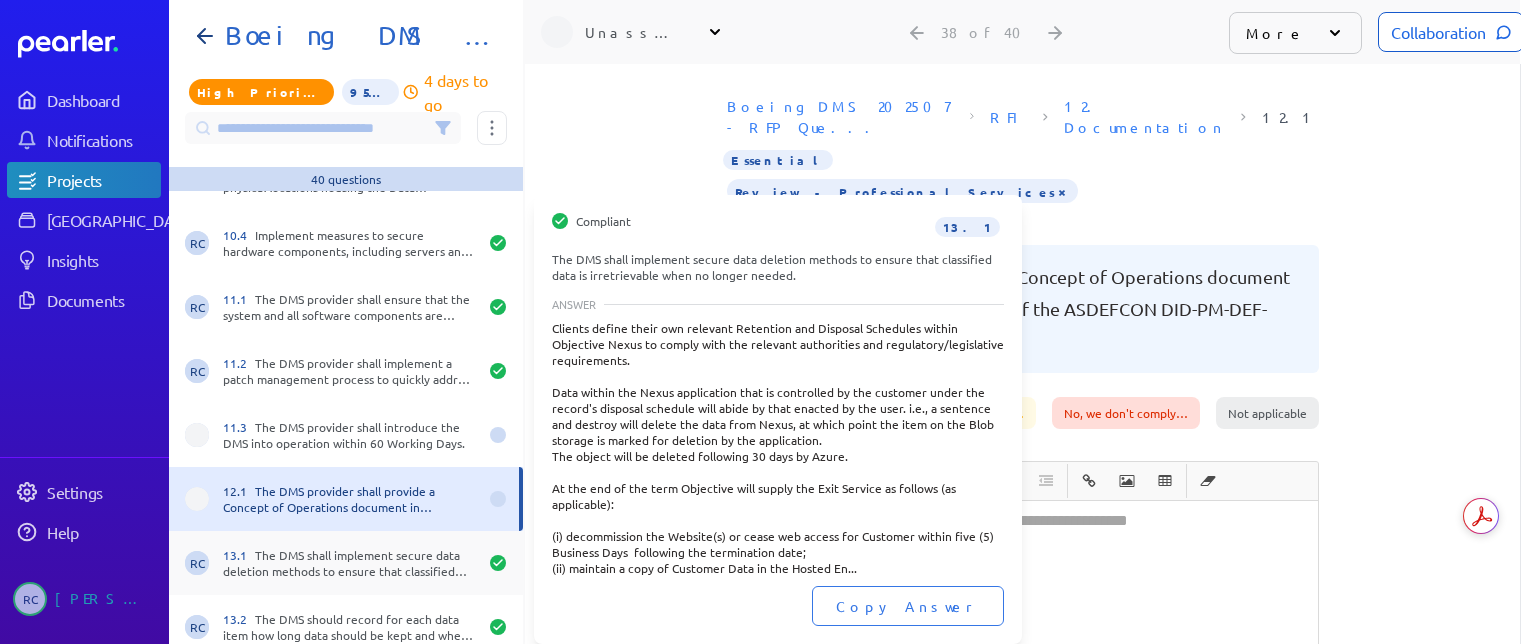 click on "13.1 The DMS shall implement secure data deletion methods to ensure that classified data is irretrievable when no longer needed." at bounding box center [350, 563] 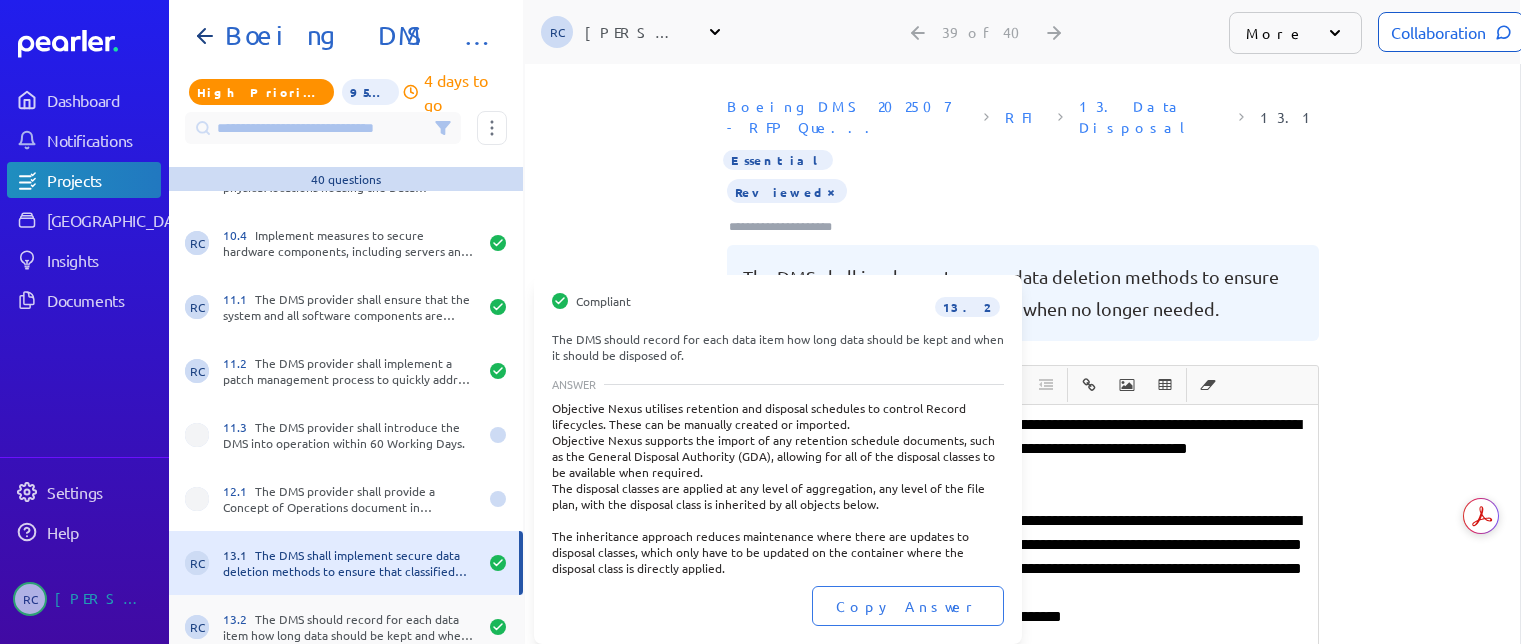 click on "13.2 The DMS should record for each data item how long data should be kept and when it should be disposed of." at bounding box center [350, 627] 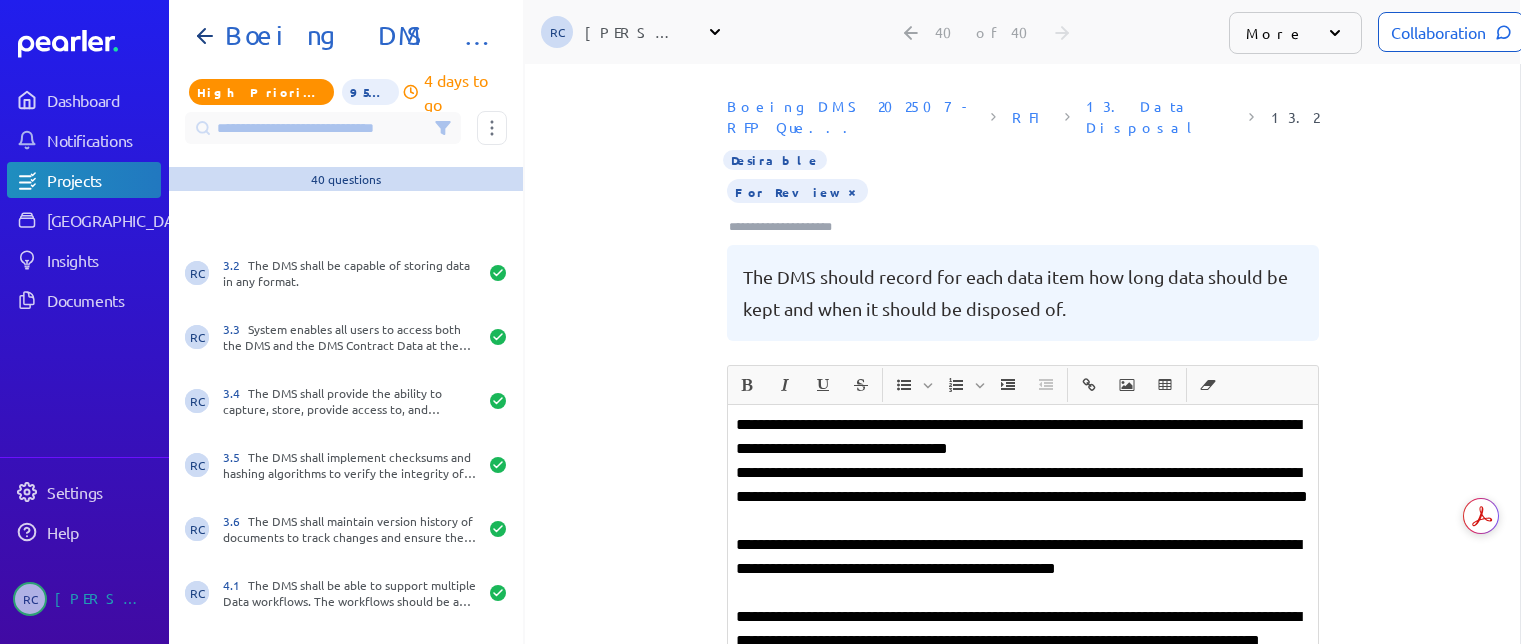 scroll, scrollTop: 900, scrollLeft: 0, axis: vertical 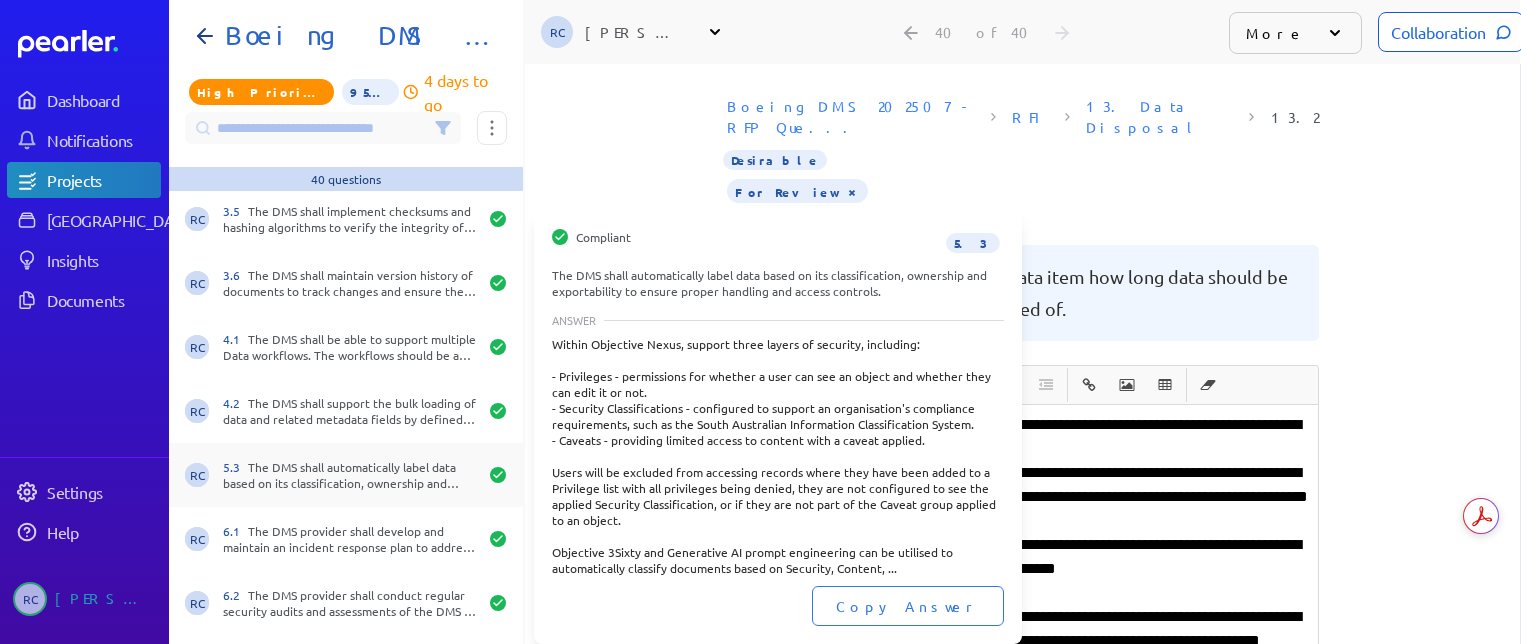 click on "5.3 The DMS shall automatically label data based on its classification, ownership and exportability to ensure proper handling and access controls." at bounding box center [350, 475] 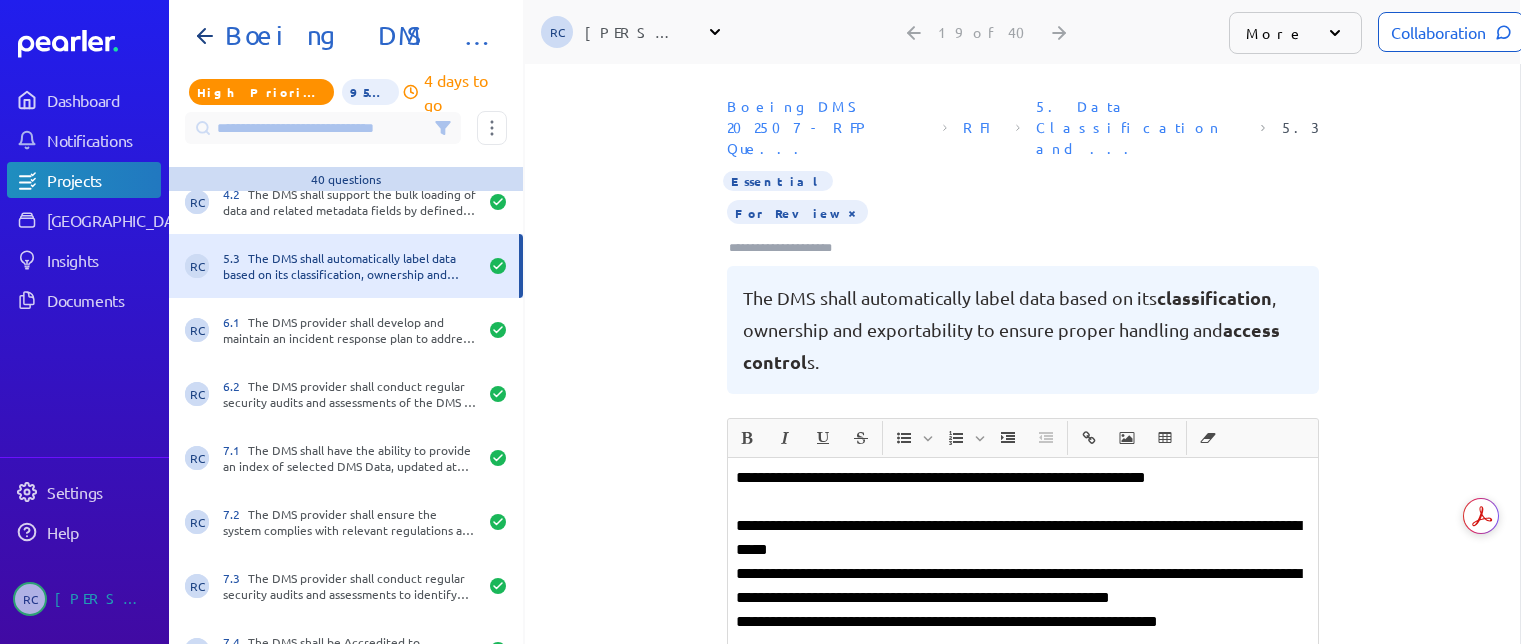 scroll, scrollTop: 1400, scrollLeft: 0, axis: vertical 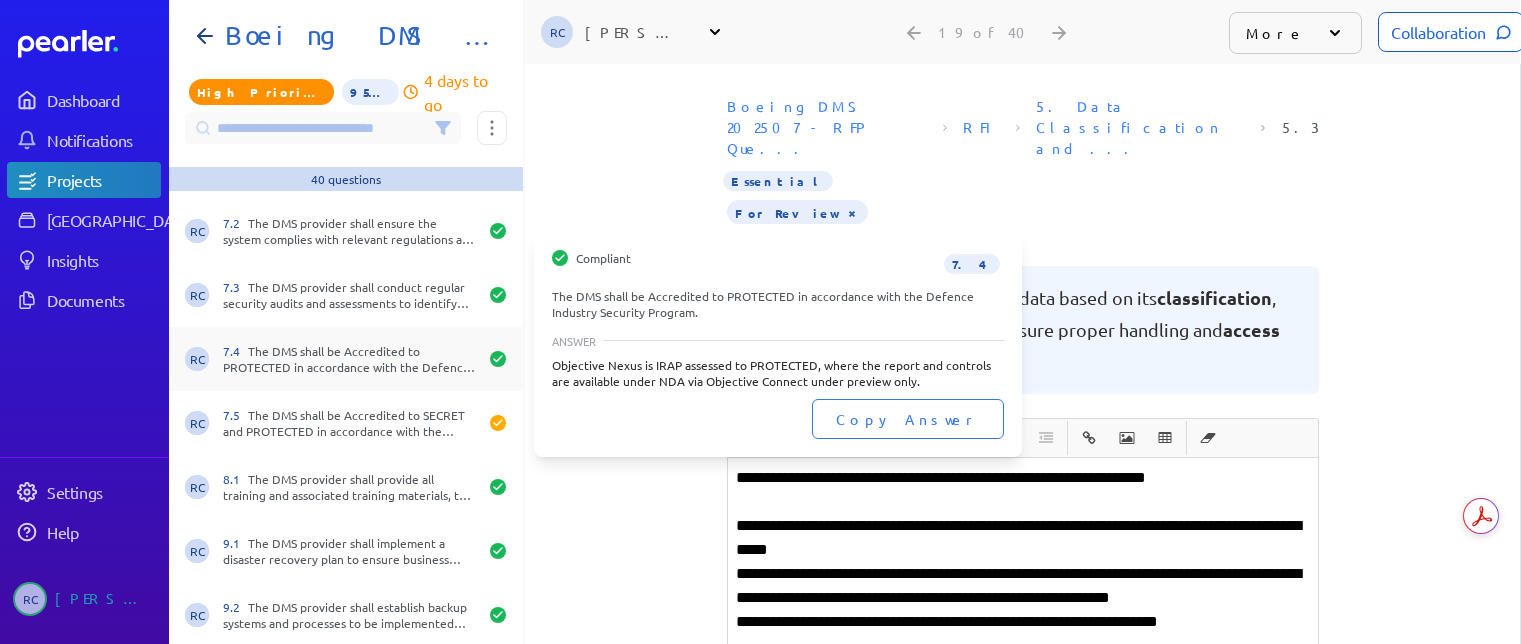 click on "7.4 The DMS shall be Accredited to PROTECTED in accordance with the Defence Industry Security Program." at bounding box center [350, 359] 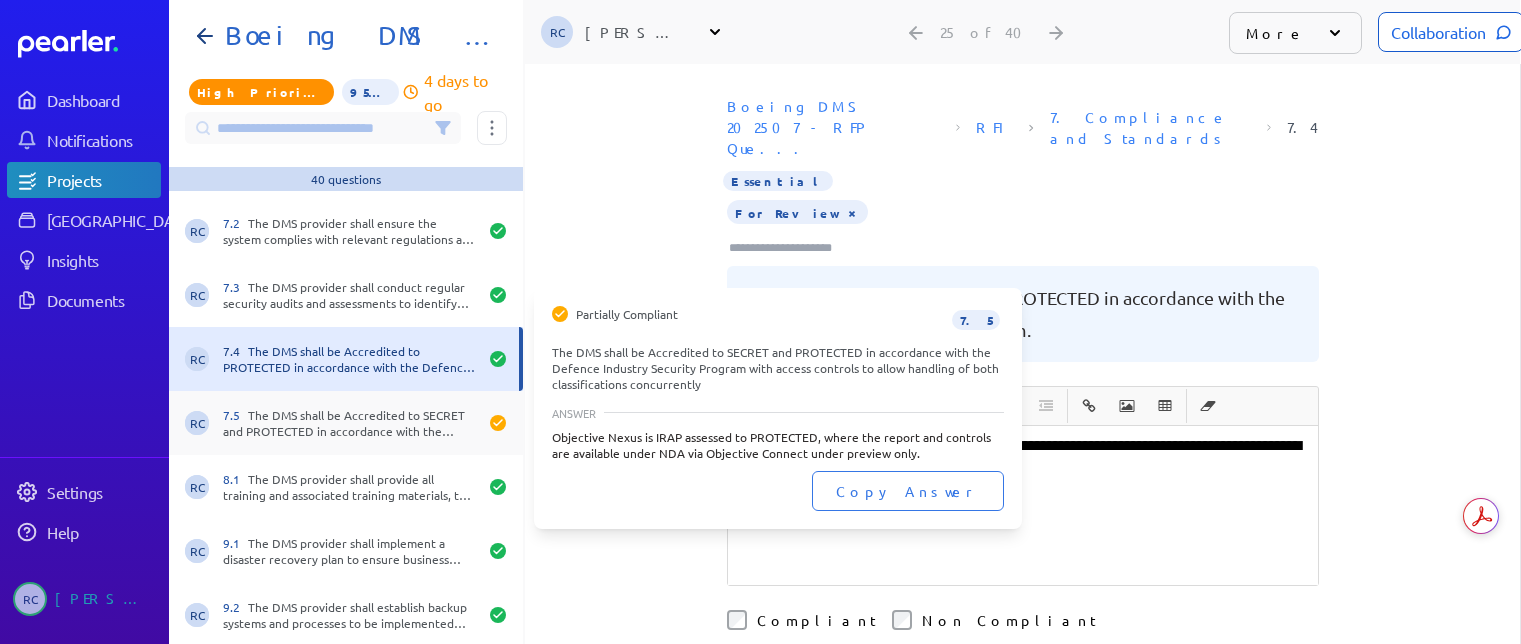 click on "7.5 The DMS shall be Accredited to SECRET and PROTECTED in accordance with the Defence Industry Security Program with access controls to allow handling of both classifications concurrently" at bounding box center (350, 423) 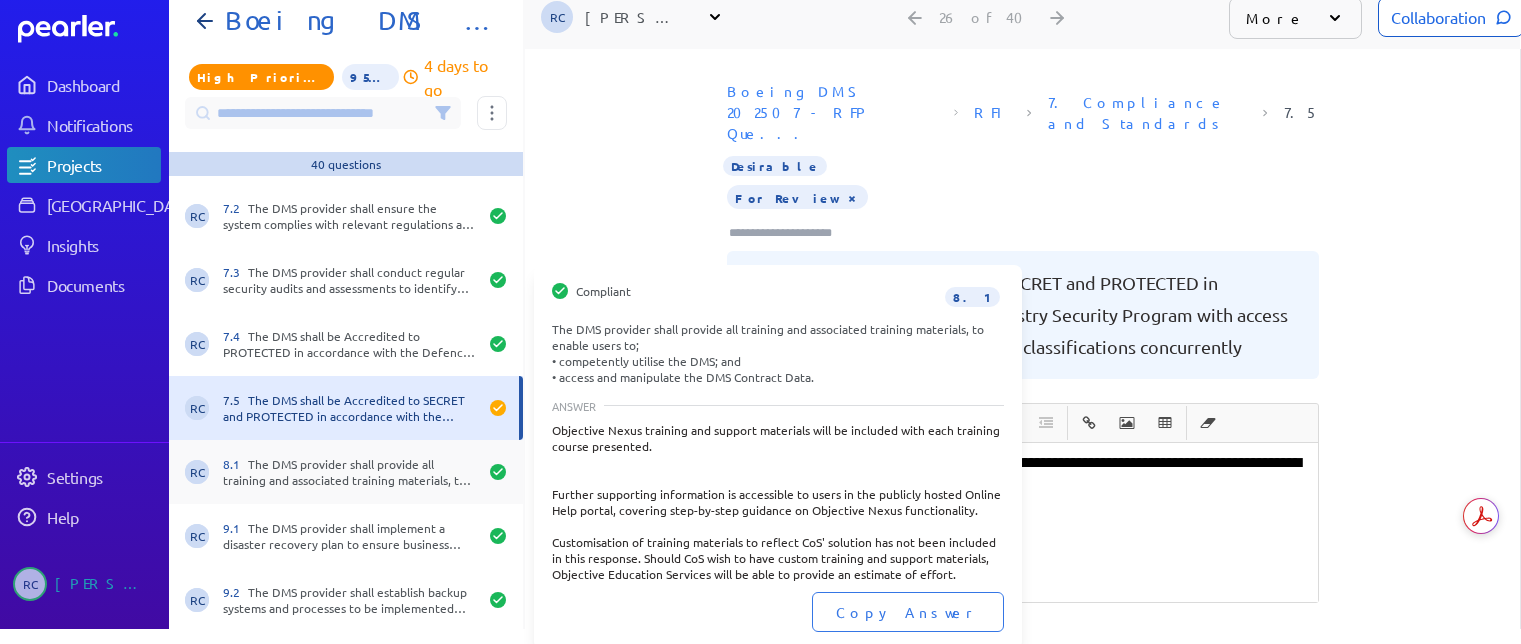 click on "8.1 The DMS provider shall provide all training and associated training materials, to enable users to;
• competently utilise the DMS; and
• access and manipulate the DMS Contract Data." at bounding box center [350, 472] 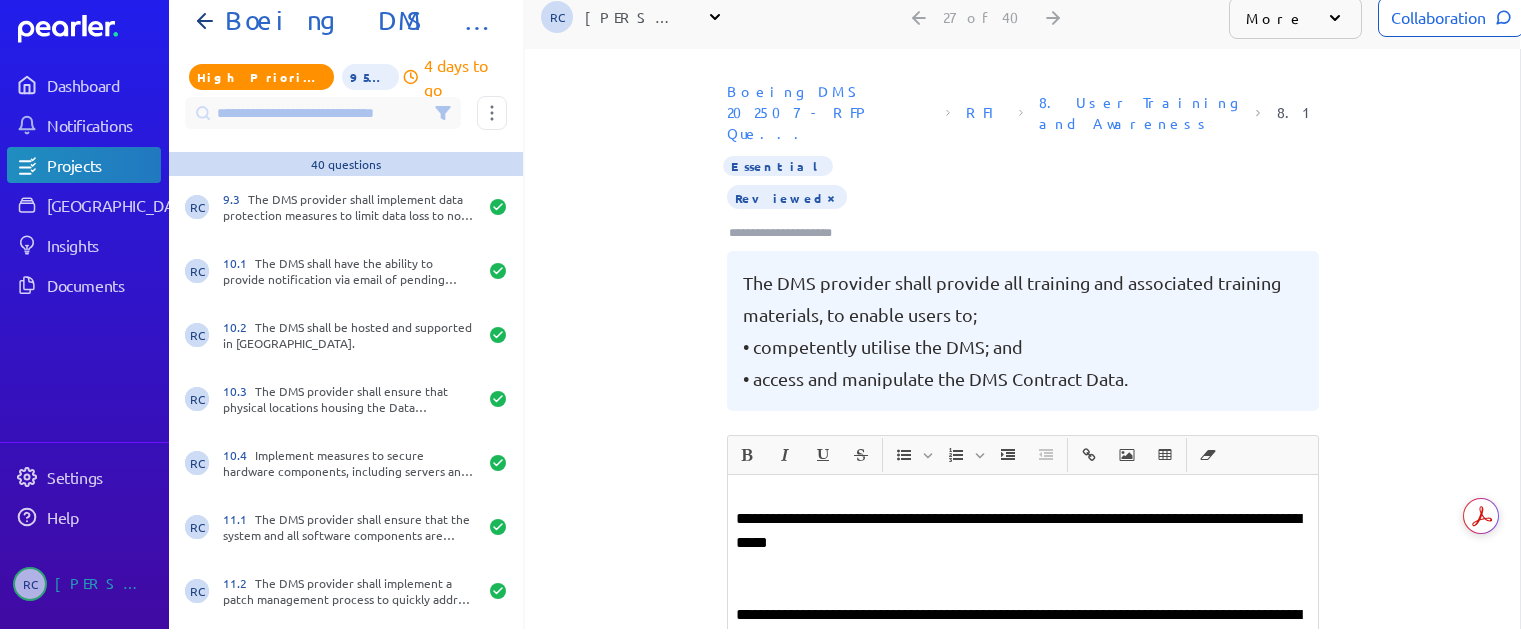 scroll, scrollTop: 1980, scrollLeft: 0, axis: vertical 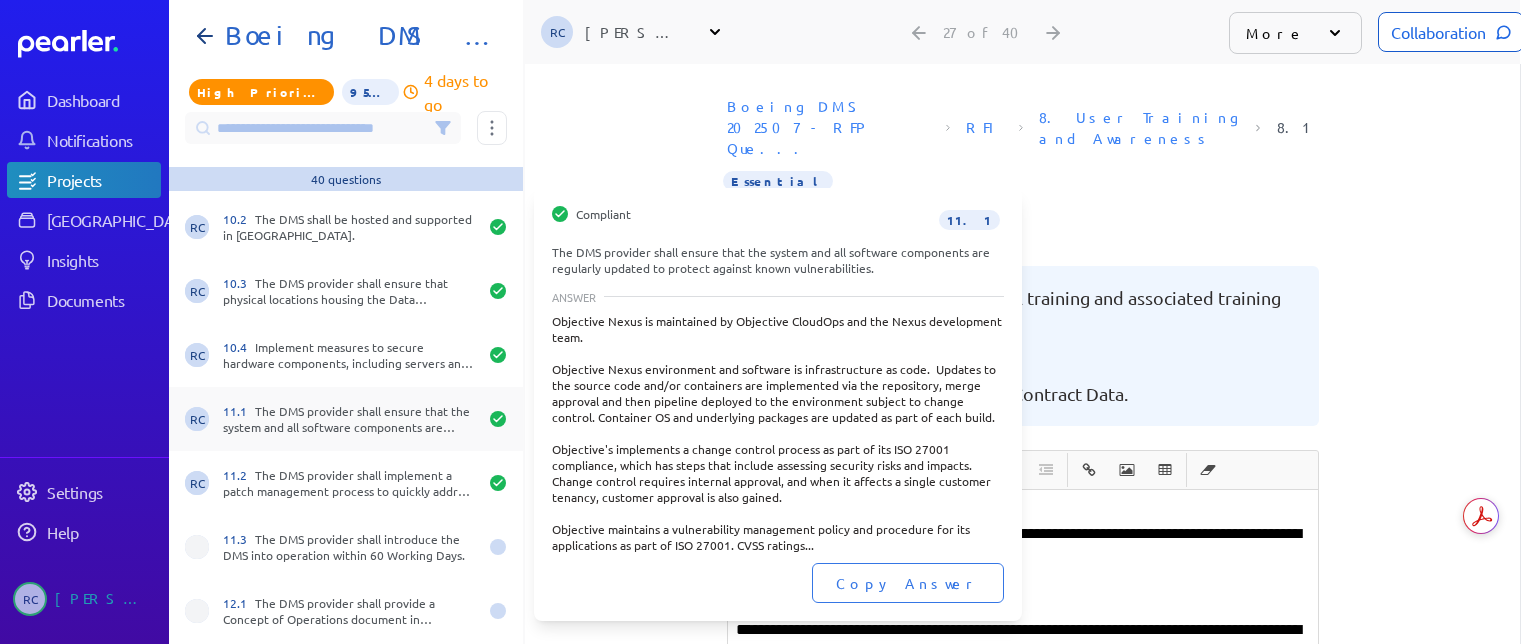 click on "11.1 The DMS provider shall ensure that the system and all software components are regularly updated to protect against known vulnerabilities." at bounding box center [350, 419] 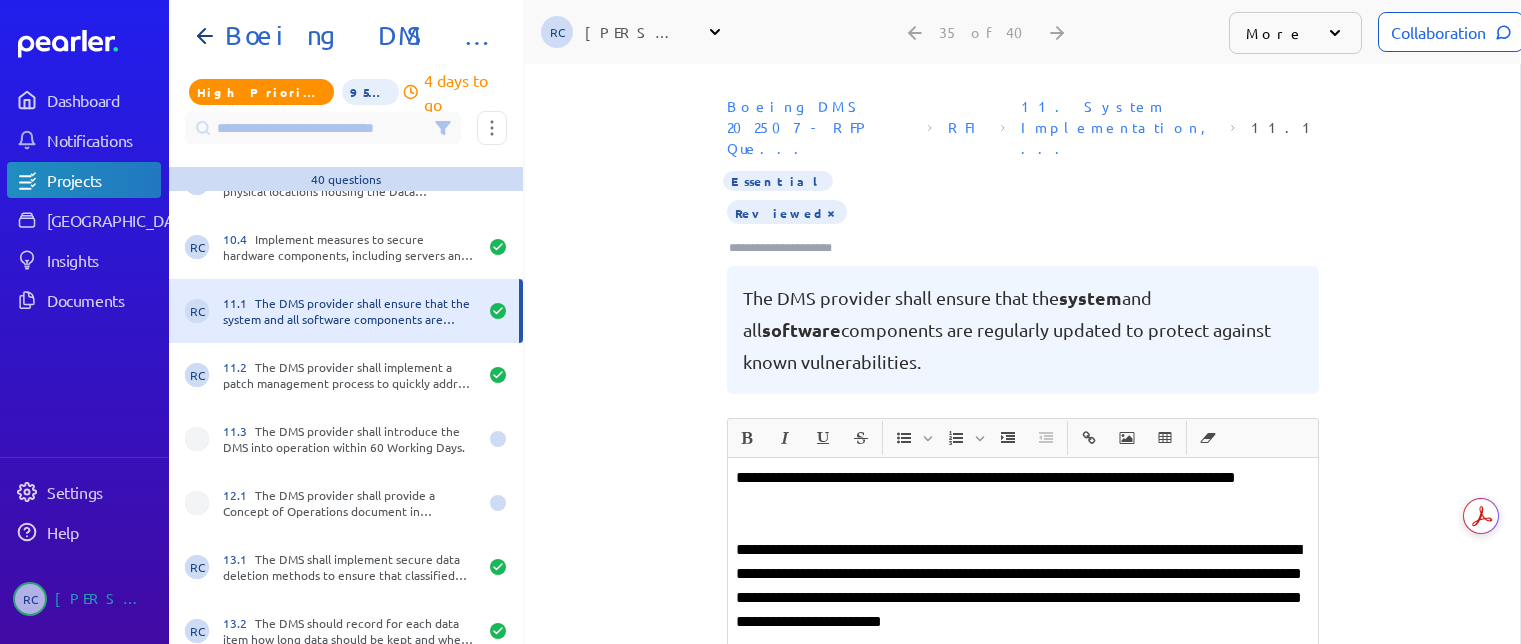 scroll, scrollTop: 2092, scrollLeft: 0, axis: vertical 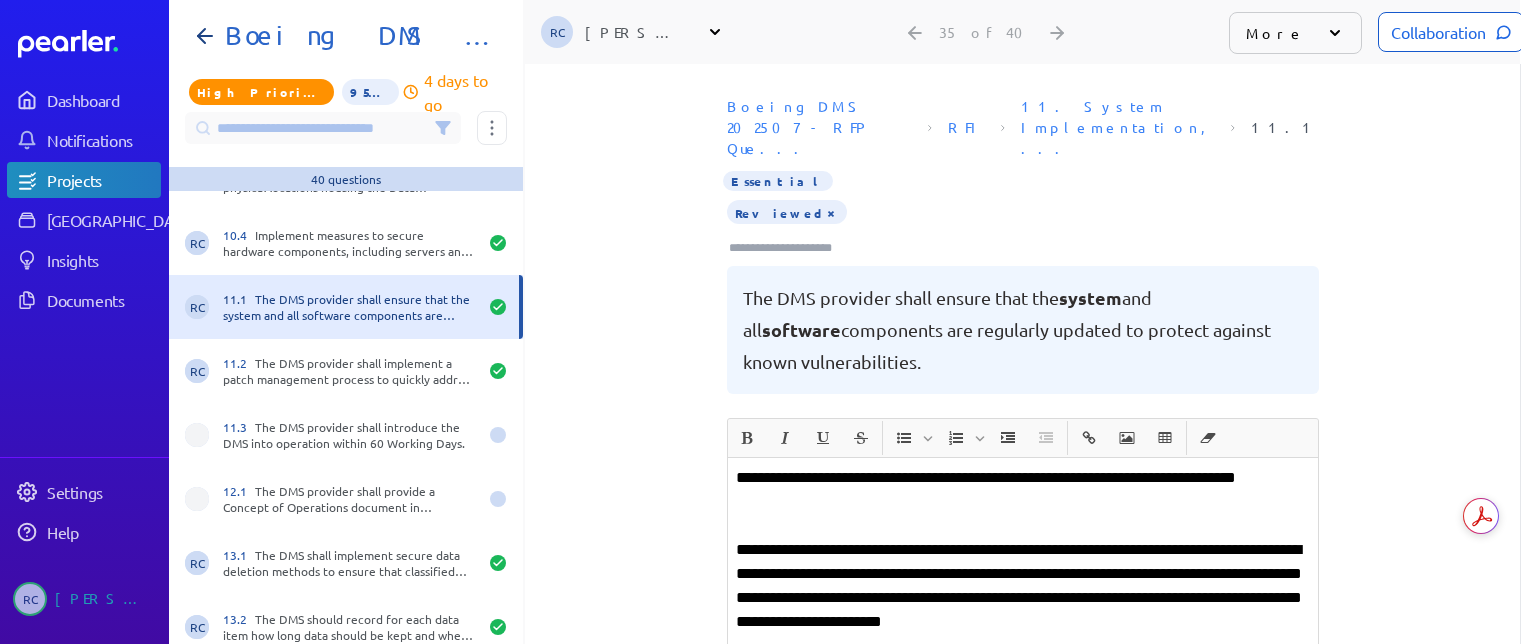 click on "**********" at bounding box center [1023, 598] 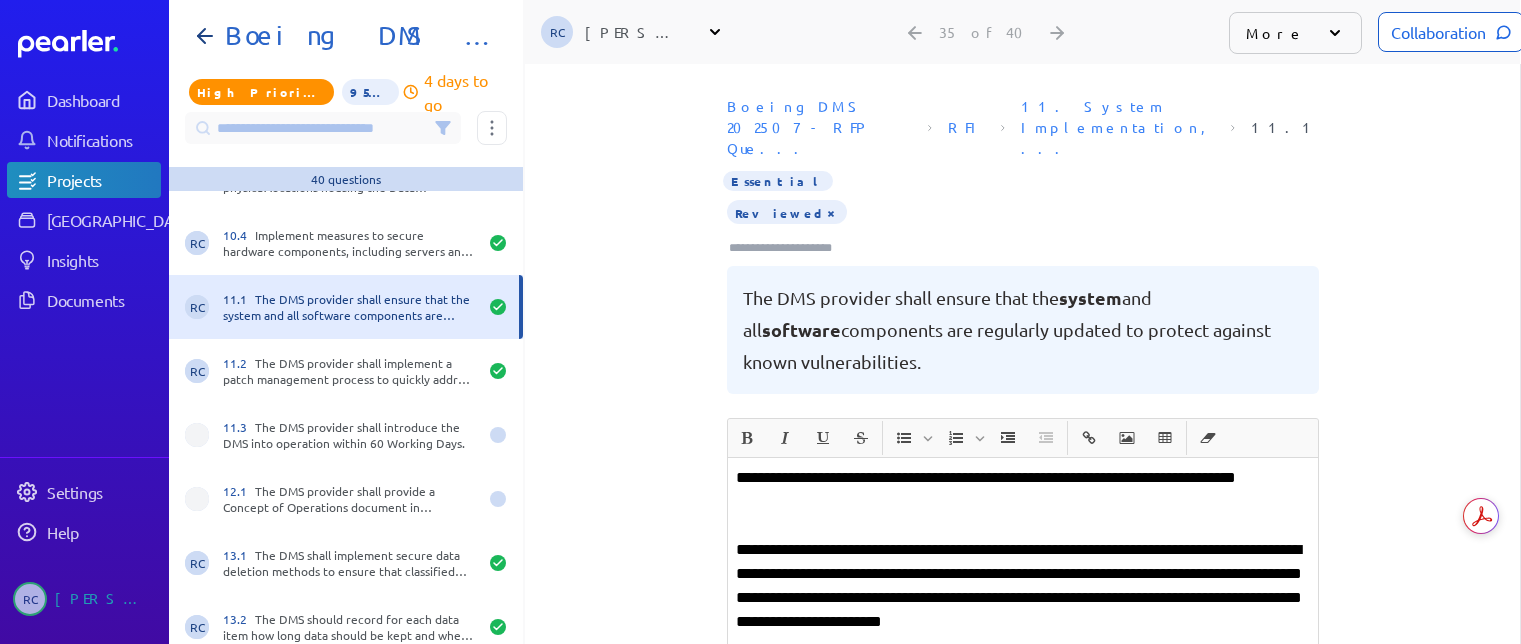 click on "**********" at bounding box center [1023, 598] 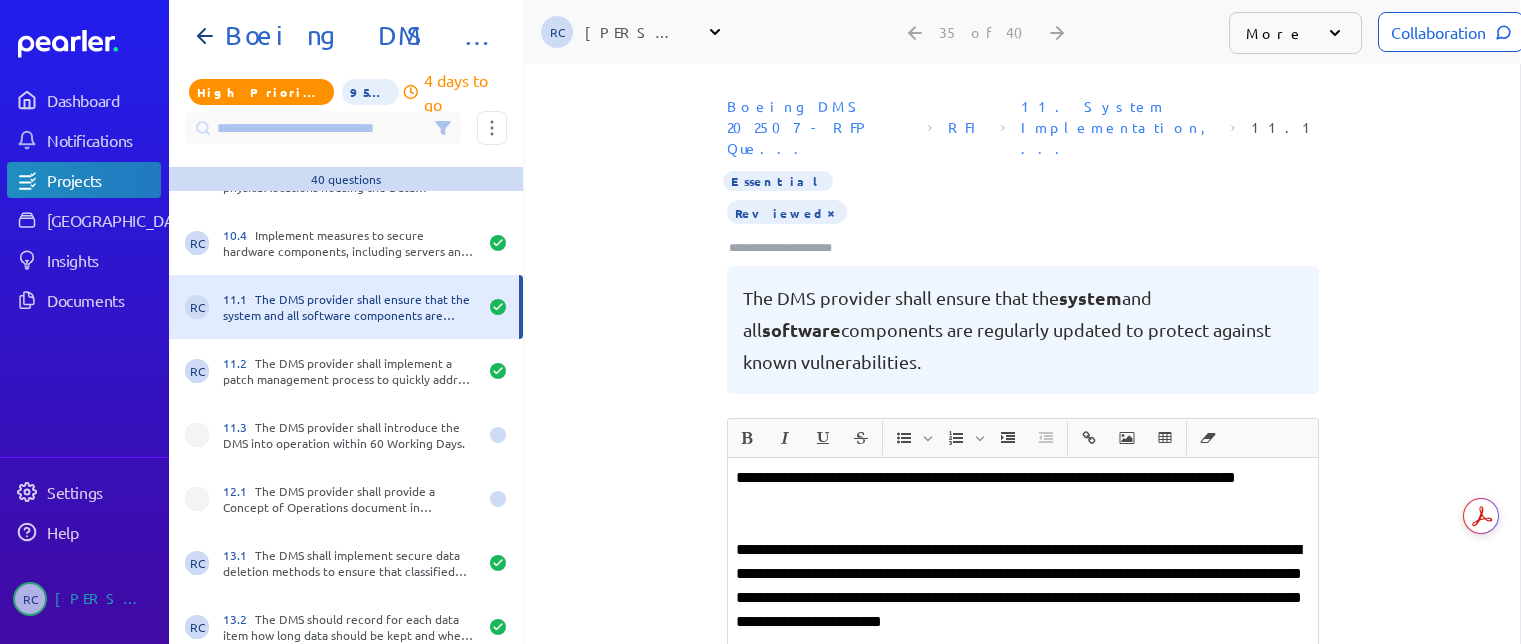 click on "**********" at bounding box center [1023, 598] 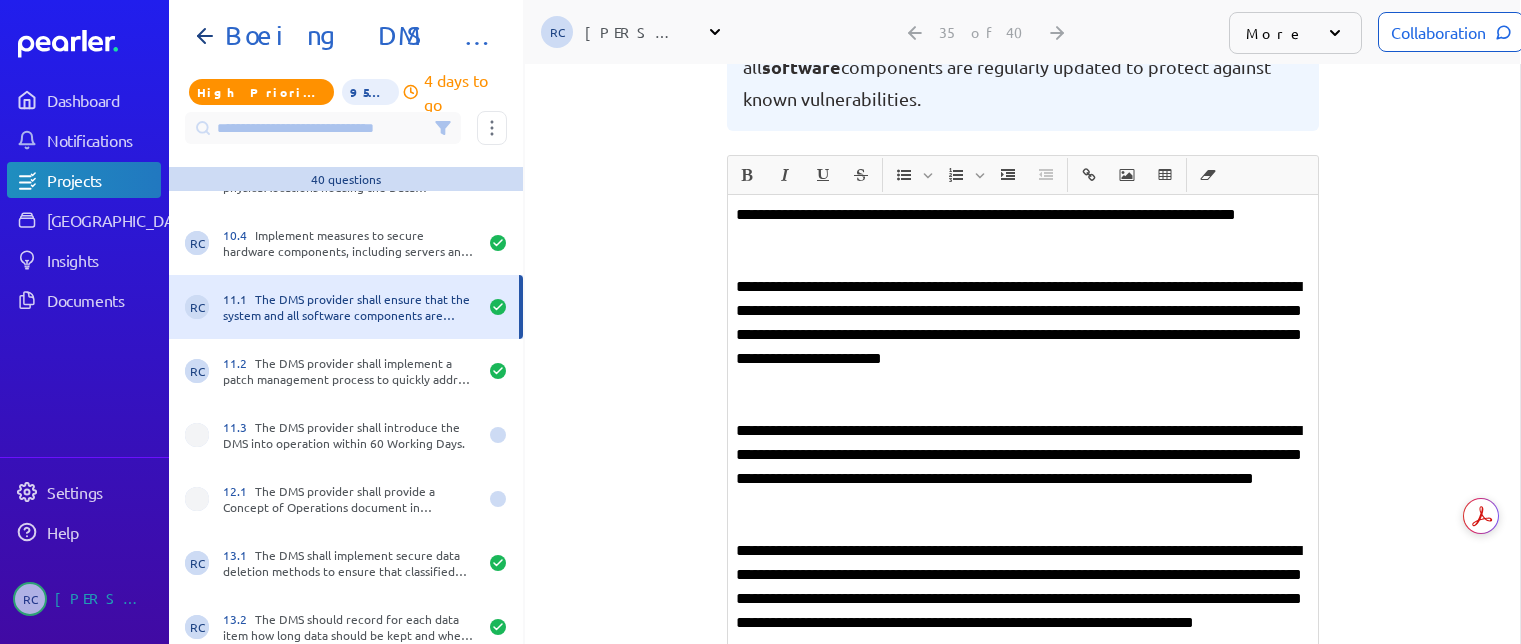 scroll, scrollTop: 300, scrollLeft: 0, axis: vertical 